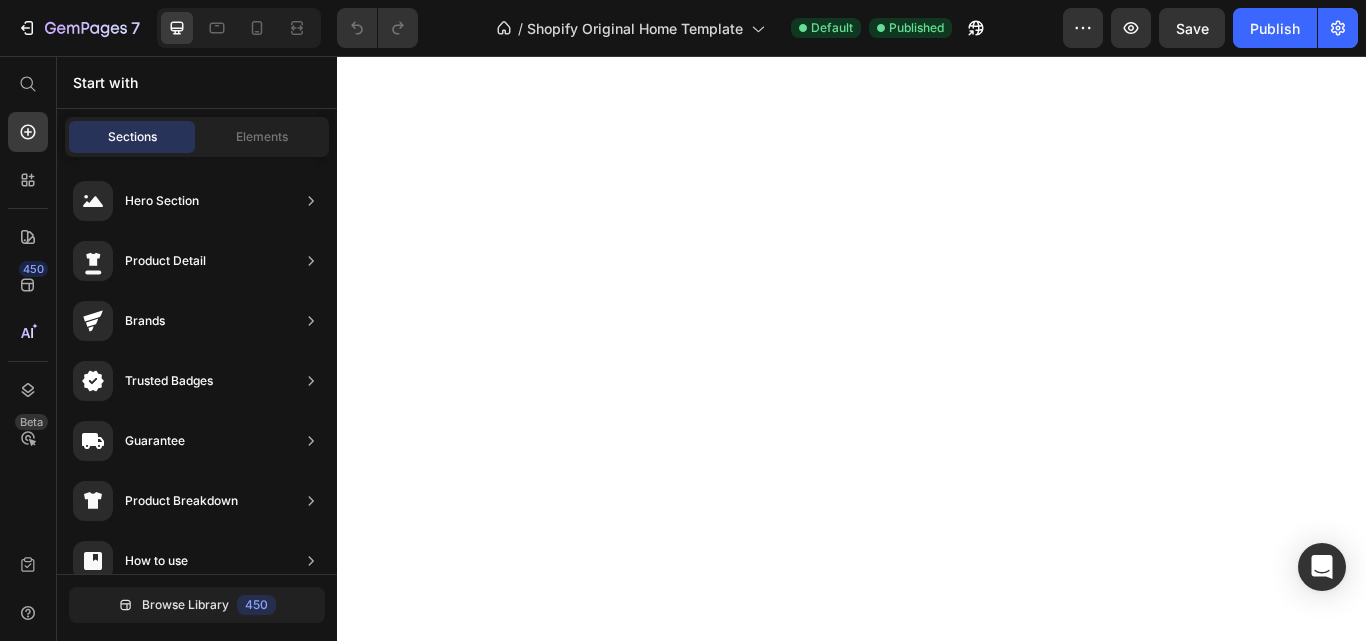 scroll, scrollTop: 0, scrollLeft: 0, axis: both 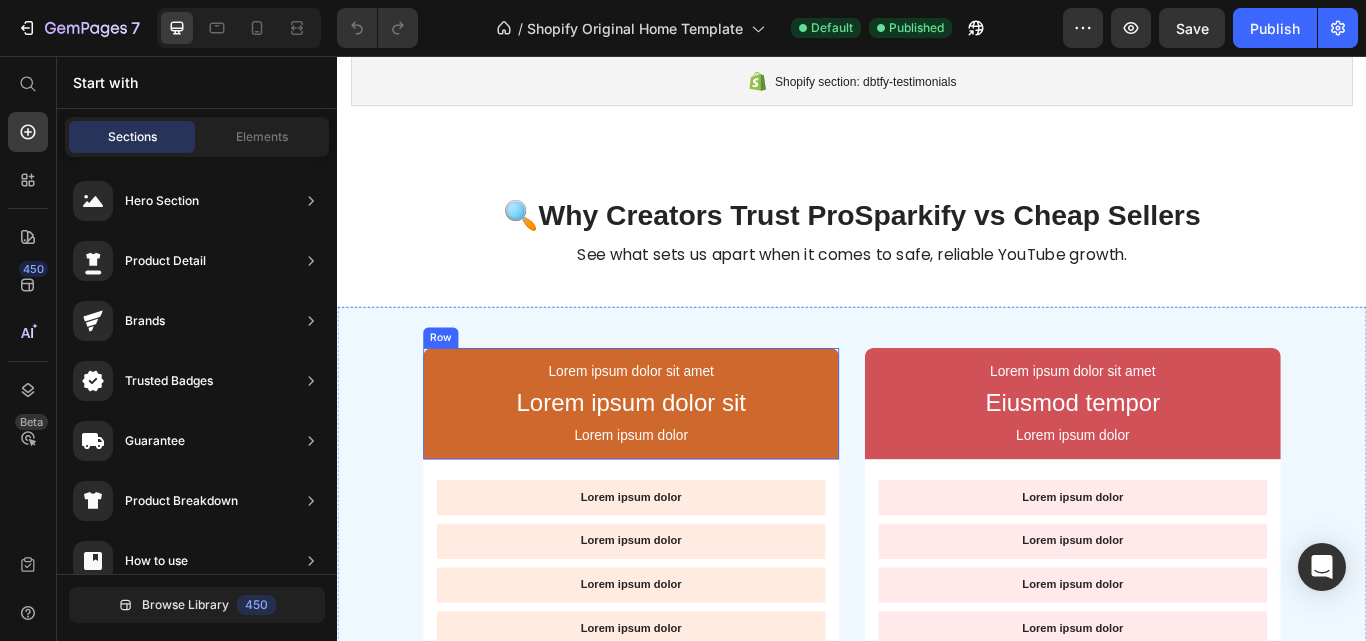 click on "Lorem ipsum dolor sit amet Text Block Lorem ipsum dolor sit Text Block Lorem ipsum dolor Text Block Row" at bounding box center [679, 462] 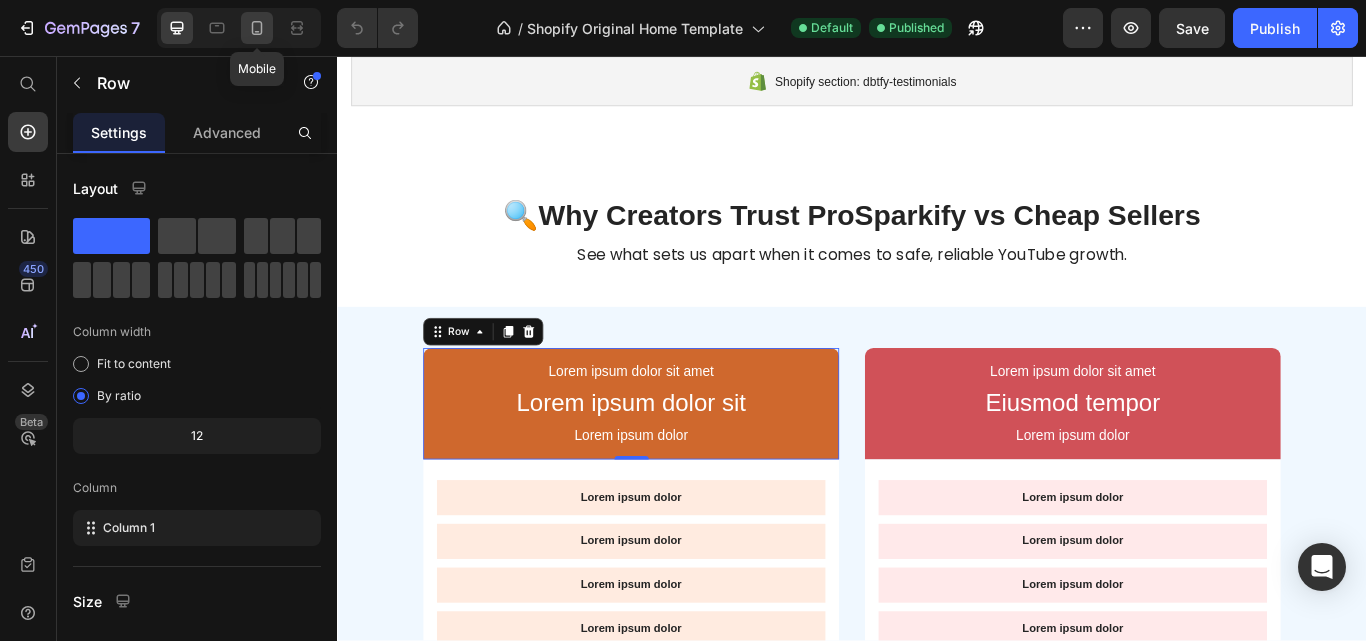 click 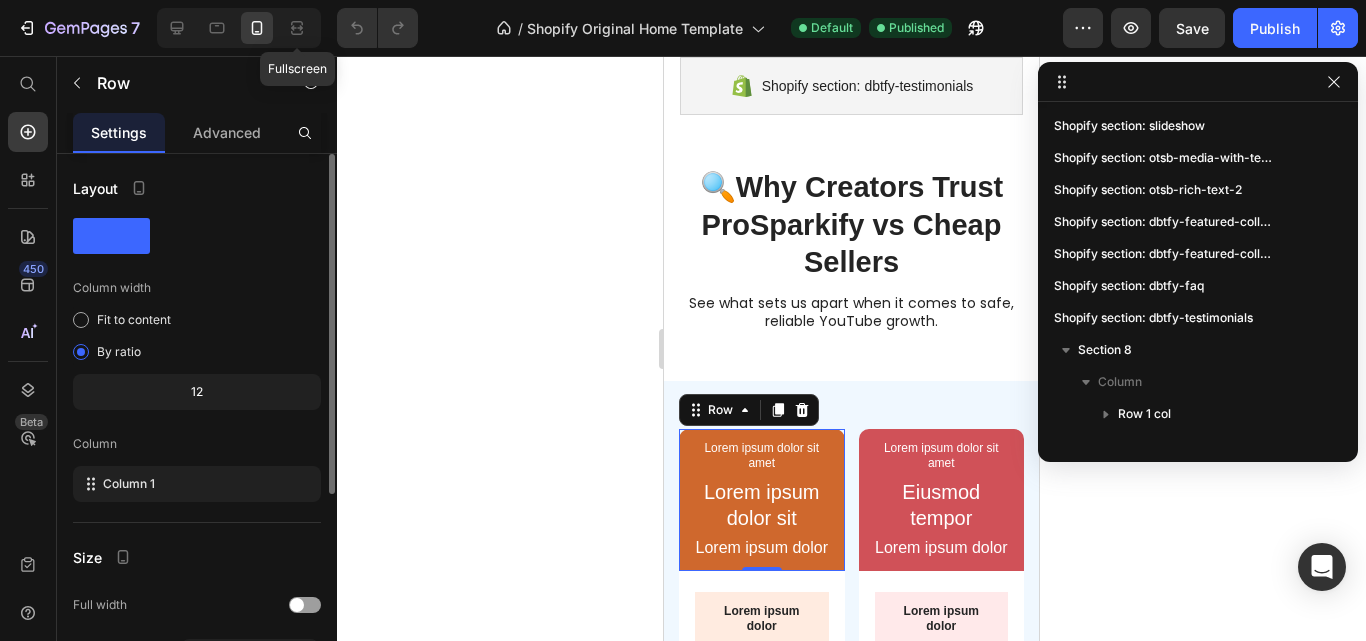 scroll, scrollTop: 251, scrollLeft: 0, axis: vertical 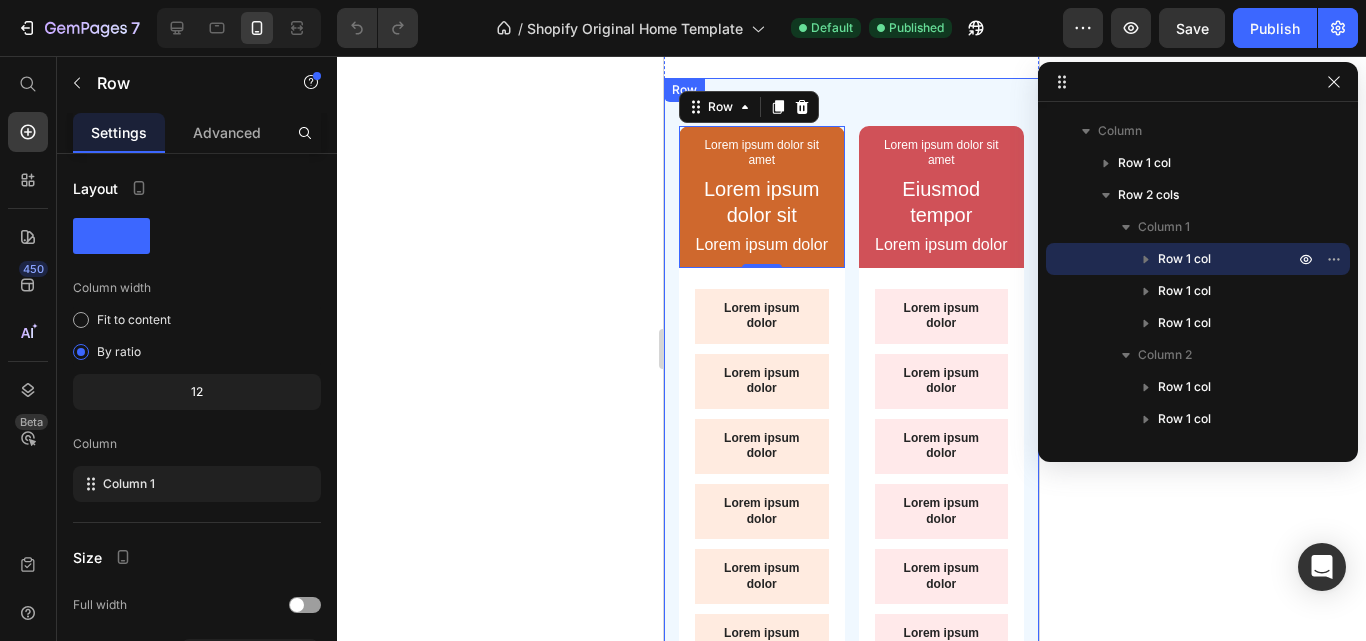 click on "Lorem ipsum dolor sit amet Text Block Lorem ipsum dolor sit Text Block Lorem ipsum dolor Text Block Row   0 Lorem ipsum dolor Text Block Lorem ipsum dolor Text Block Lorem ipsum dolor Text Block Lorem ipsum dolor Text Block Lorem ipsum dolor Text Block Lorem ipsum dolor Text Block Lorem ipsum dolor Text Block Lorem ipsum dolor Text Block Row Image Lorem ipsum dolor sit amet, consectetur Text Block Lorem ipsum dolor Text Block Find Out More Button Row Lorem ipsum dolor sit amet Text Block Eiusmod tempor Text Block Lorem ipsum dolor Text Block Row Lorem ipsum dolor Text Block Lorem ipsum dolor Text Block Lorem ipsum dolor Text Block Lorem ipsum dolor Text Block Lorem ipsum dolor Text Block Lorem ipsum dolor Text Block Lorem ipsum dolor Text Block Lorem ipsum dolor Text Block Row Image Sed do eiusmod tempor, consectetur Text Block Lorem ipsum dolor Text Block Find Out More Button Row Row" at bounding box center [851, 666] 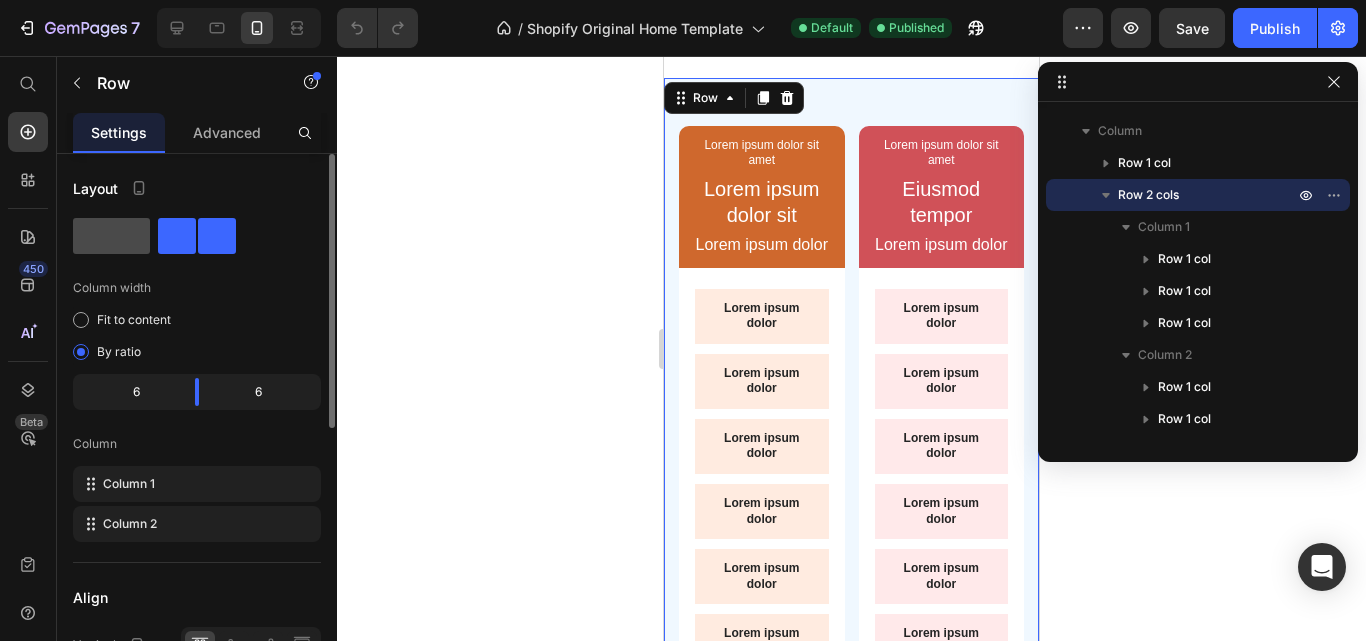 click 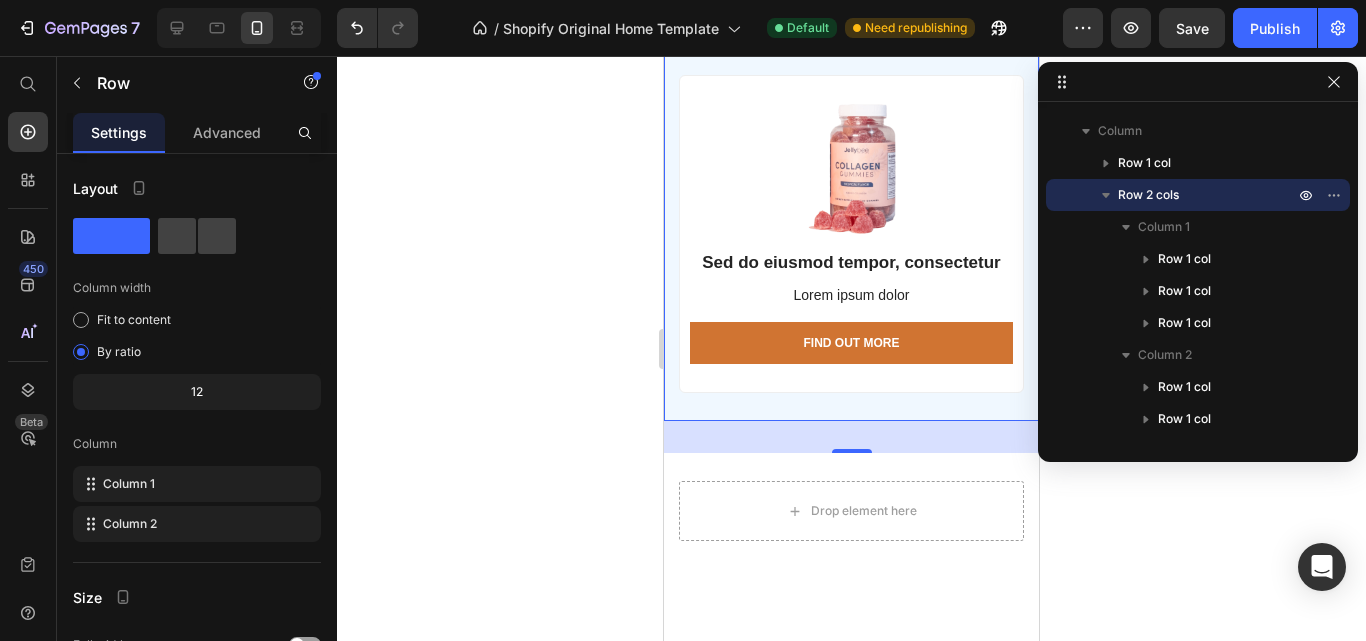 scroll, scrollTop: 2503, scrollLeft: 0, axis: vertical 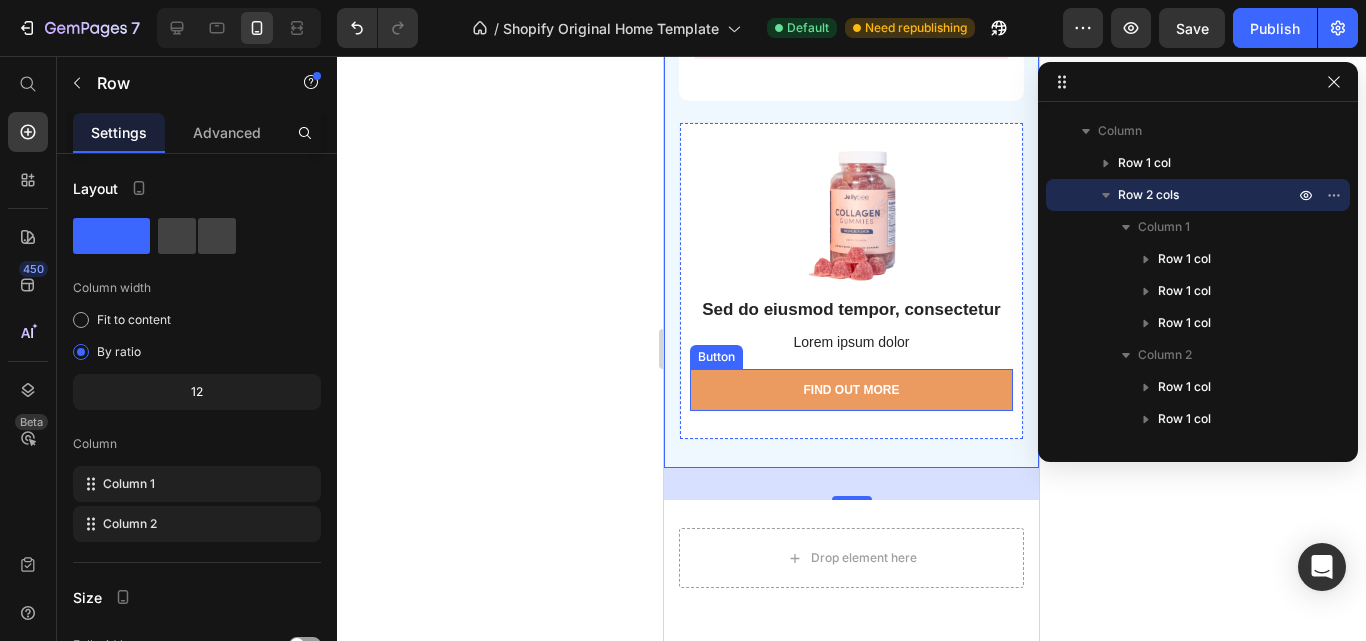 click on "Find Out More" at bounding box center [851, 390] 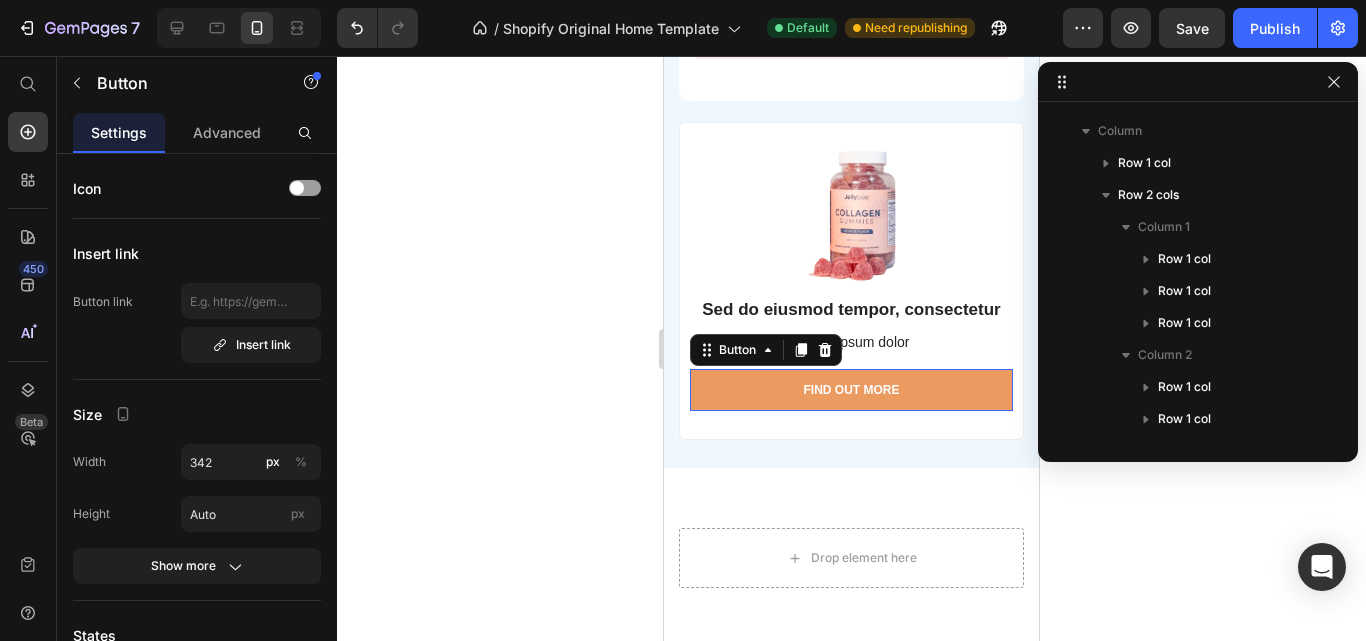 scroll, scrollTop: 534, scrollLeft: 0, axis: vertical 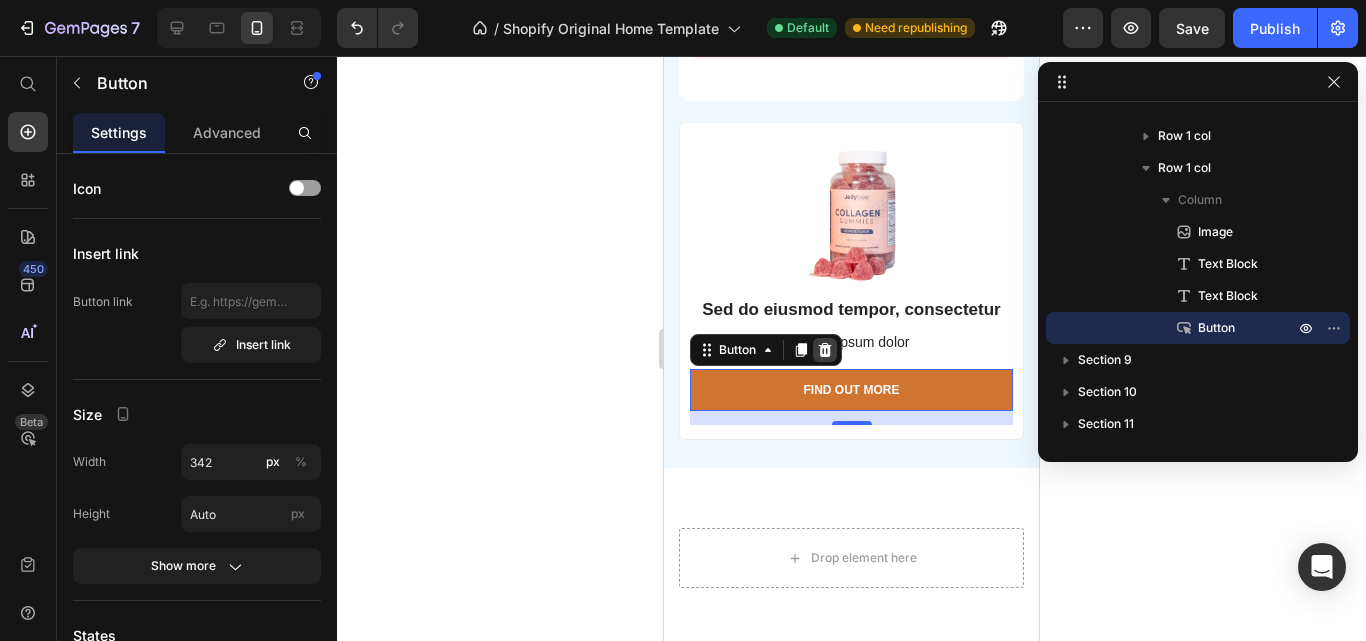 click 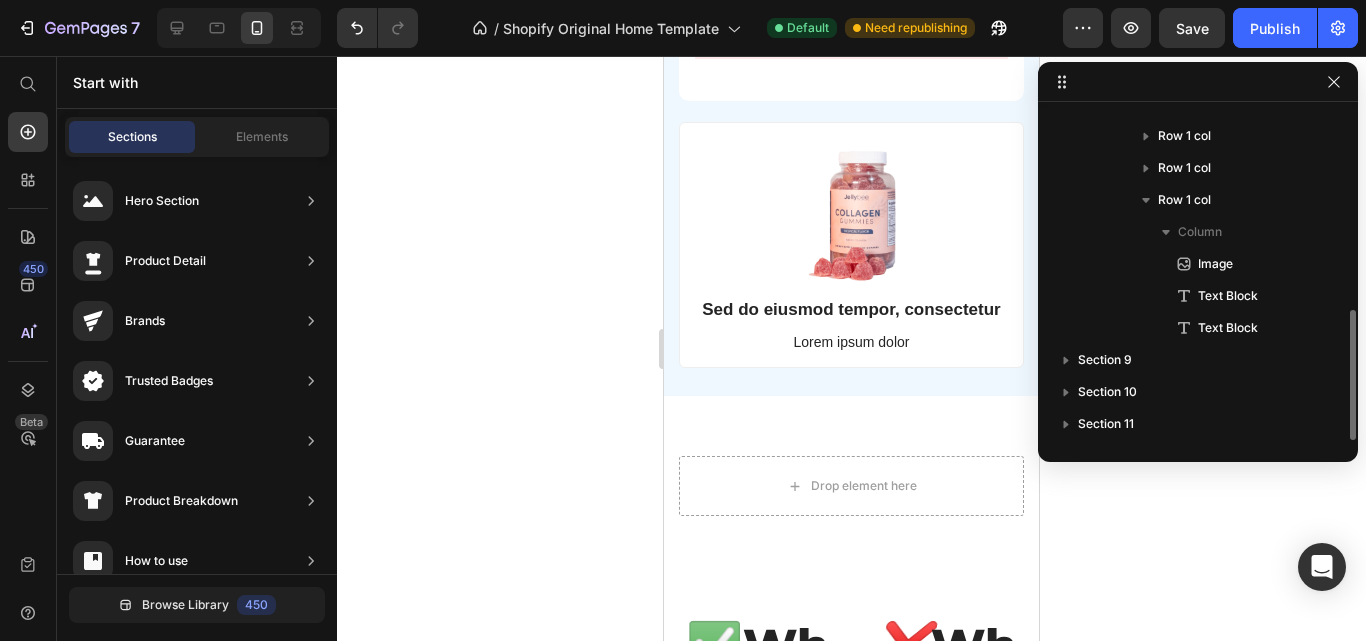 scroll, scrollTop: 502, scrollLeft: 0, axis: vertical 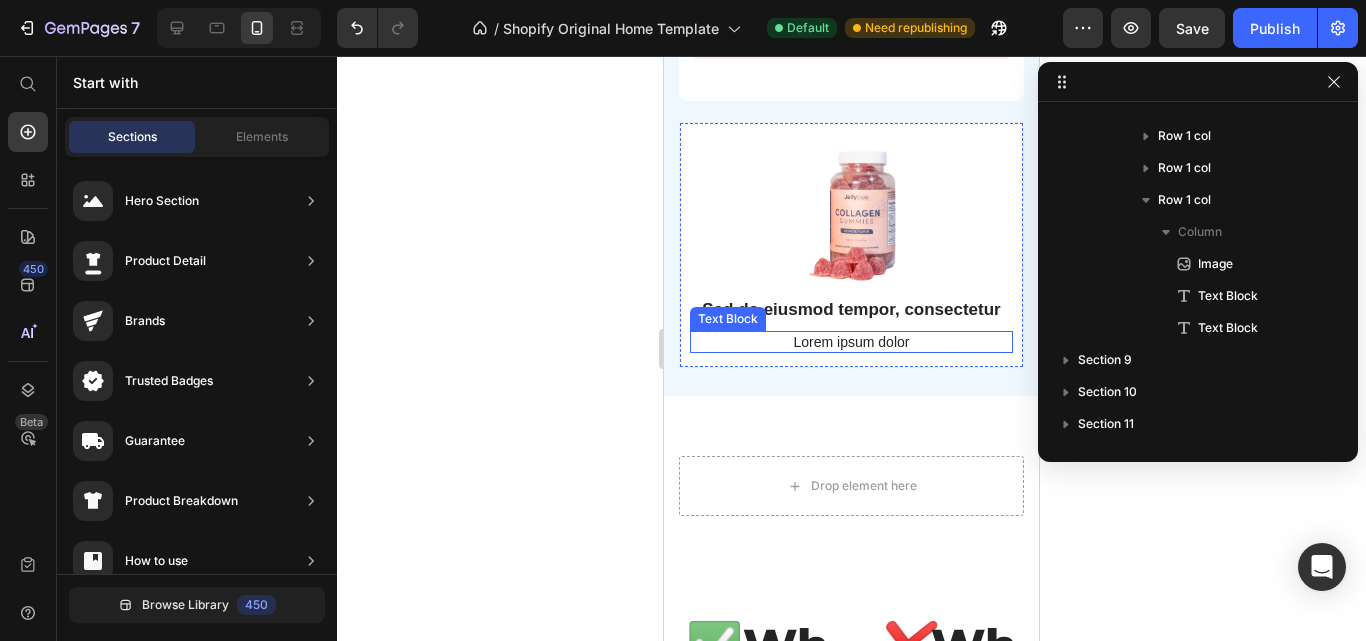 click on "Lorem ipsum dolor" at bounding box center (851, 342) 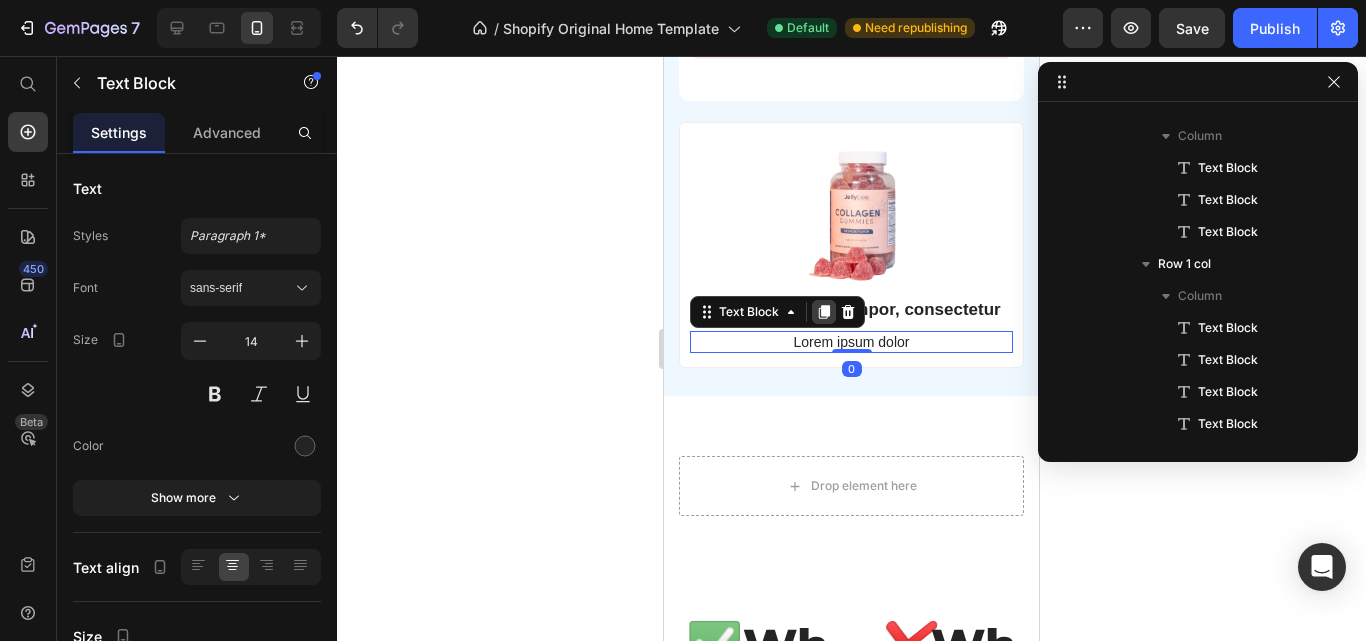scroll, scrollTop: 1590, scrollLeft: 0, axis: vertical 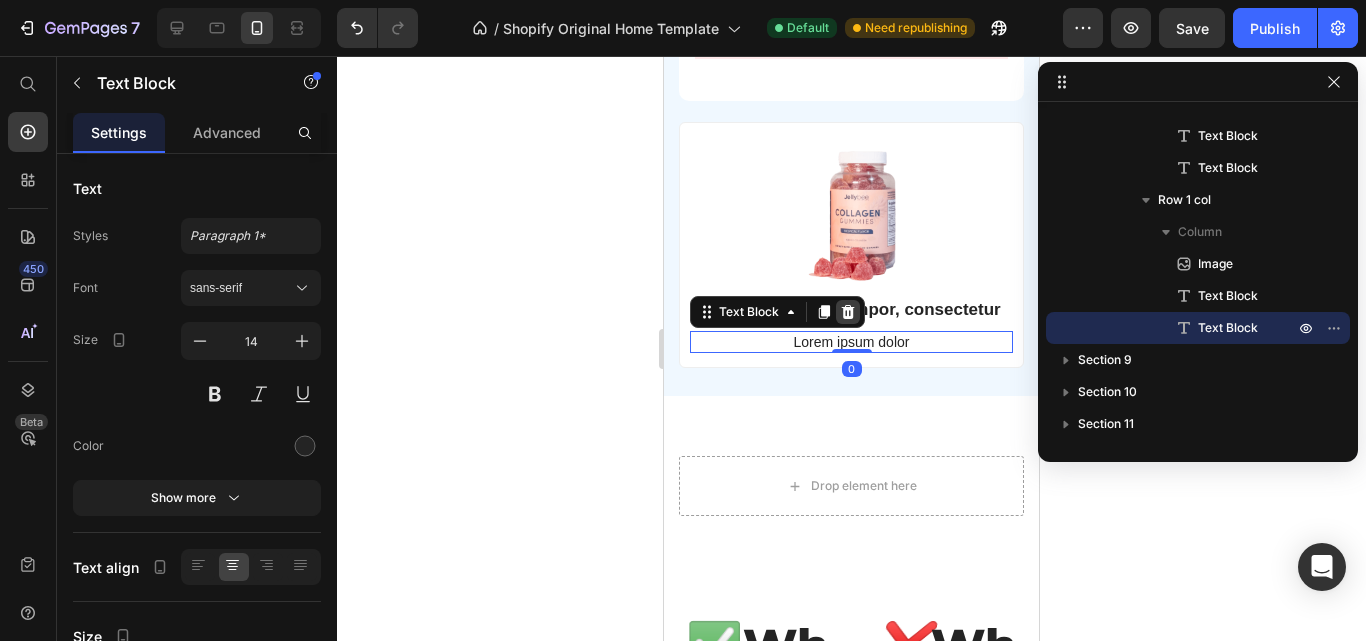 click 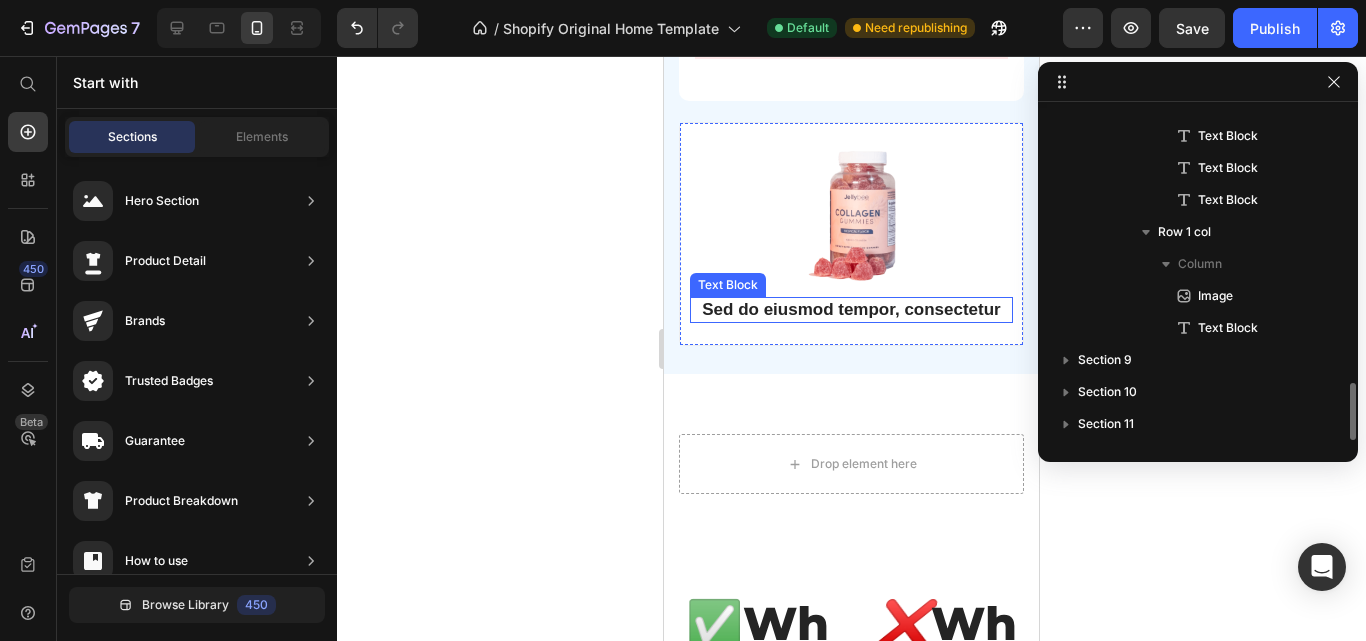 scroll, scrollTop: 1558, scrollLeft: 0, axis: vertical 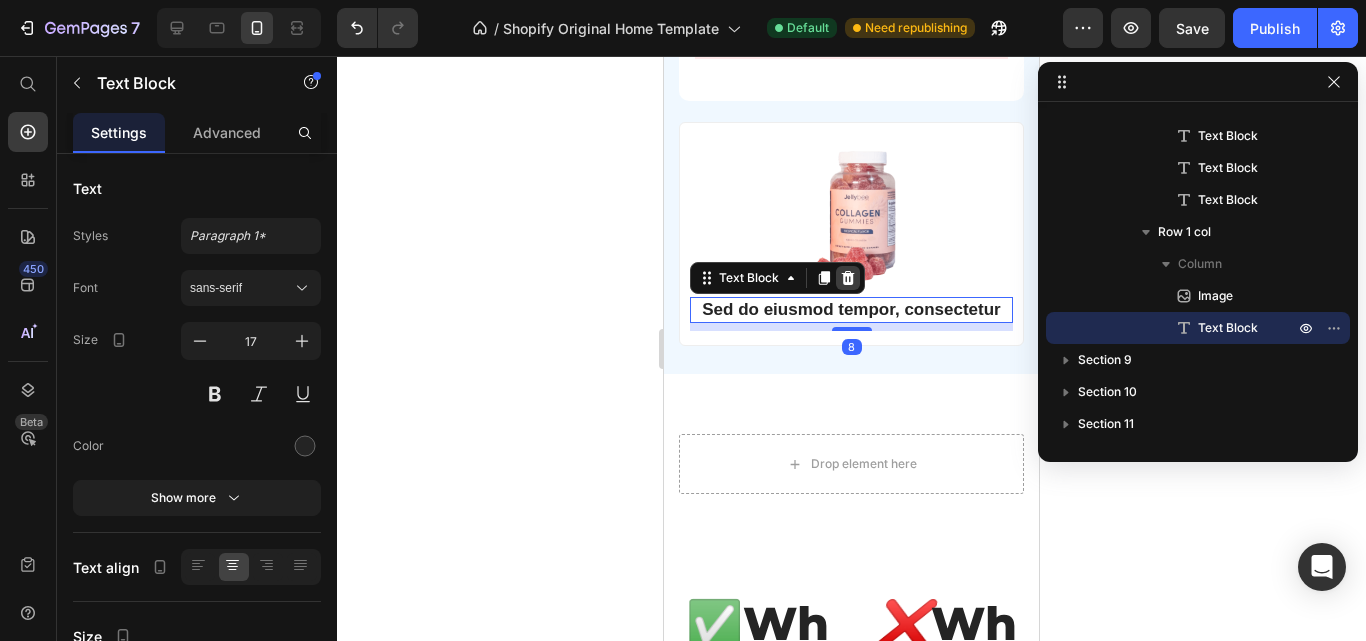 click 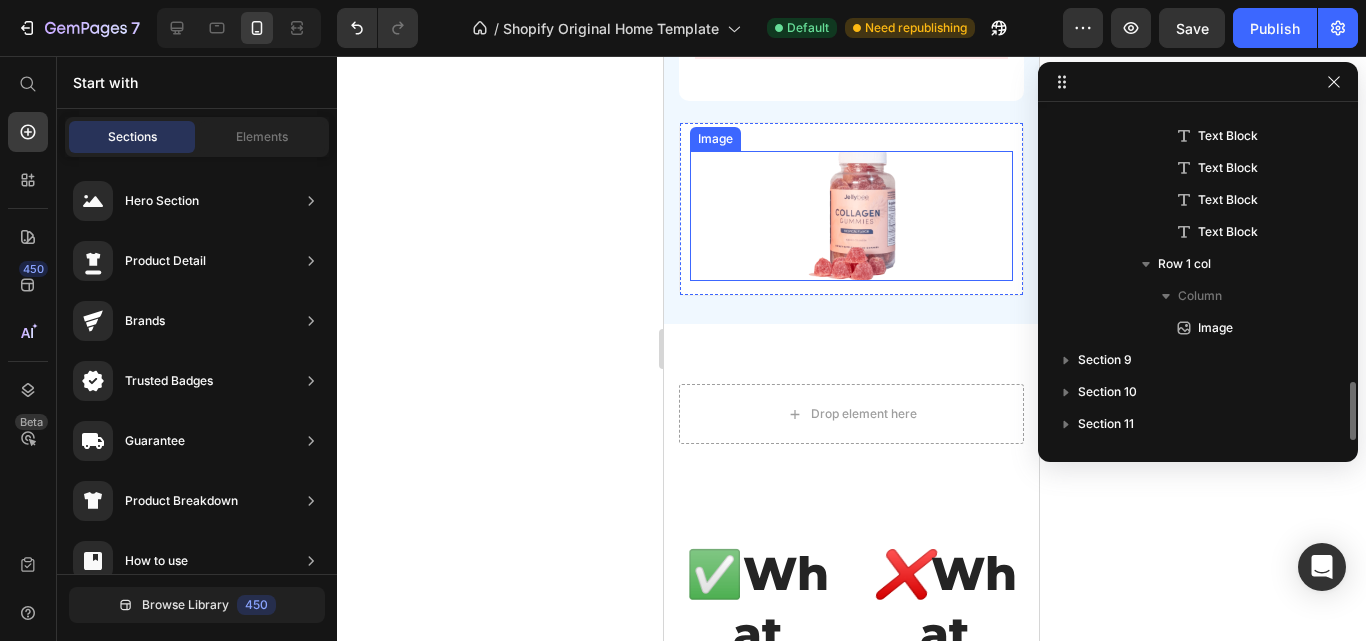scroll, scrollTop: 1526, scrollLeft: 0, axis: vertical 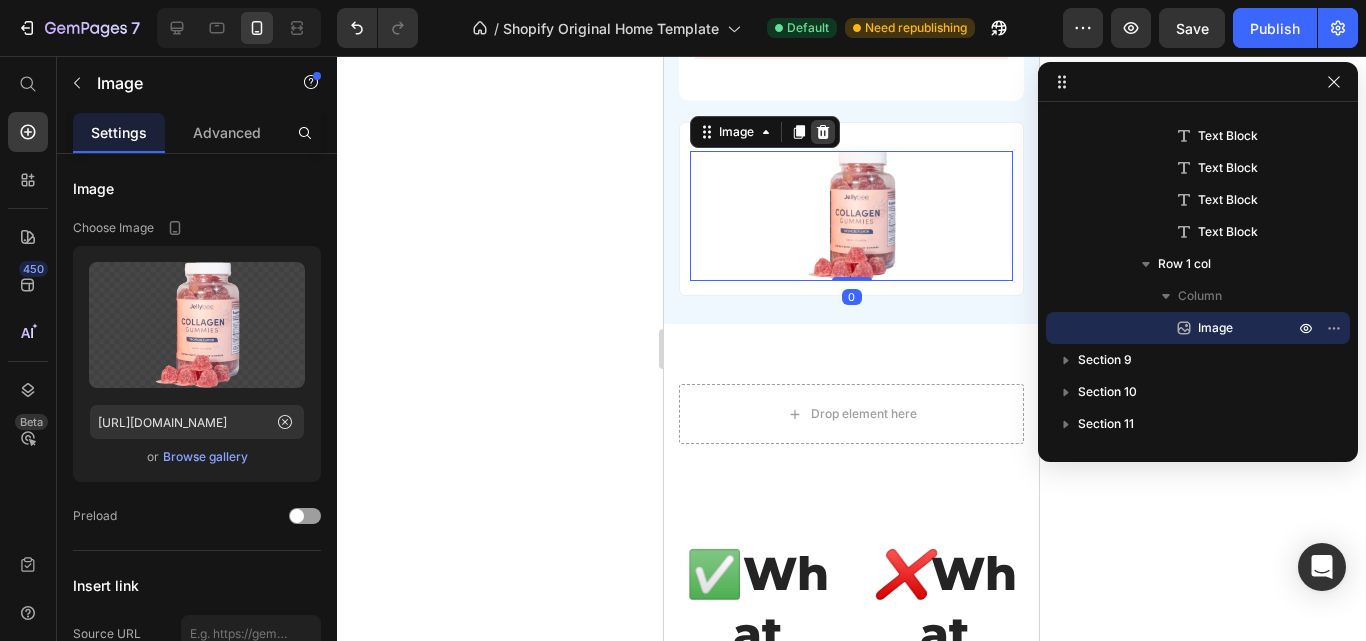 click 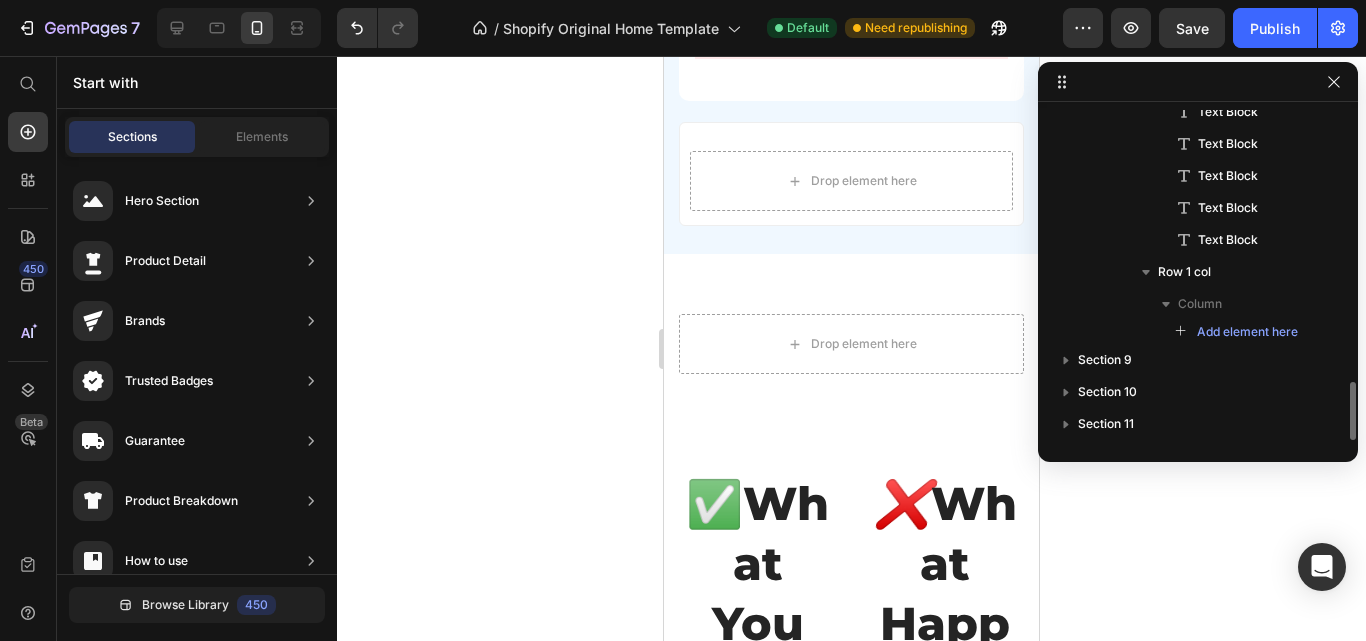 scroll, scrollTop: 1518, scrollLeft: 0, axis: vertical 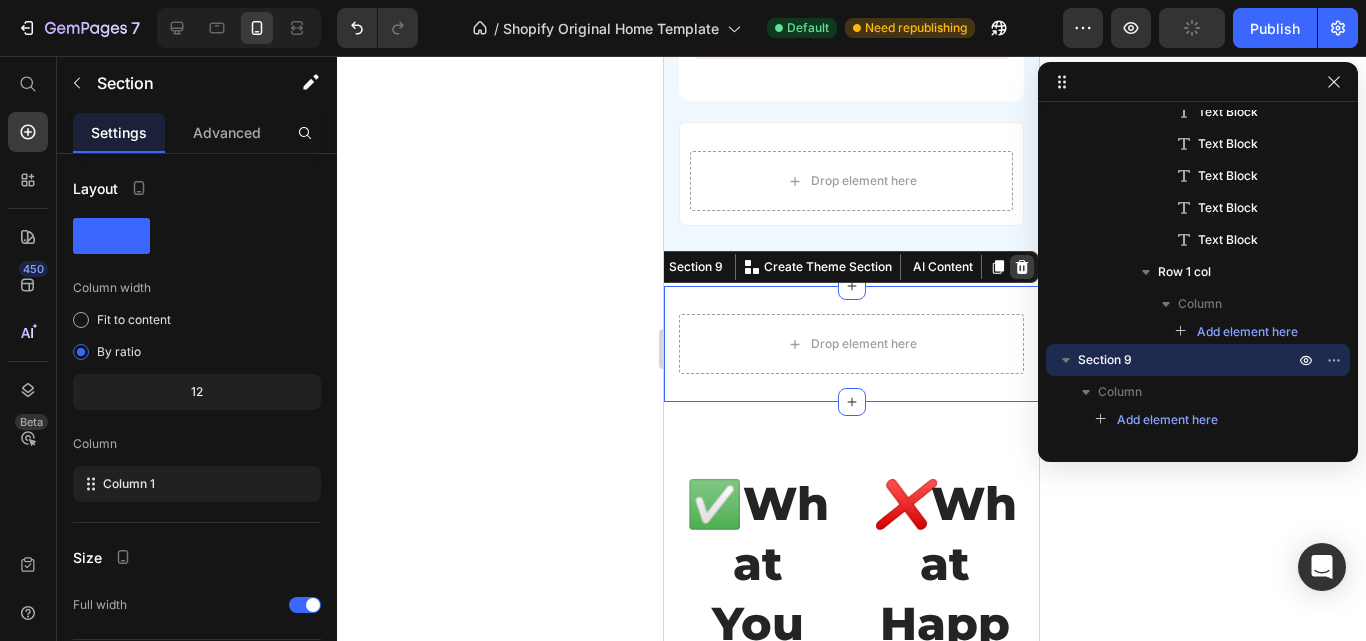 click 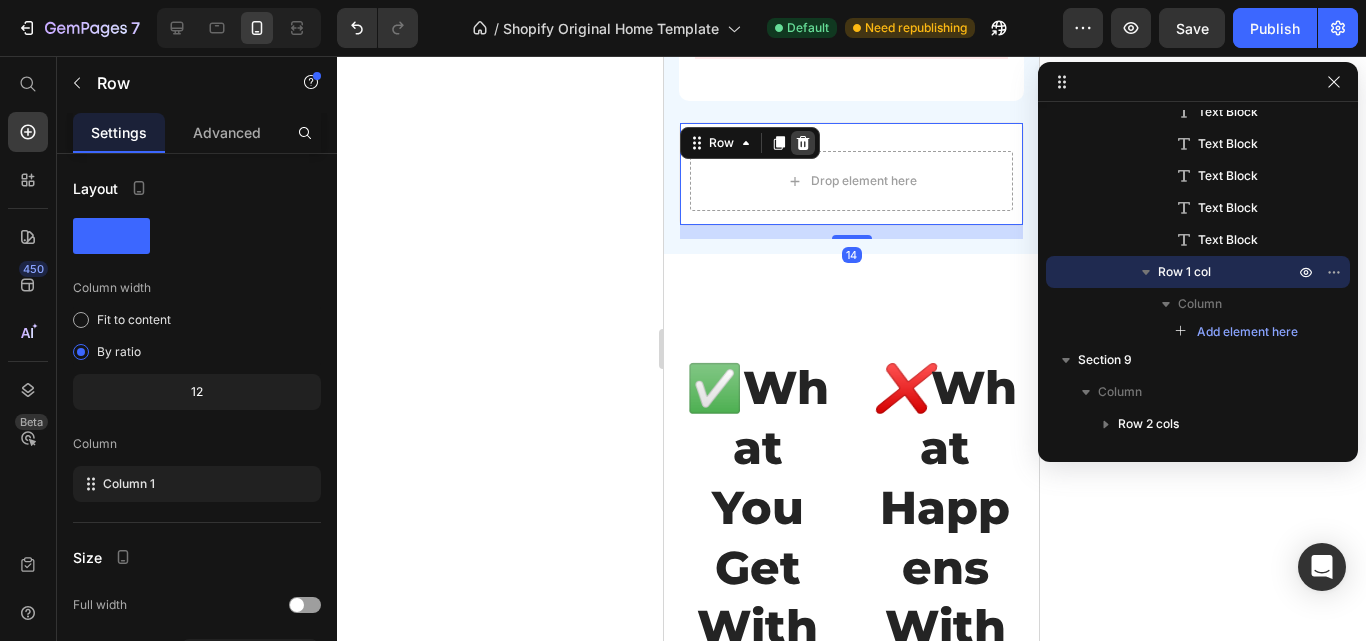 click 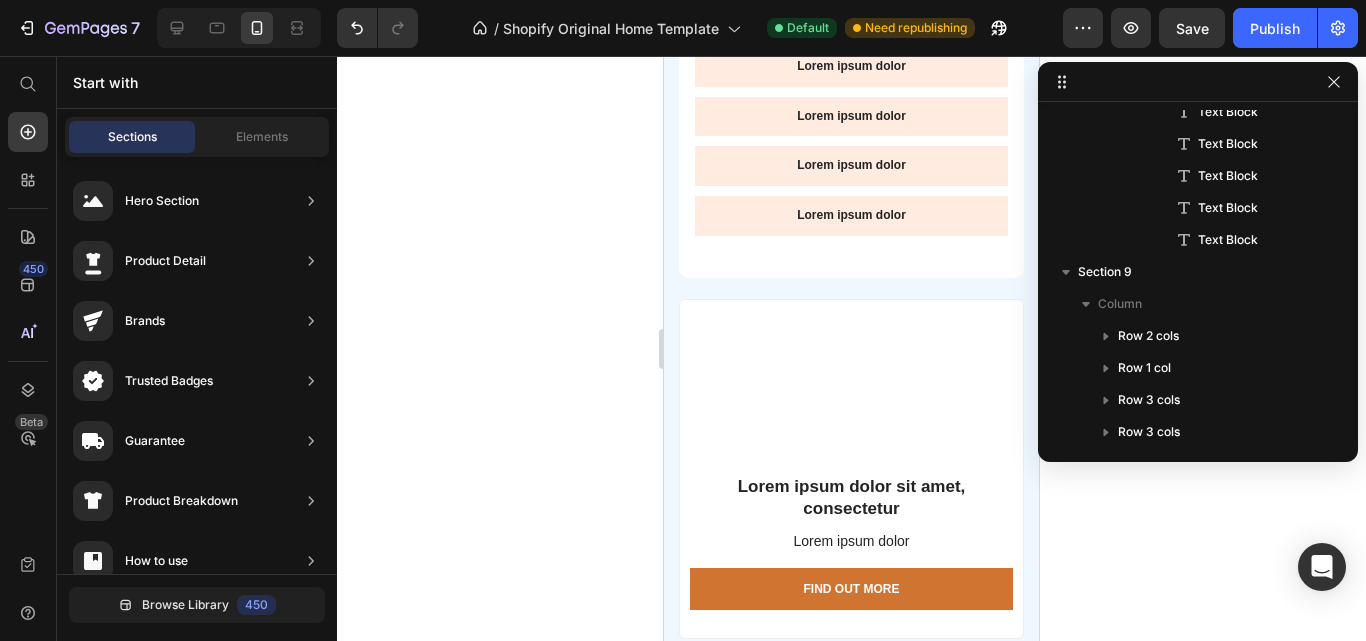 scroll, scrollTop: 1403, scrollLeft: 0, axis: vertical 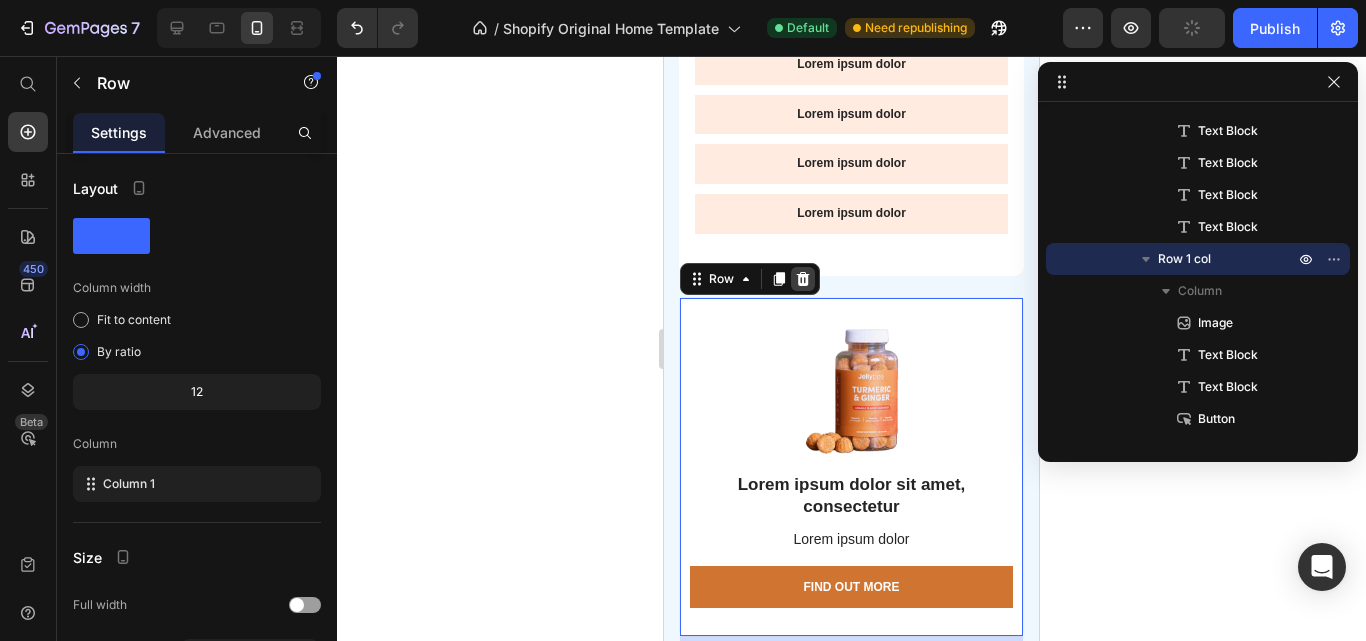 click 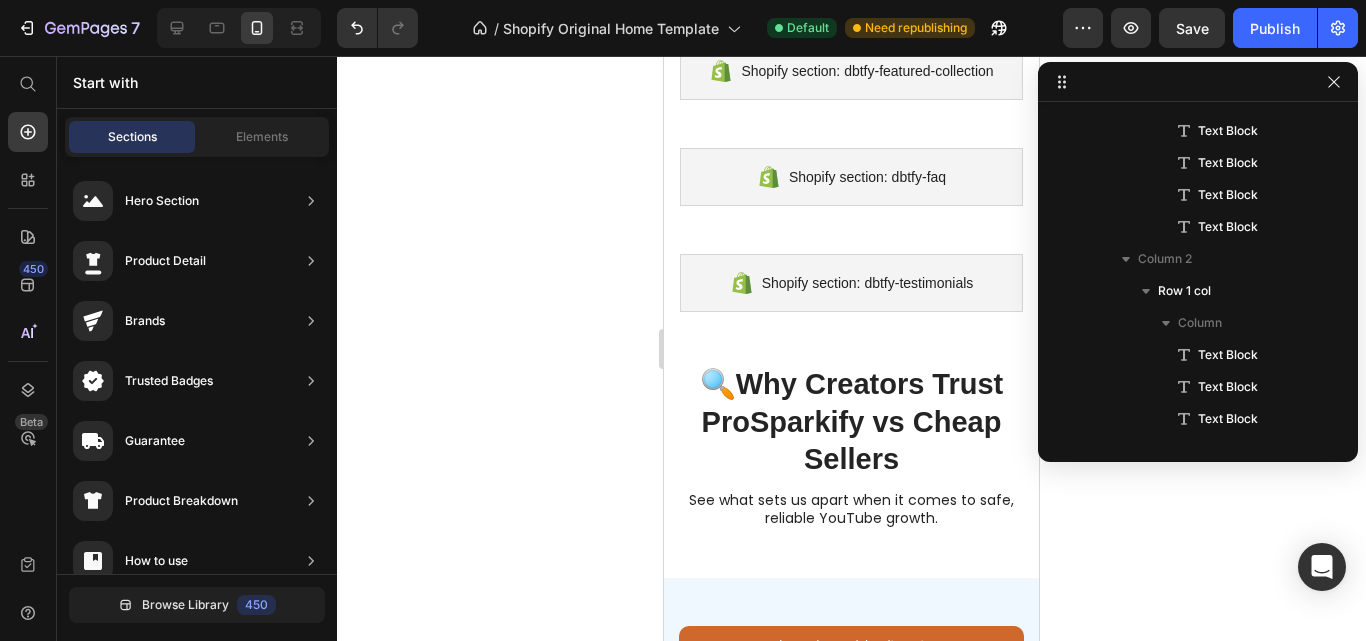 scroll, scrollTop: 603, scrollLeft: 0, axis: vertical 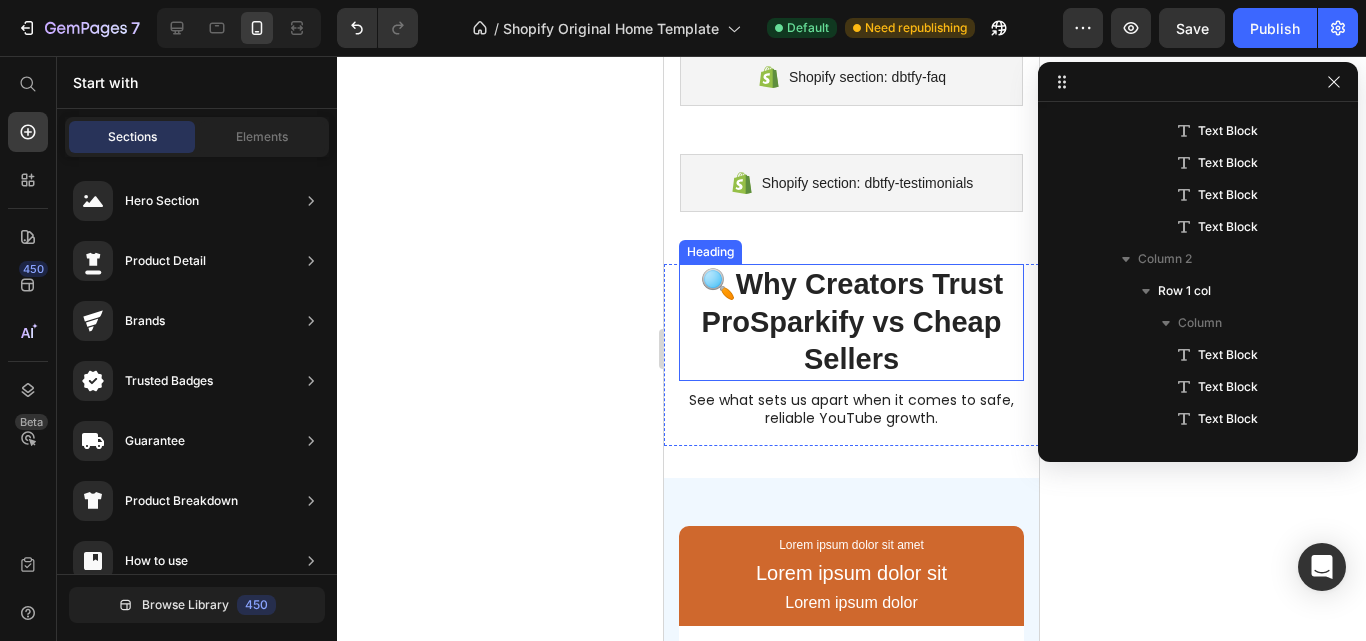 click on "Why Creators Trust ProSparkify vs Cheap Sellers" at bounding box center (853, 321) 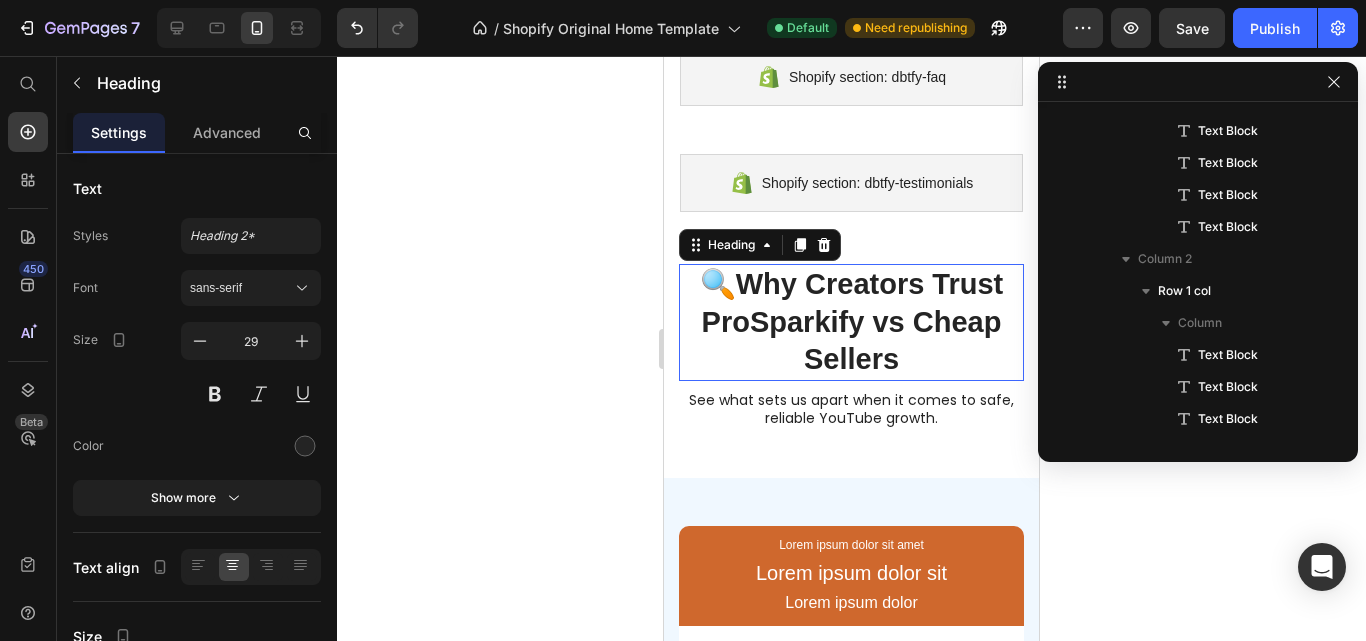 scroll, scrollTop: 219, scrollLeft: 0, axis: vertical 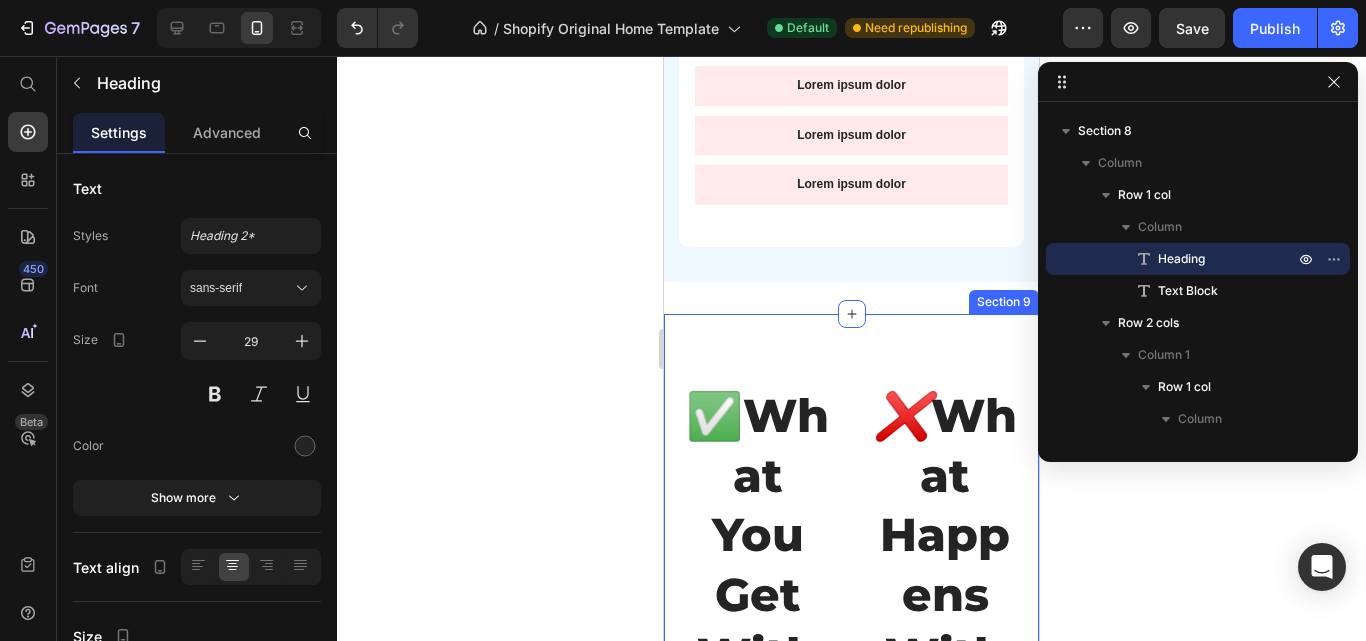 click on "✅  What You Get With ProSparkify Text Block Safe. Proven. Fully Compliant. Text Block ❌  What Happens With  Cheap Sellers  Text Block Unclear. Risky. Overpriced. Text Block Row explain  mistaken Text Block Row Image pleasure of the moment Text Block Image Row Image cannot foresee Text Block Image Row Image same as saying through Text Block Image Row Image frequently occur that pleasures Text Block Image Row Image pleasure Text Block Image Row $20.00 Text Block Price Text Block $45.00+ Text Block Row Section 9" at bounding box center (851, 945) 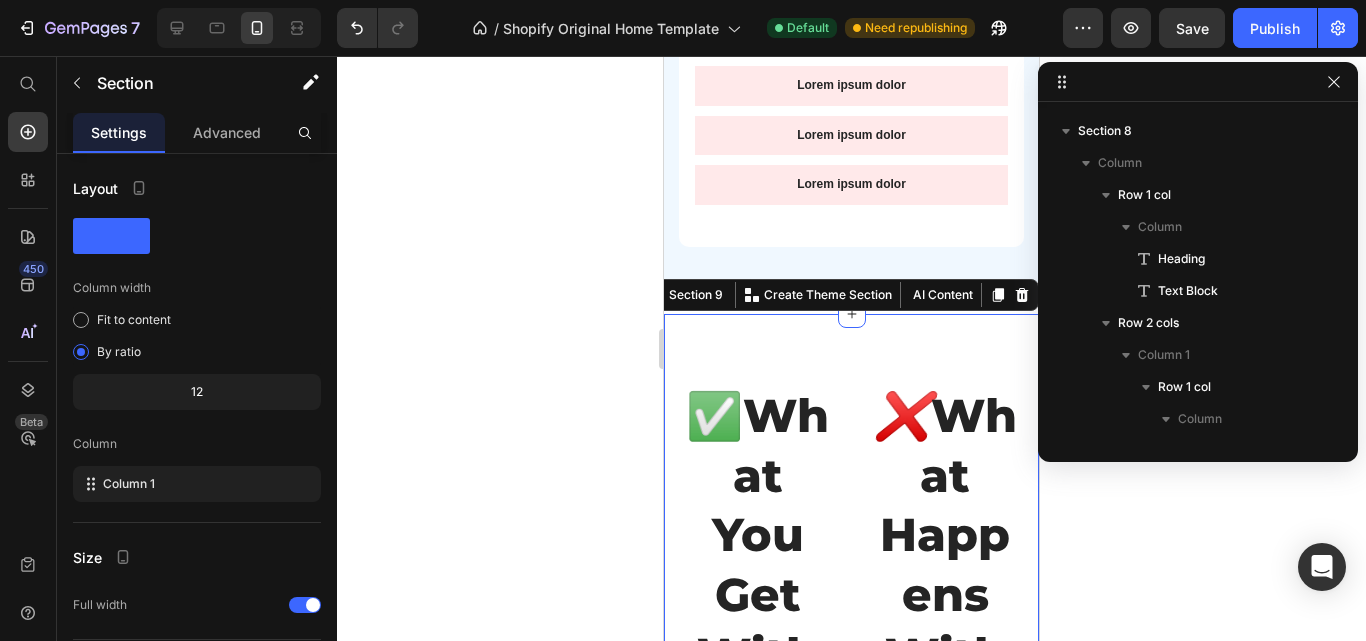 scroll, scrollTop: 1339, scrollLeft: 0, axis: vertical 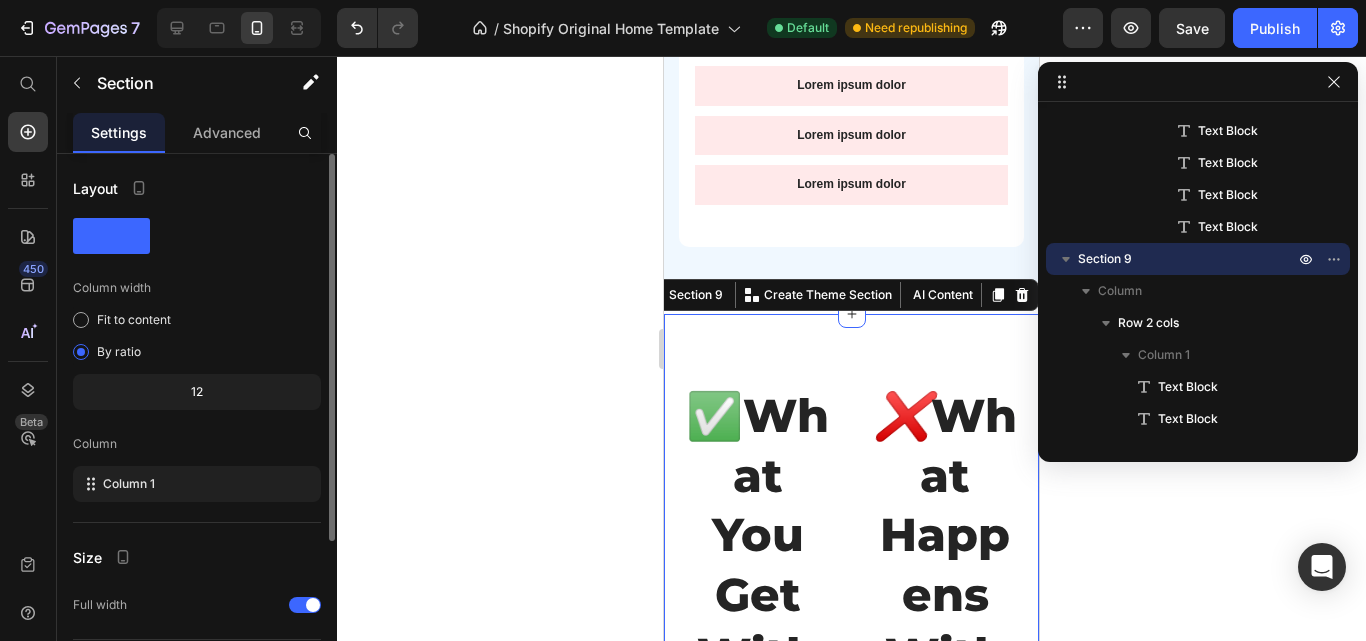 click 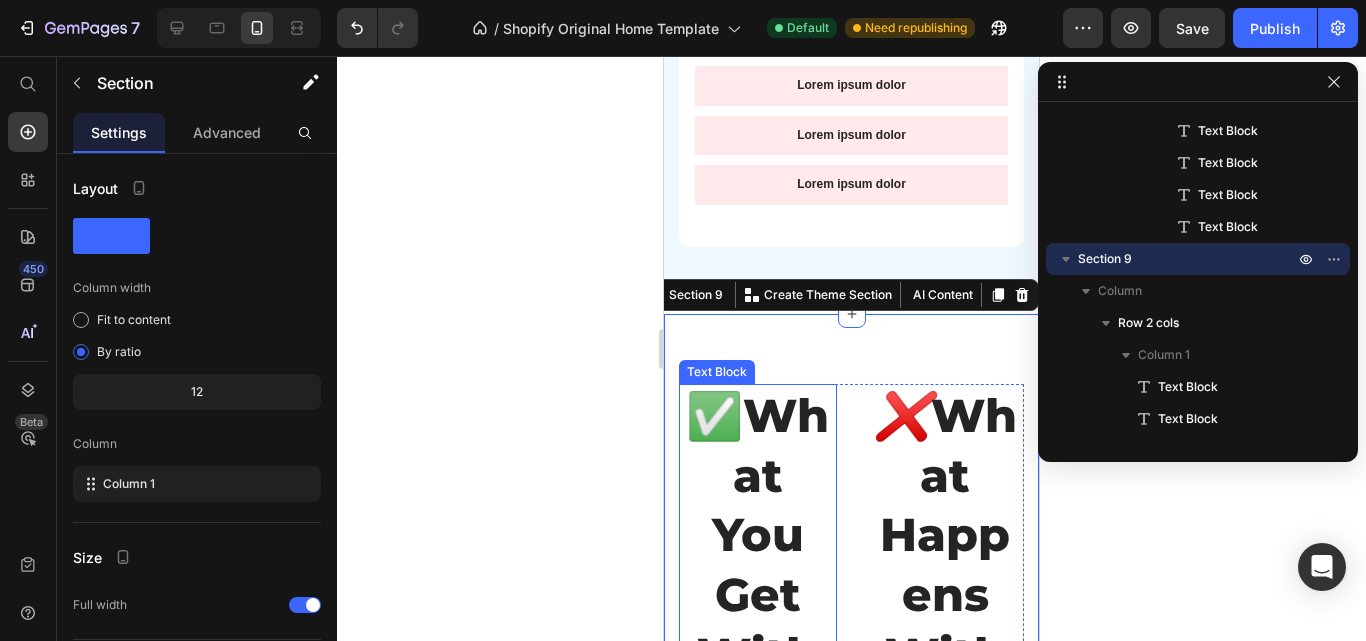 click on "What You Get With ProSparkify" at bounding box center (757, 595) 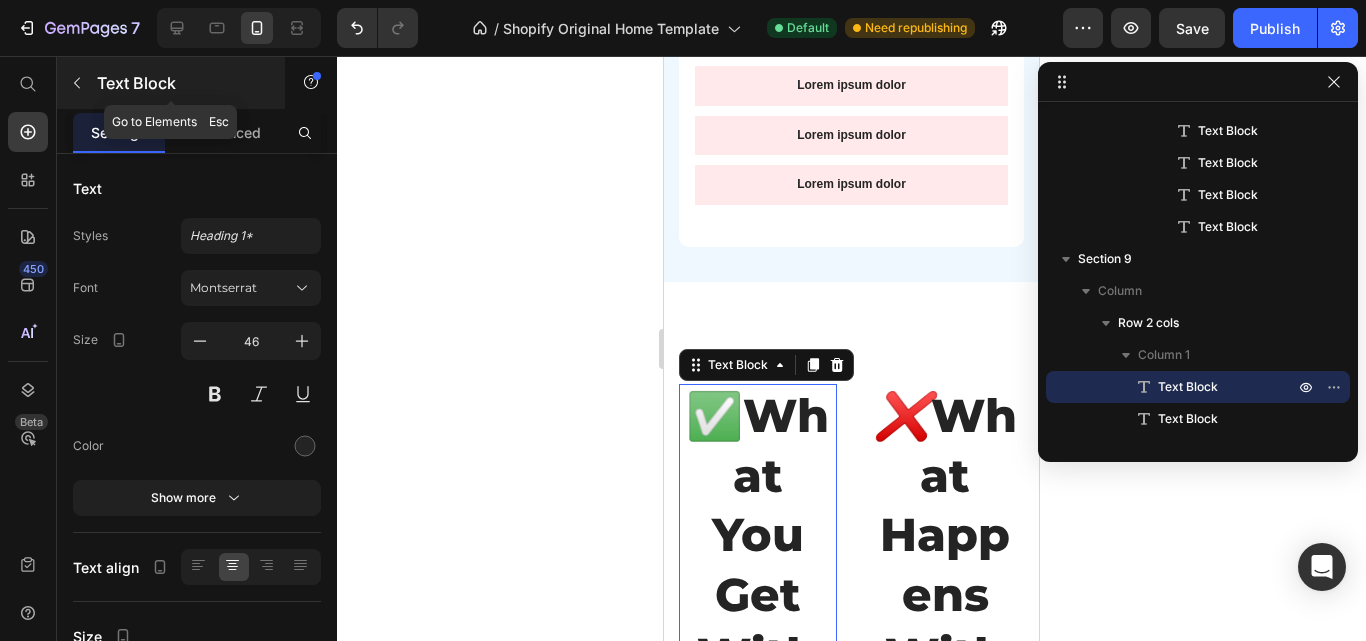 click 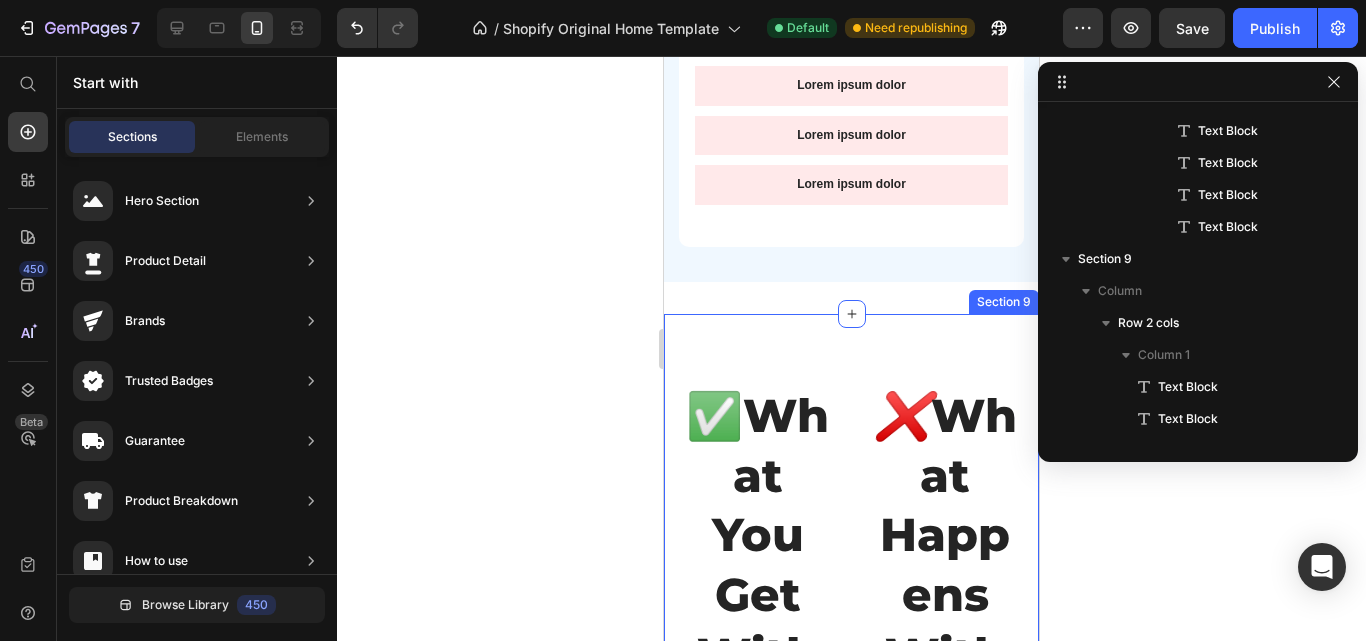 click on "✅  What You Get With ProSparkify Text Block Safe. Proven. Fully Compliant. Text Block ❌  What Happens With  Cheap Sellers  Text Block Unclear. Risky. Overpriced. Text Block Row explain  mistaken Text Block Row Image pleasure of the moment Text Block Image Row Image cannot foresee Text Block Image Row Image same as saying through Text Block Image Row Image frequently occur that pleasures Text Block Image Row Image pleasure Text Block Image Row $20.00 Text Block Price Text Block $45.00+ Text Block Row Section 9" at bounding box center [851, 945] 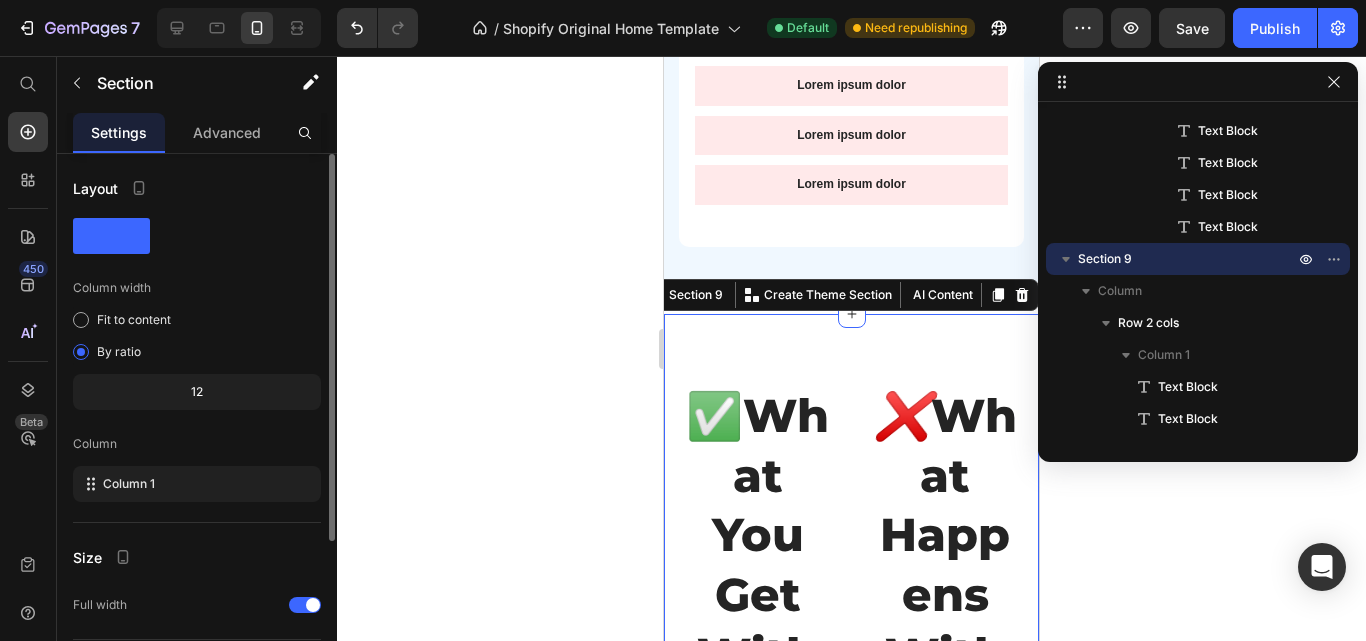 click 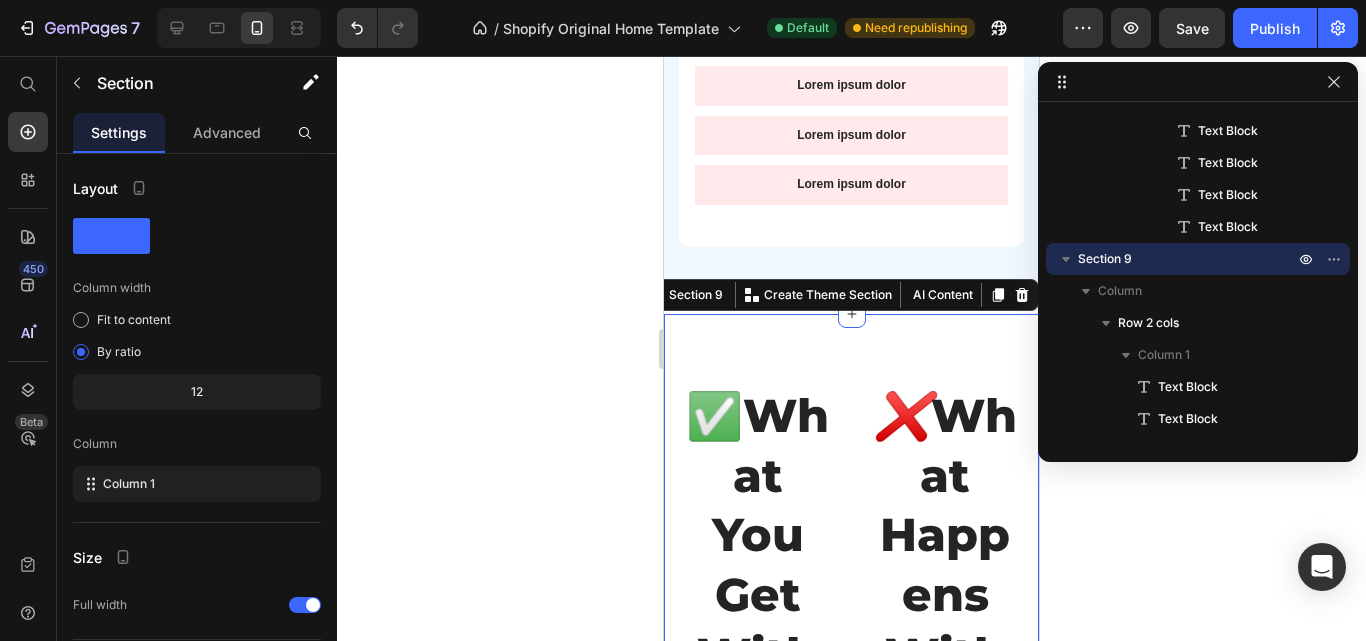 click on "✅  What You Get With ProSparkify Text Block Safe. Proven. Fully Compliant. Text Block ❌  What Happens With  Cheap Sellers  Text Block Unclear. Risky. Overpriced. Text Block Row explain  mistaken Text Block Row Image pleasure of the moment Text Block Image Row Image cannot foresee Text Block Image Row Image same as saying through Text Block Image Row Image frequently occur that pleasures Text Block Image Row Image pleasure Text Block Image Row $20.00 Text Block Price Text Block $45.00+ Text Block Row Section 9   You can create reusable sections Create Theme Section AI Content Write with GemAI What would you like to describe here? Tone and Voice Persuasive Product Google AdSense Approved Account – Start Earning Instantly Show more Generate" at bounding box center [851, 945] 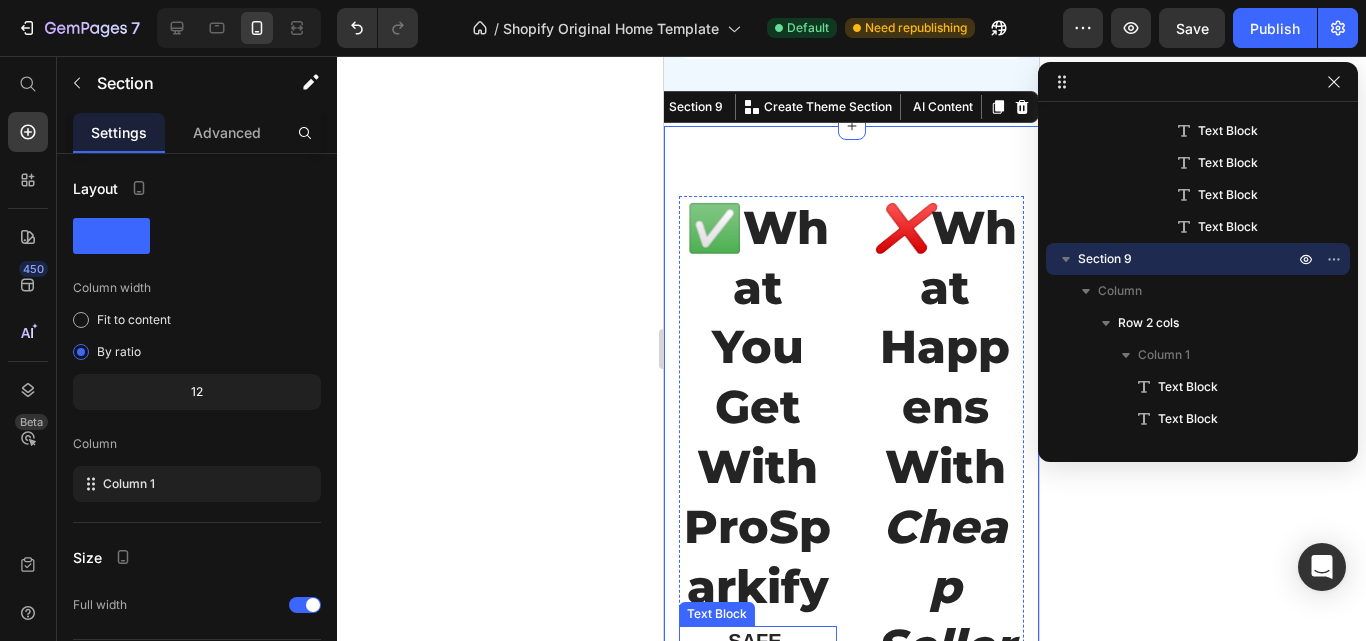 scroll, scrollTop: 2303, scrollLeft: 0, axis: vertical 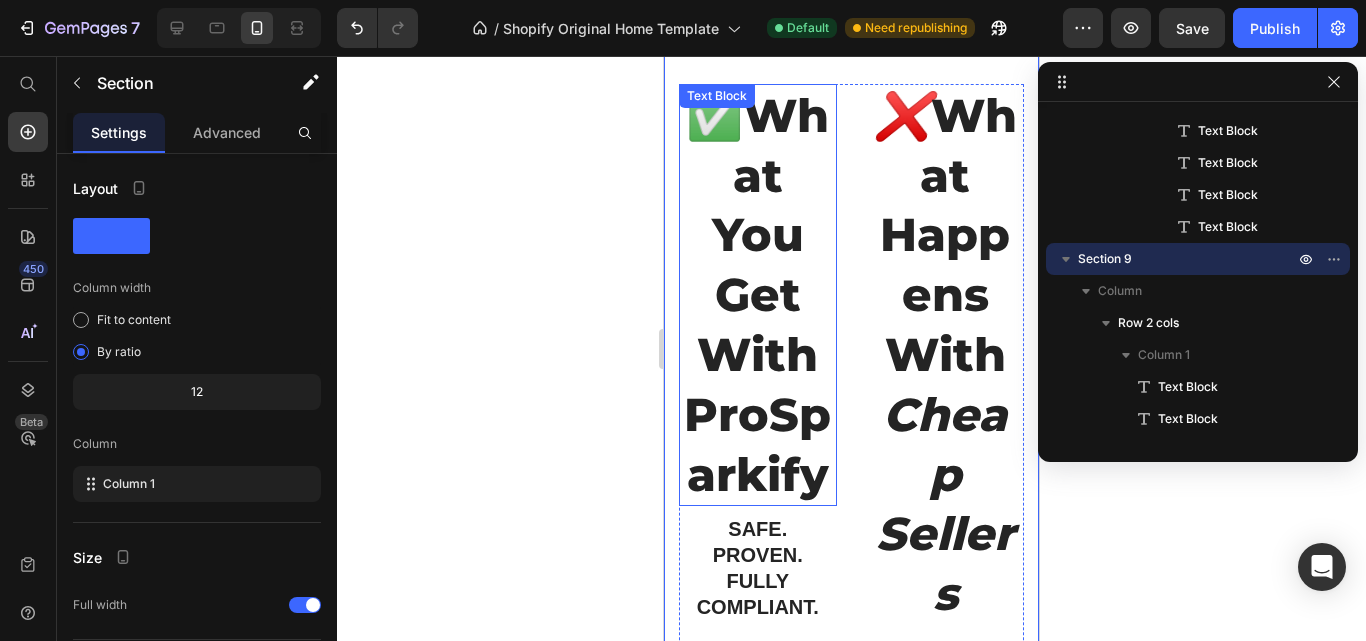 click on "What You Get With ProSparkify" at bounding box center [757, 295] 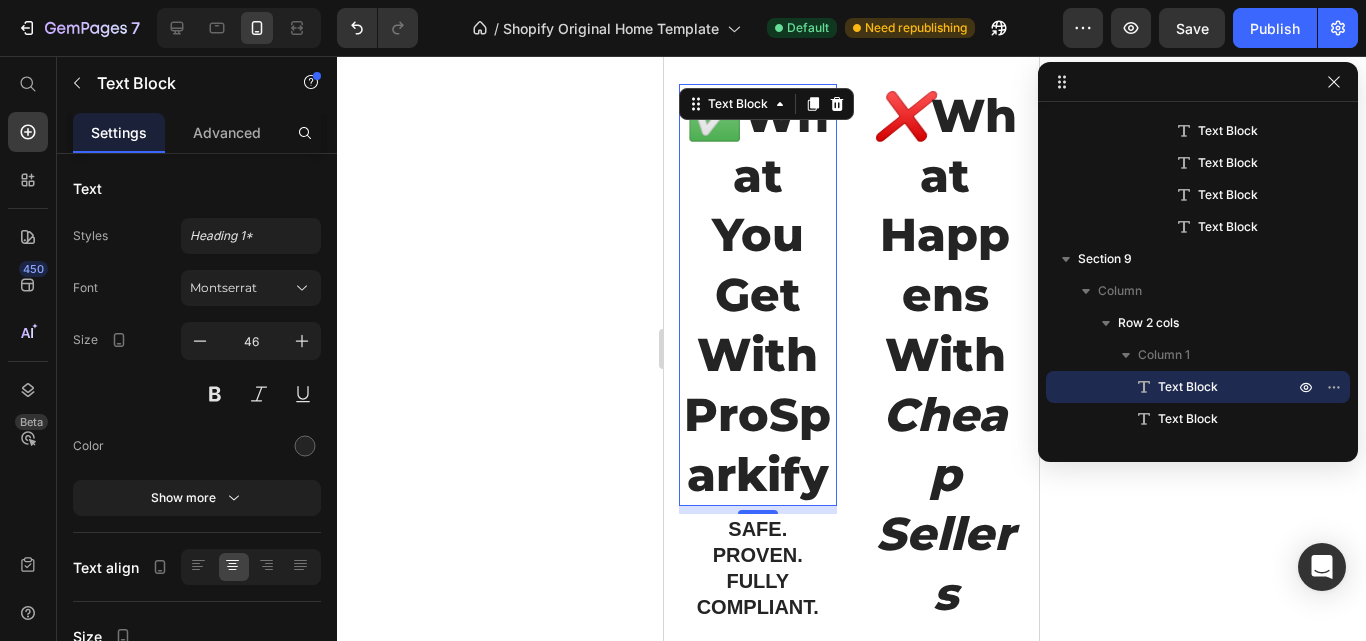 click on "What You Get With ProSparkify" at bounding box center [757, 295] 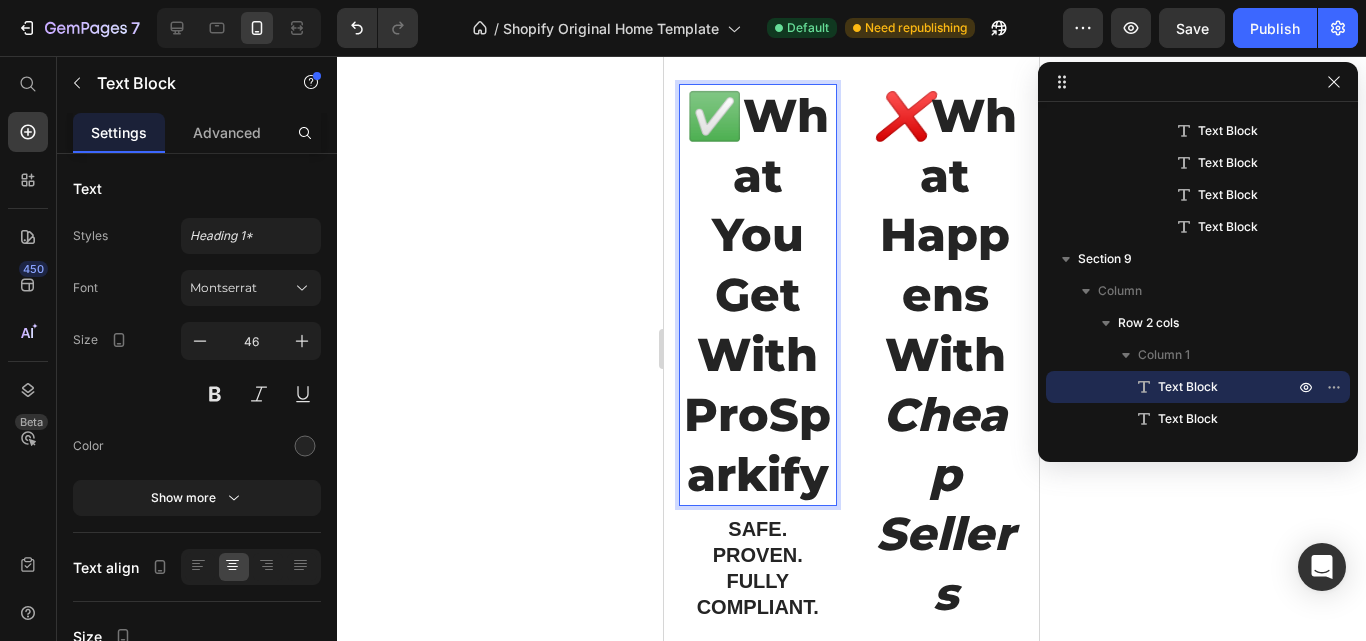 click on "What You Get With ProSparkify" at bounding box center [757, 295] 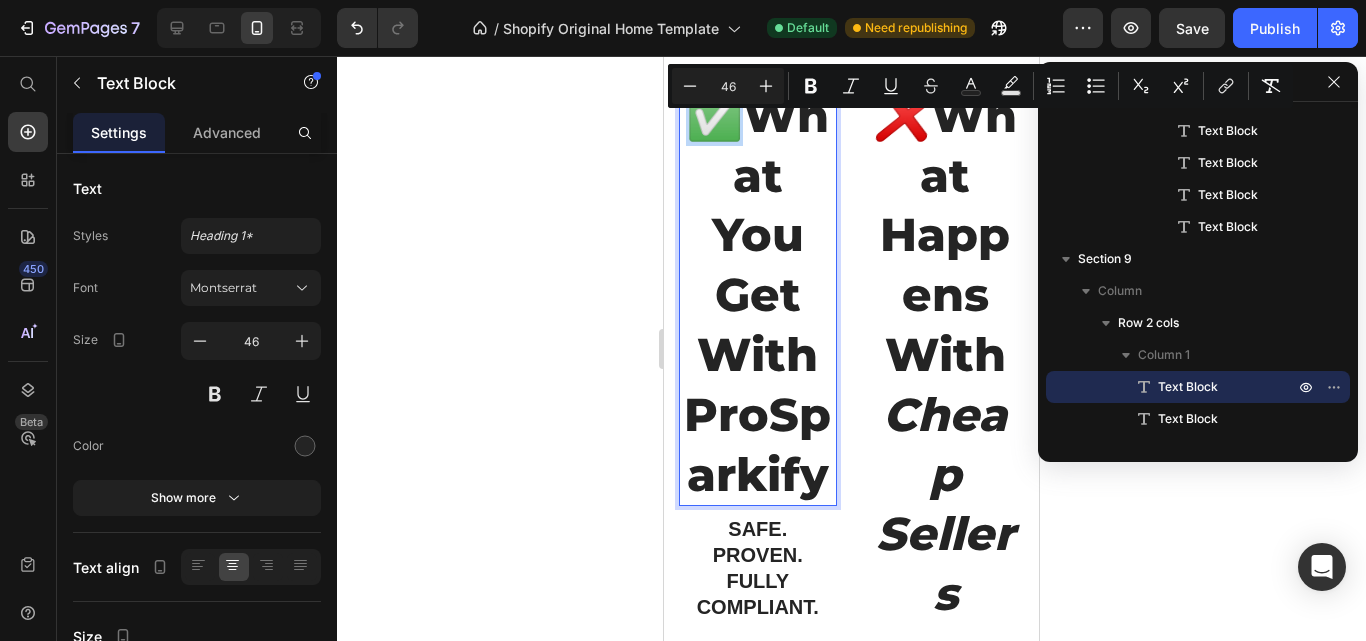 copy on "✅" 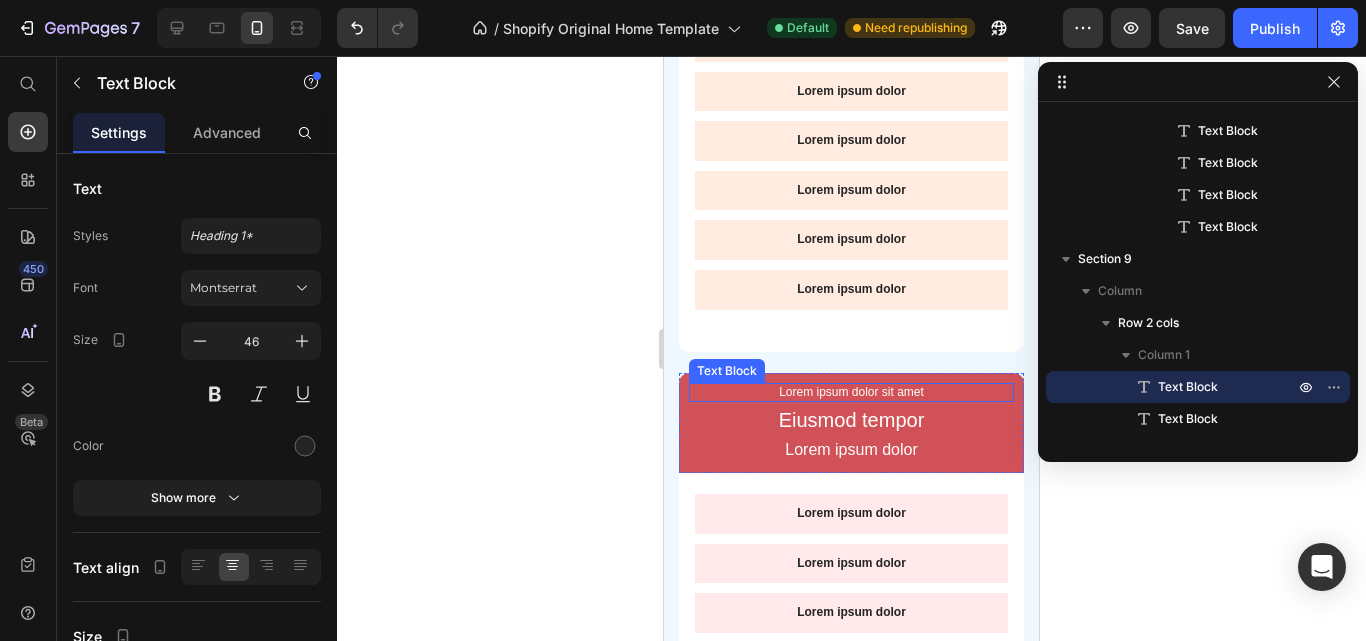 type on "16" 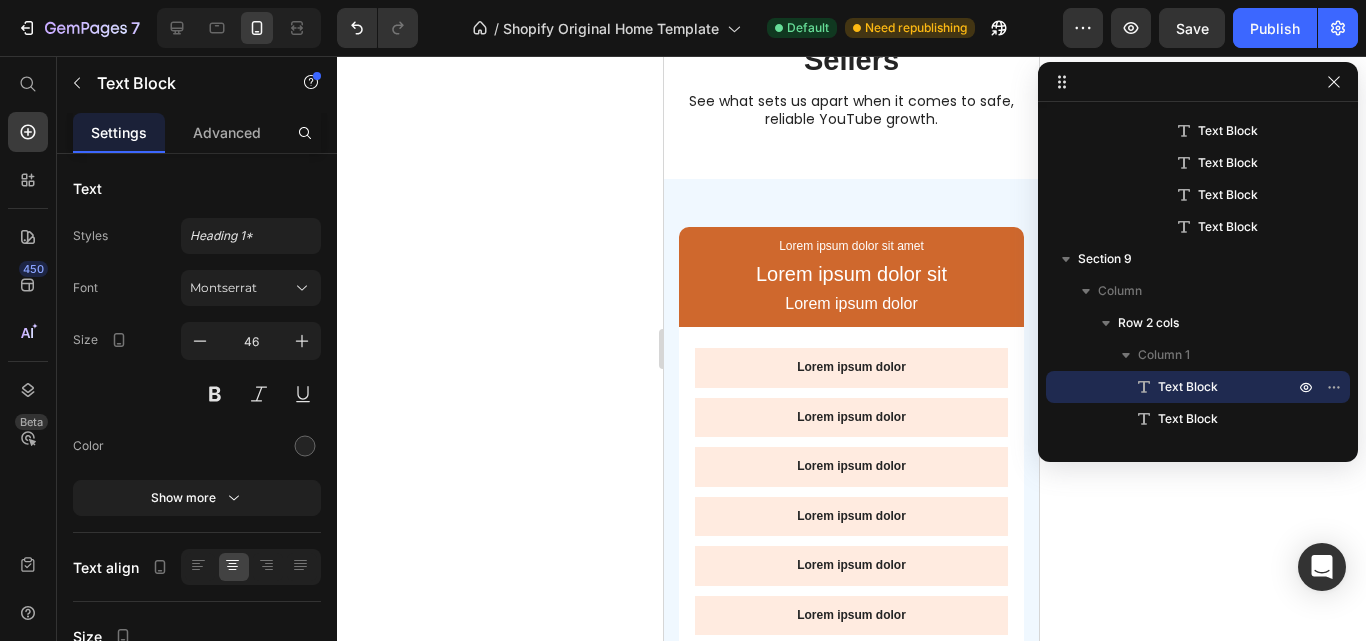 scroll, scrollTop: 903, scrollLeft: 0, axis: vertical 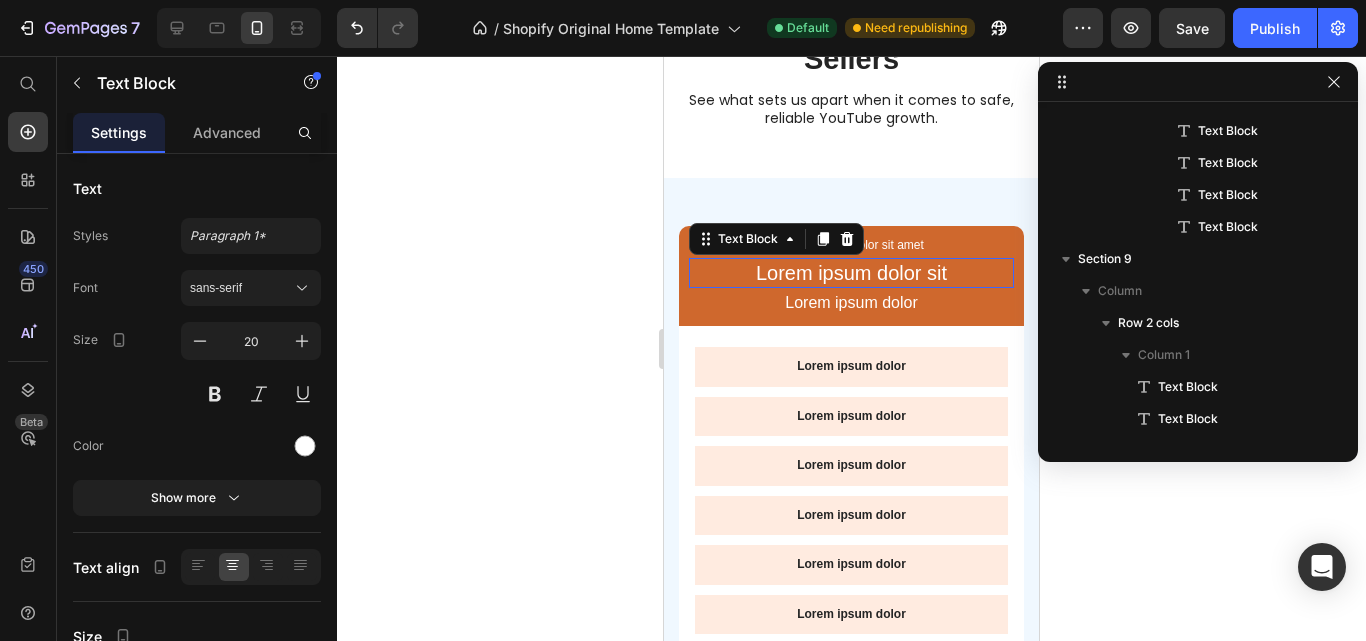 click on "Lorem ipsum dolor sit" at bounding box center [851, 273] 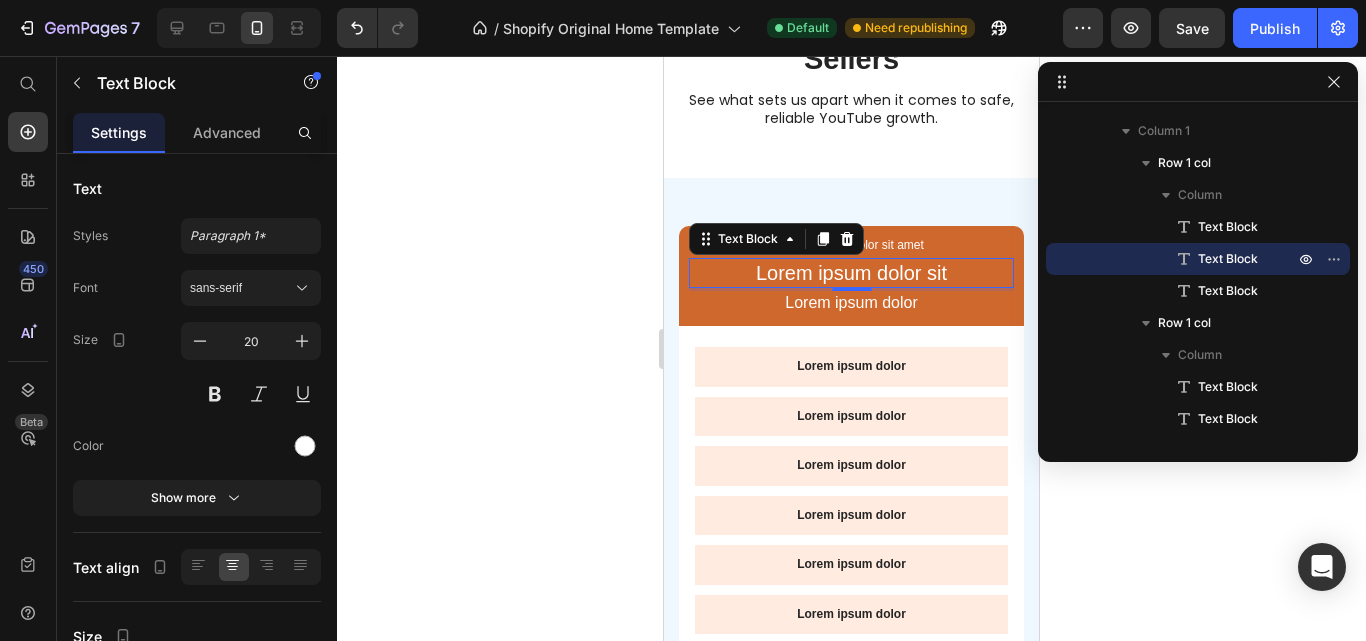 click on "Lorem ipsum dolor sit" at bounding box center [851, 273] 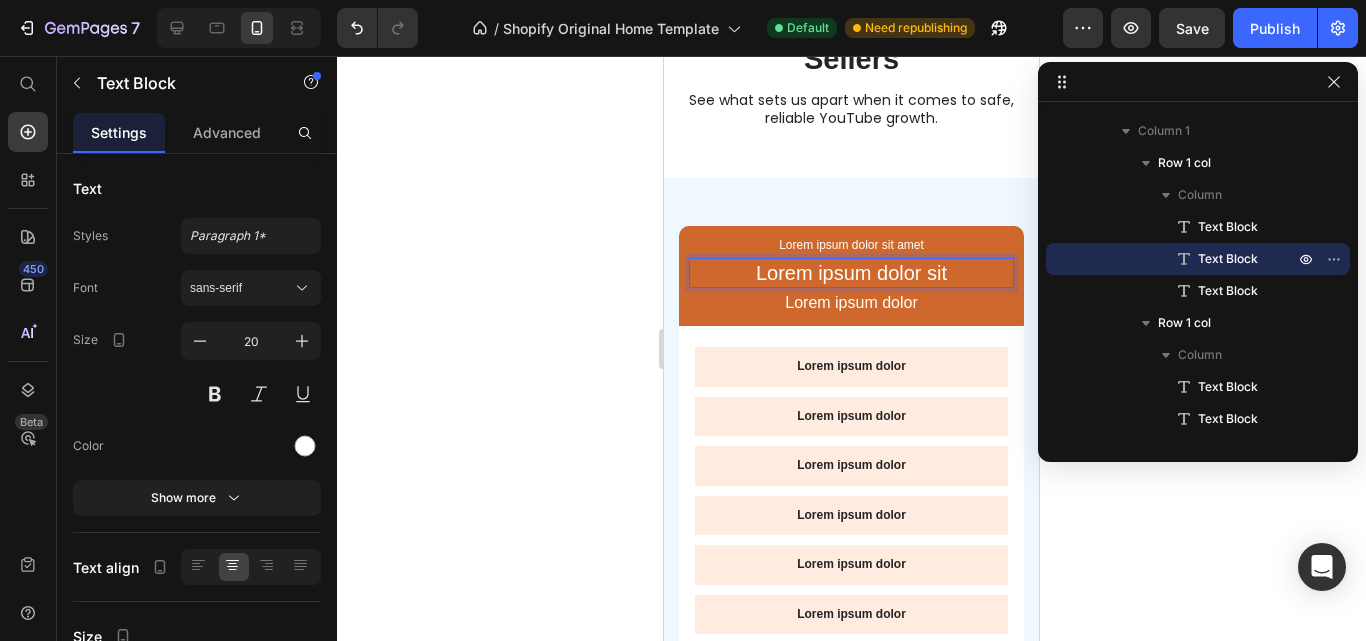 click on "Lorem ipsum dolor sit" at bounding box center (851, 273) 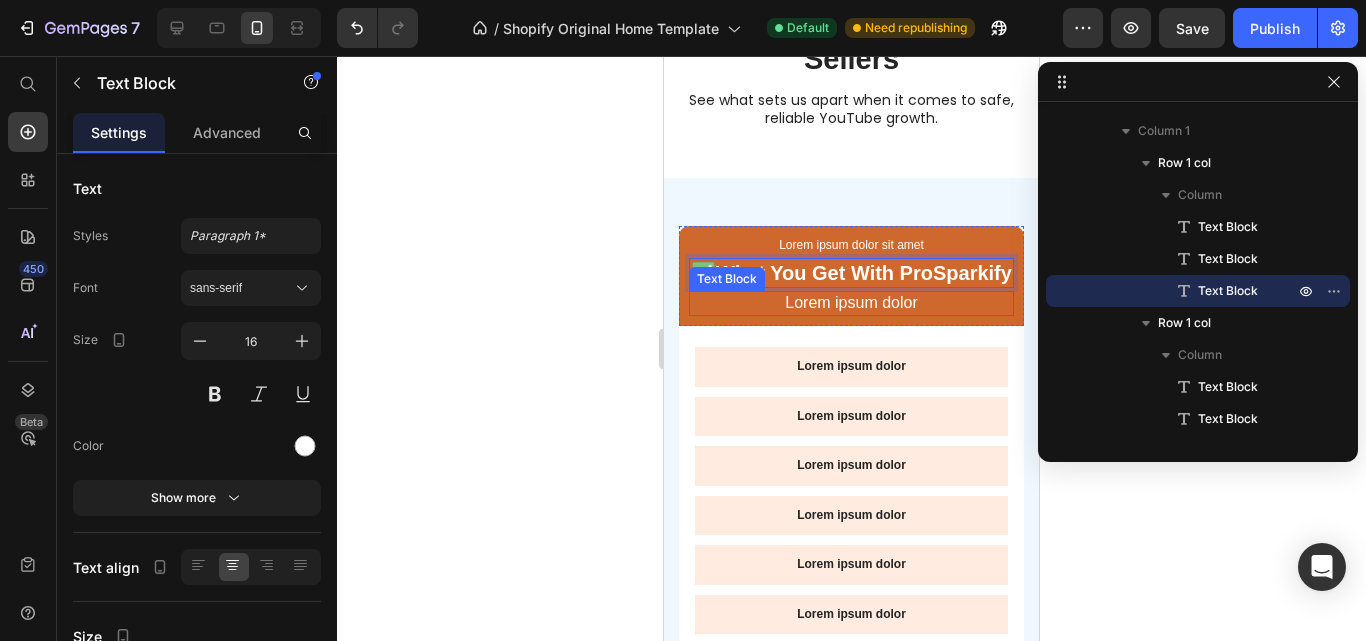 click on "Lorem ipsum dolor" at bounding box center (851, 303) 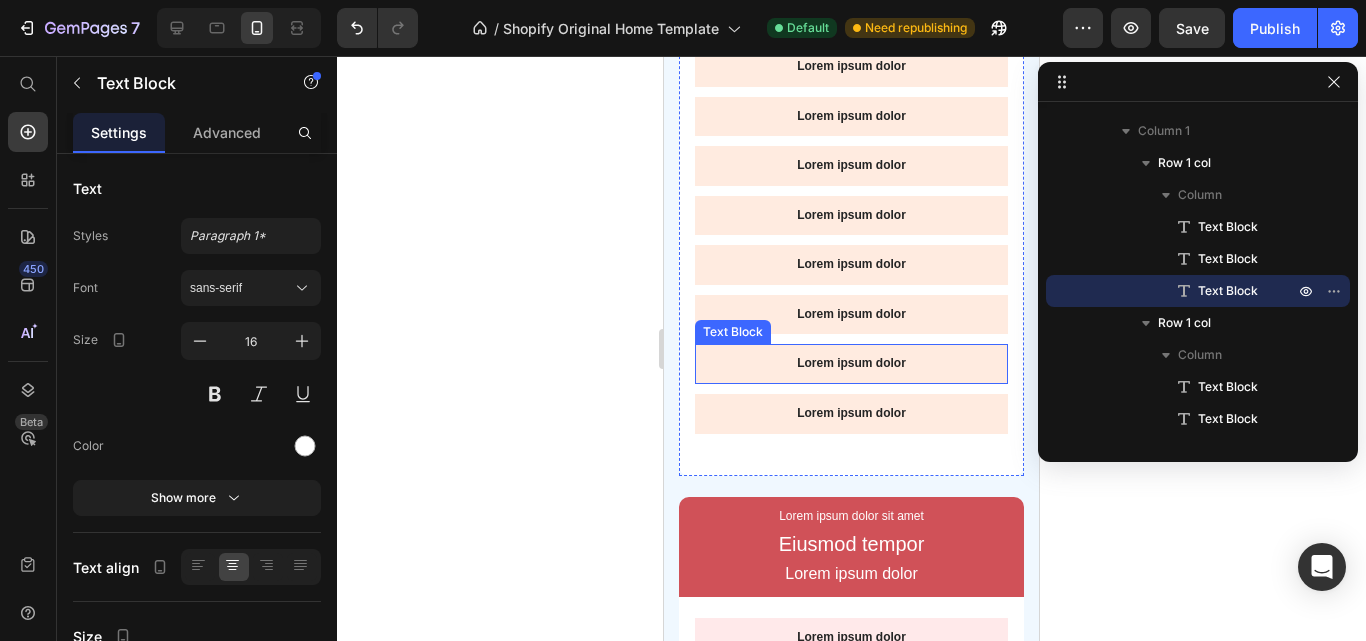 scroll, scrollTop: 1503, scrollLeft: 0, axis: vertical 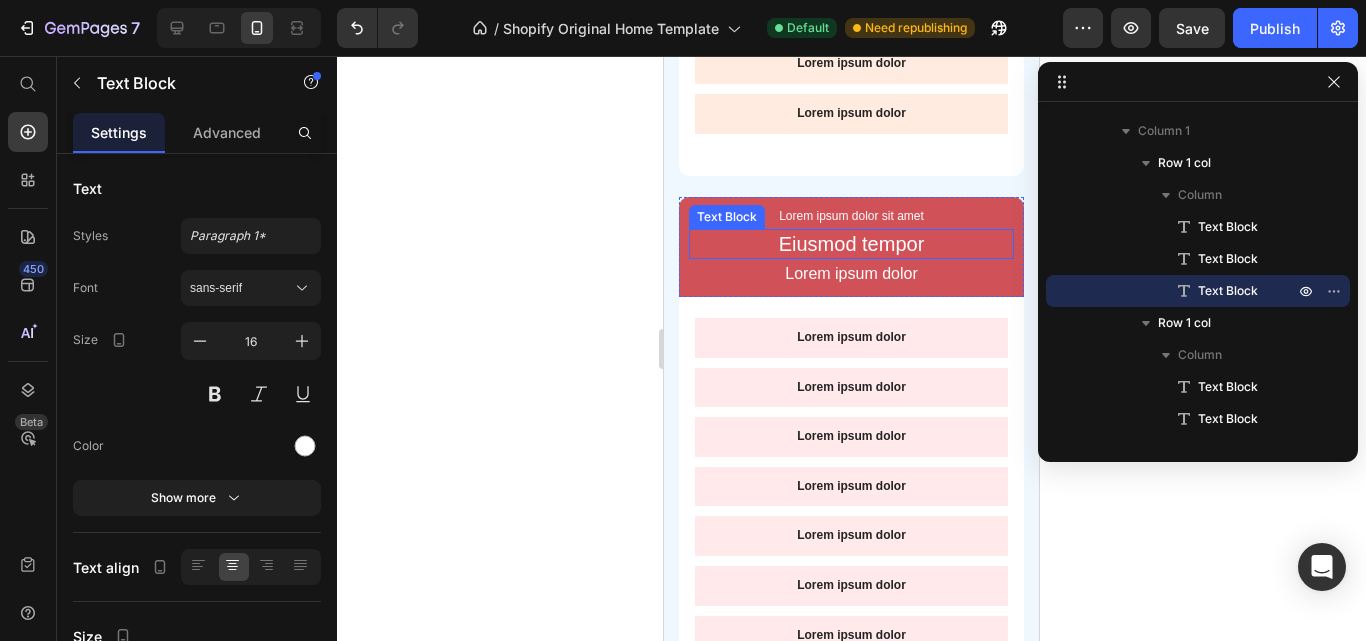 click on "Eiusmod tempor" at bounding box center (851, 244) 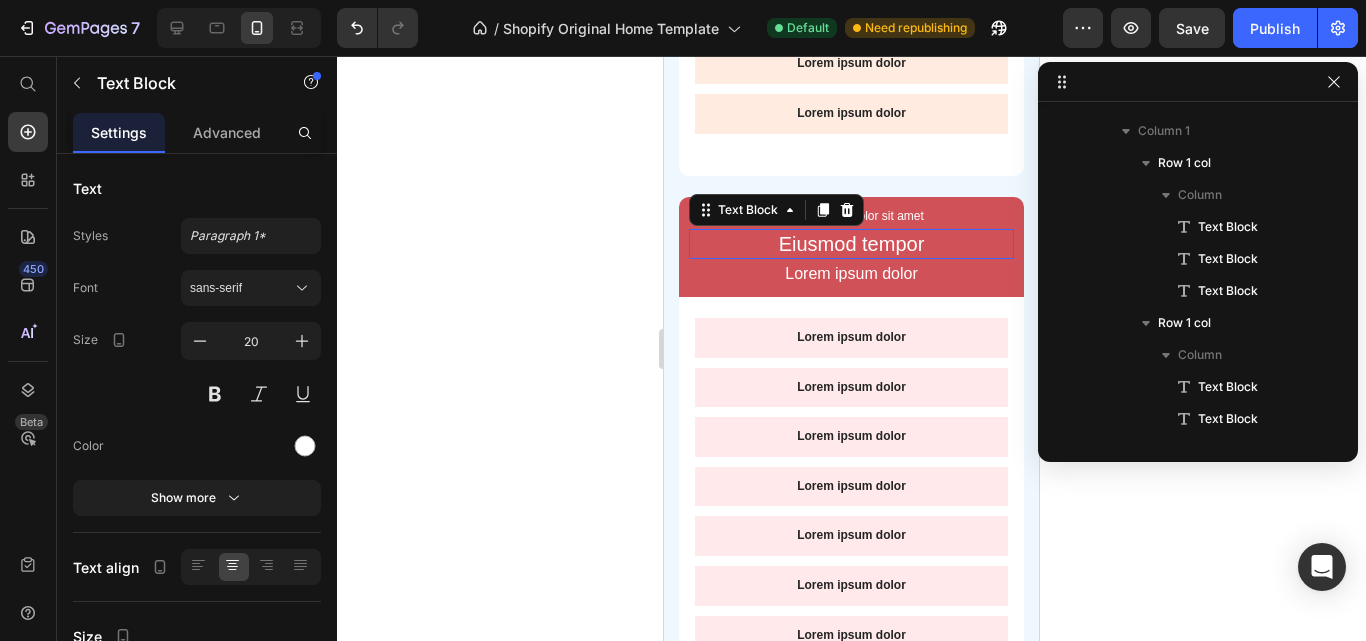 scroll, scrollTop: 955, scrollLeft: 0, axis: vertical 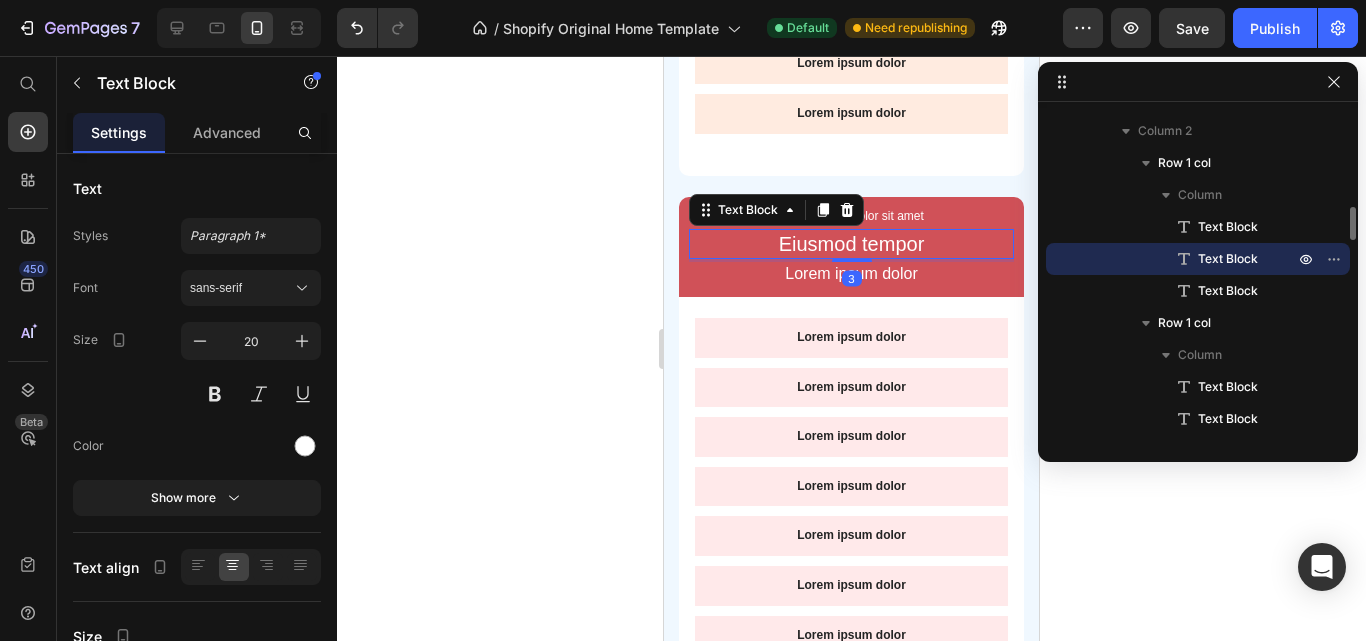 click on "Eiusmod tempor" at bounding box center (851, 244) 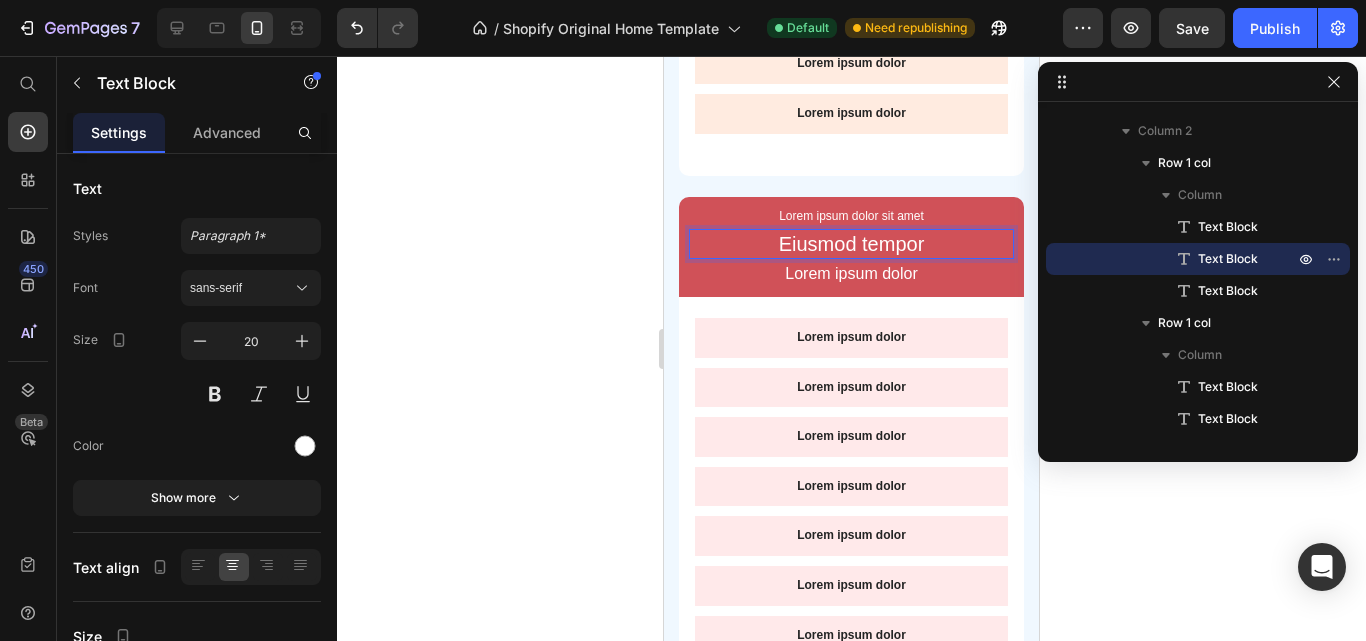 click on "Eiusmod tempor" at bounding box center [851, 244] 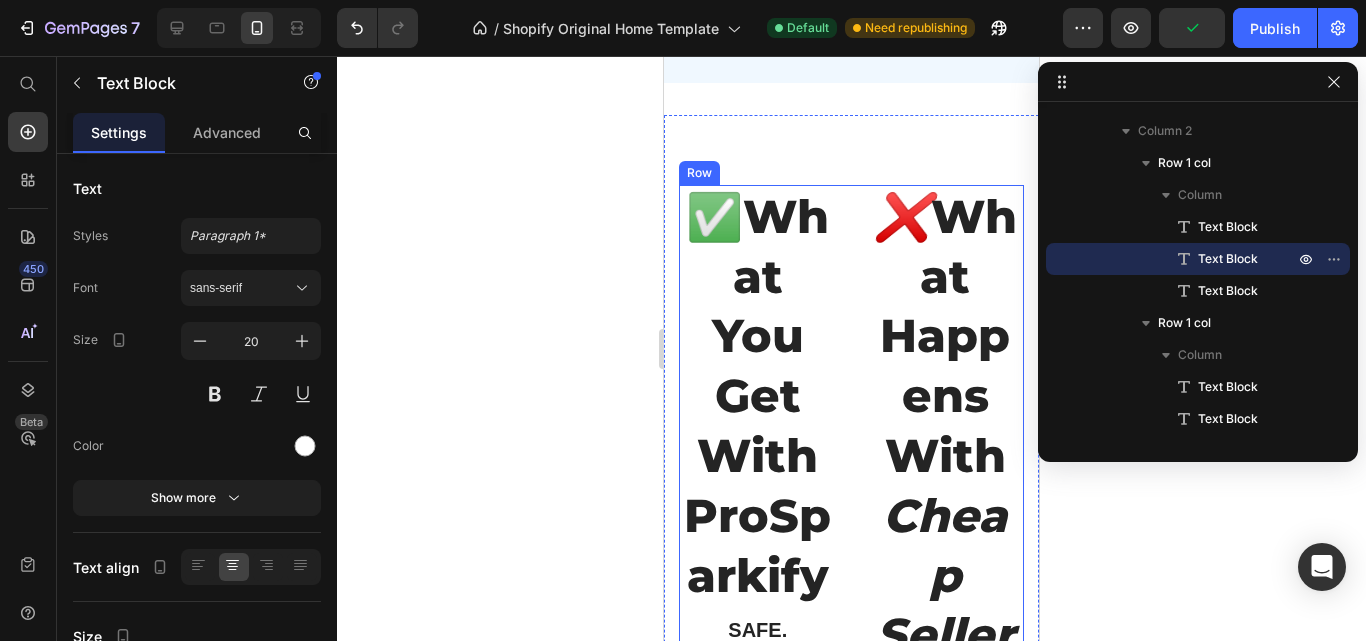 scroll, scrollTop: 2203, scrollLeft: 0, axis: vertical 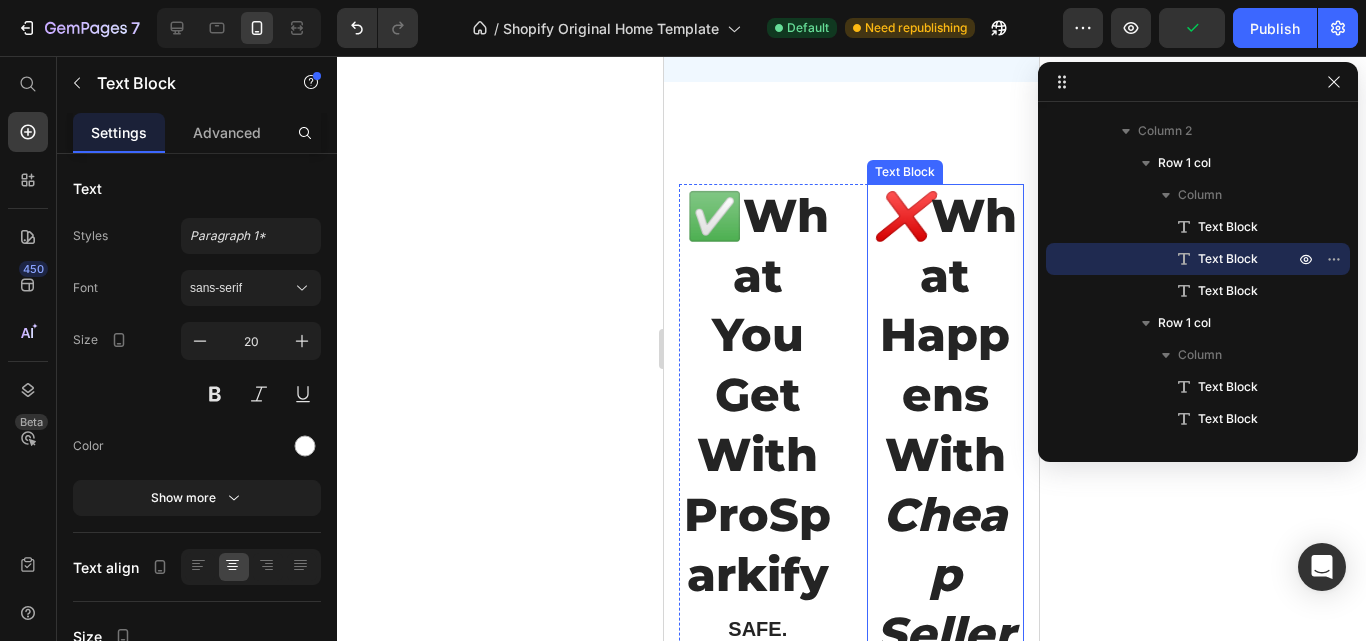 click on "What Happens With" at bounding box center [948, 335] 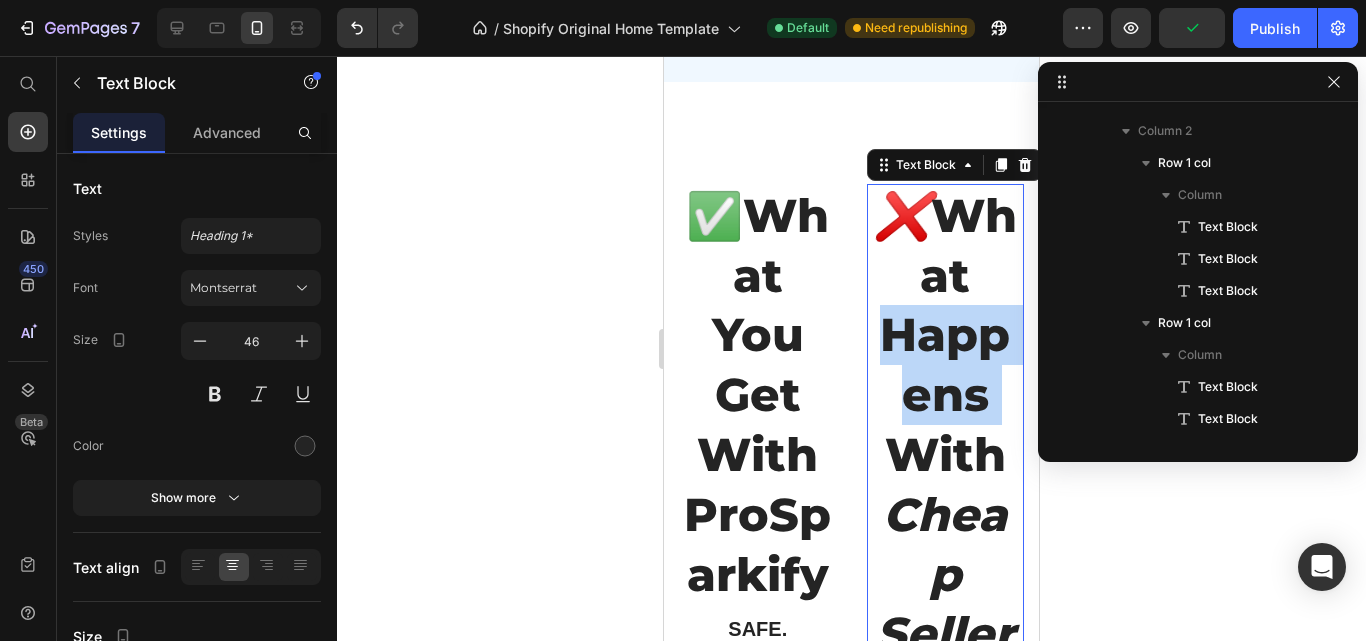 scroll, scrollTop: 1563, scrollLeft: 0, axis: vertical 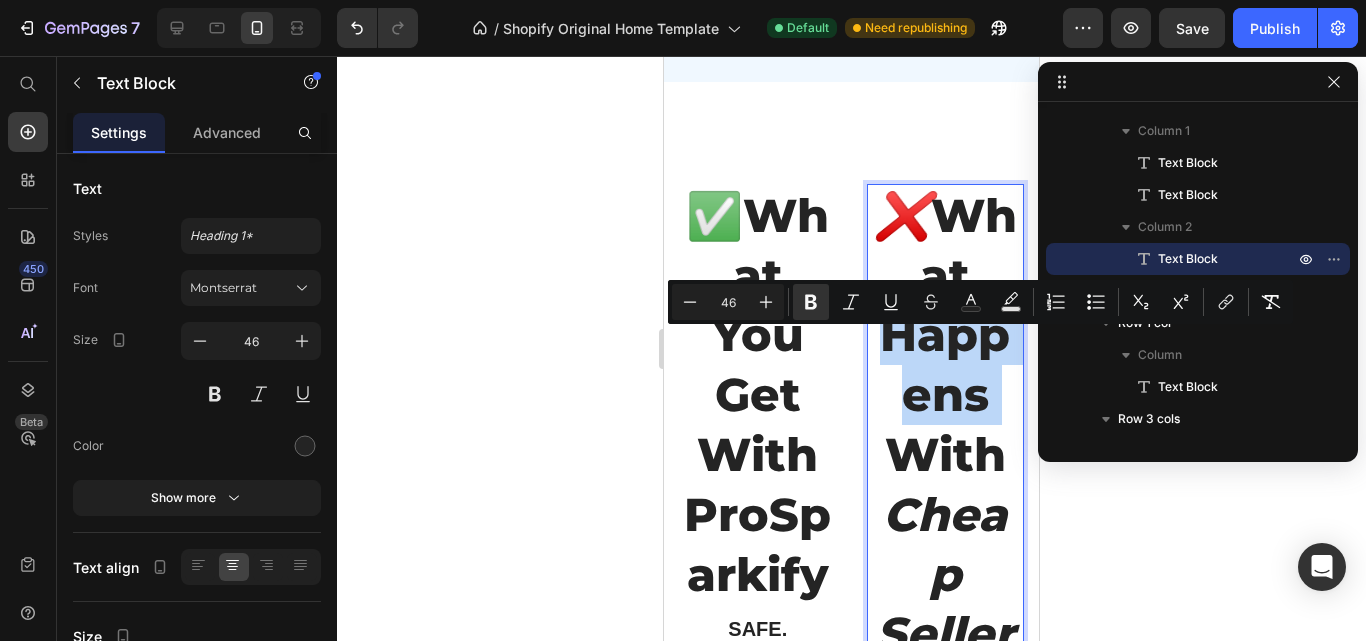 click on "What Happens With" at bounding box center [948, 335] 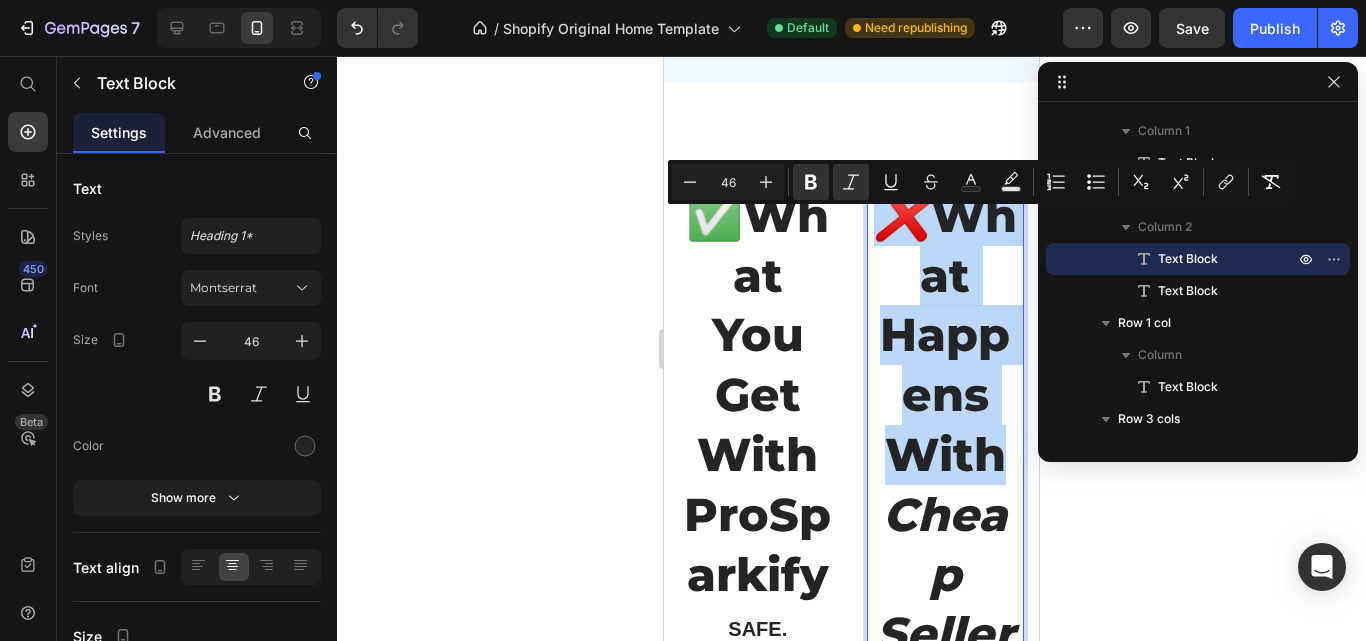 copy on "❌  What Happens With" 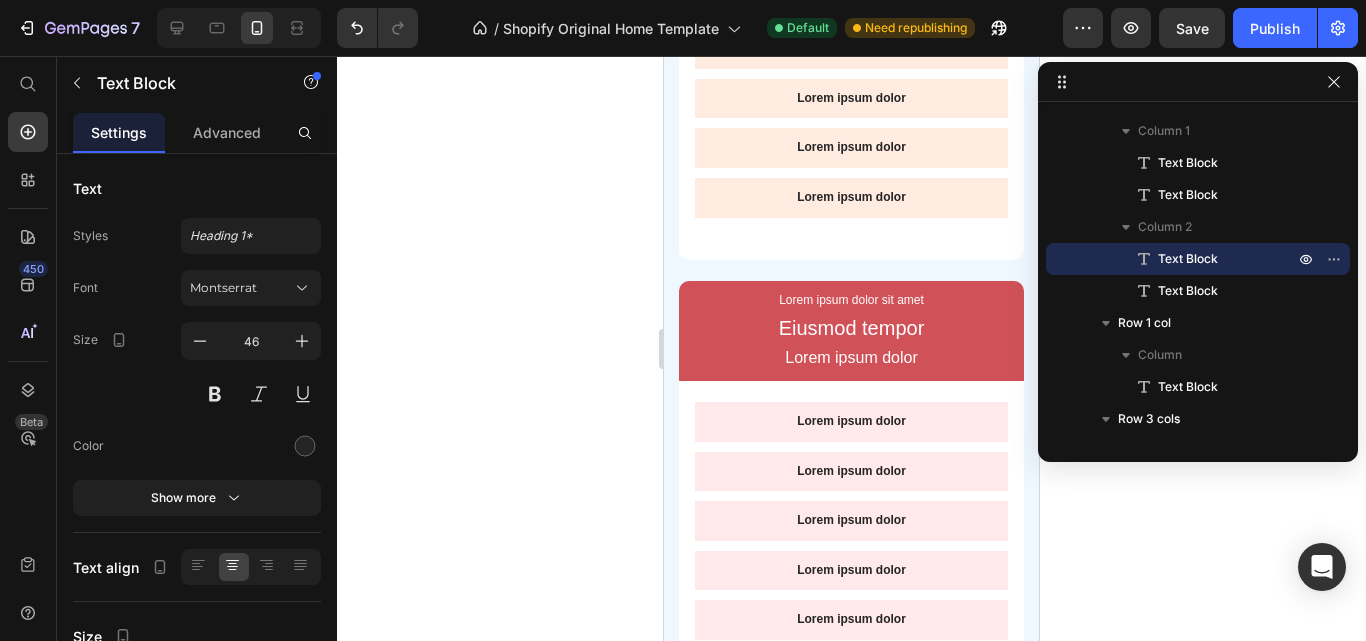 scroll, scrollTop: 1403, scrollLeft: 0, axis: vertical 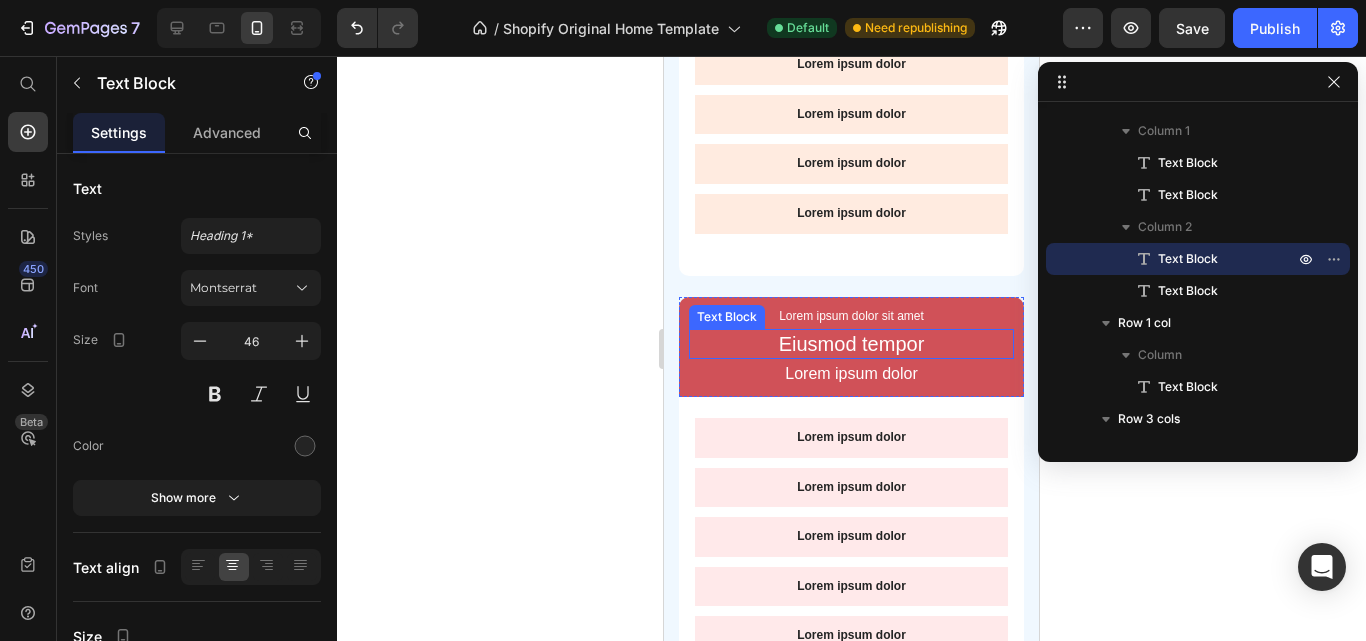 click on "Eiusmod tempor" at bounding box center (851, 344) 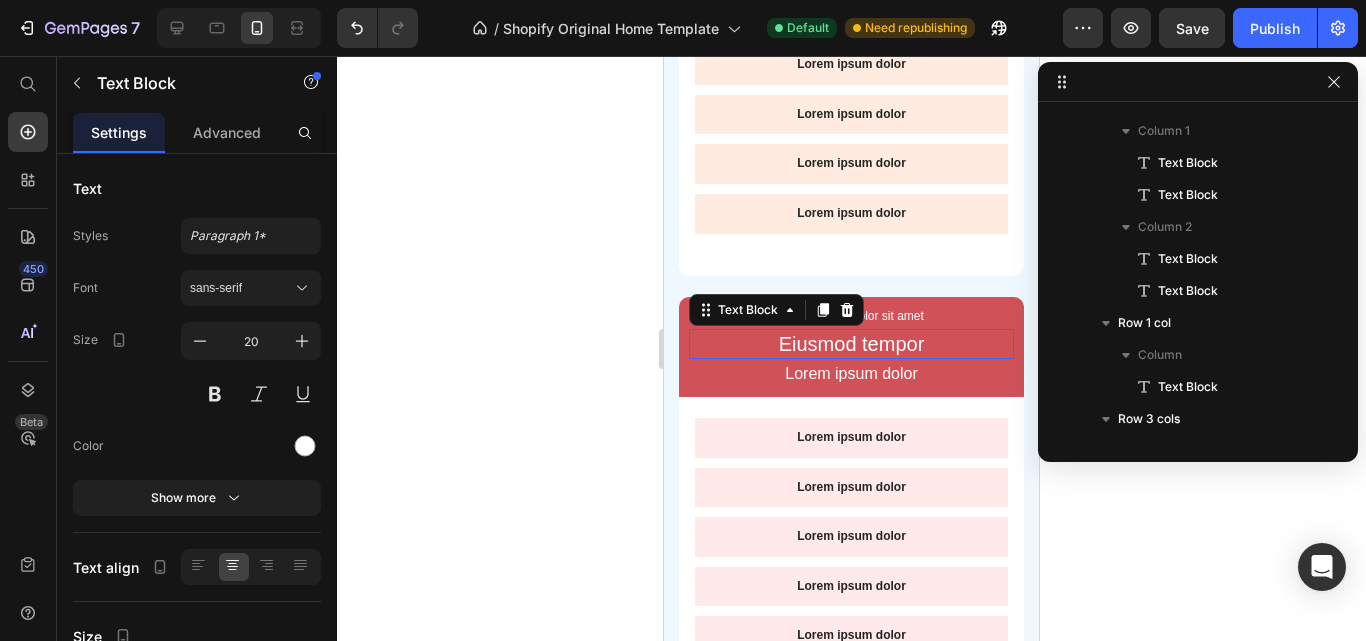scroll, scrollTop: 955, scrollLeft: 0, axis: vertical 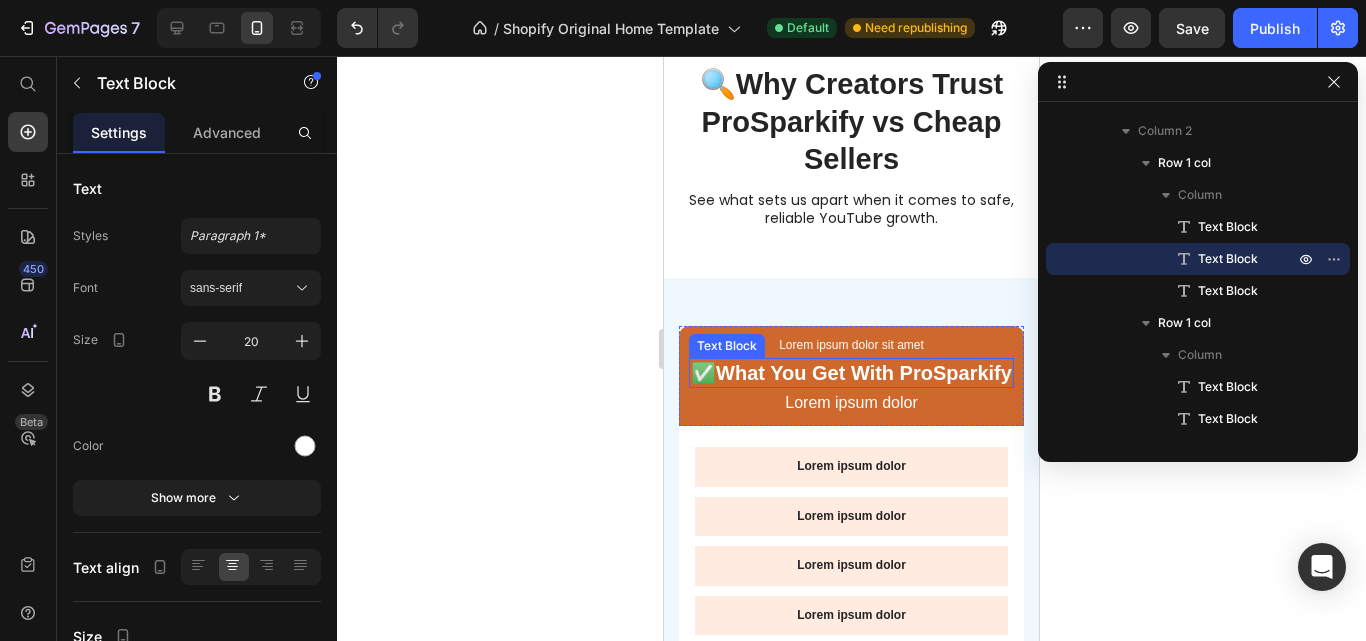 click on "✅  What You Get With ProSparkify" at bounding box center (851, 373) 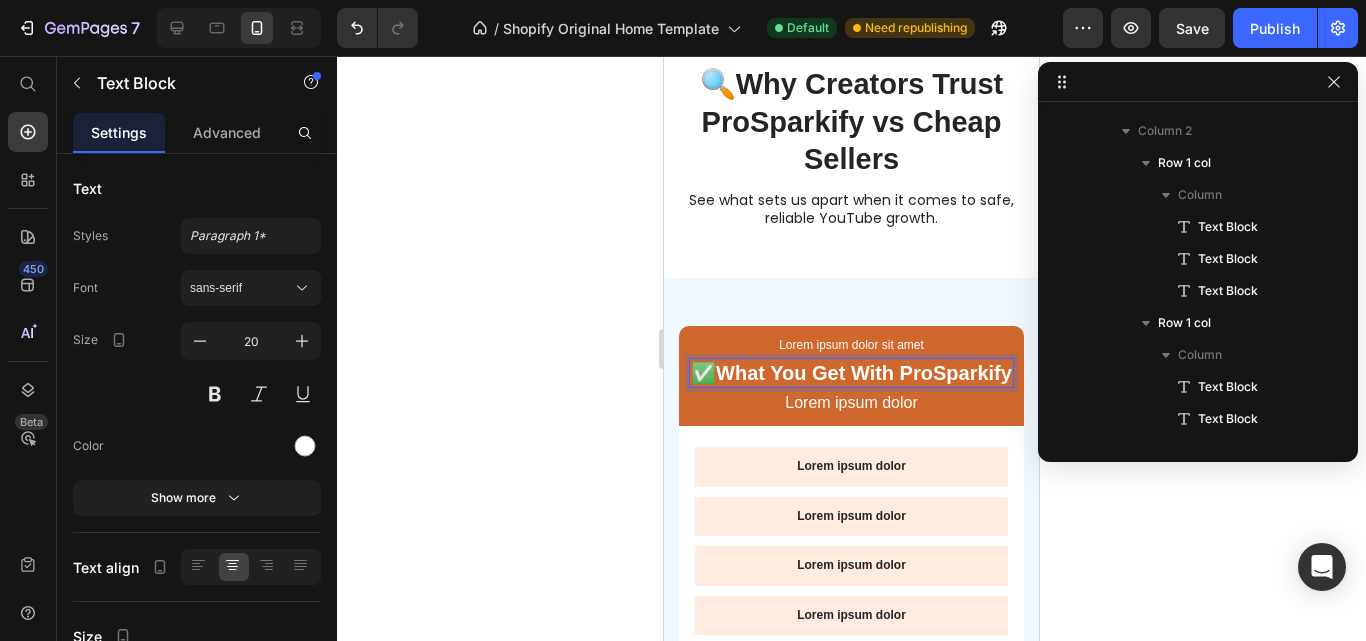 scroll, scrollTop: 443, scrollLeft: 0, axis: vertical 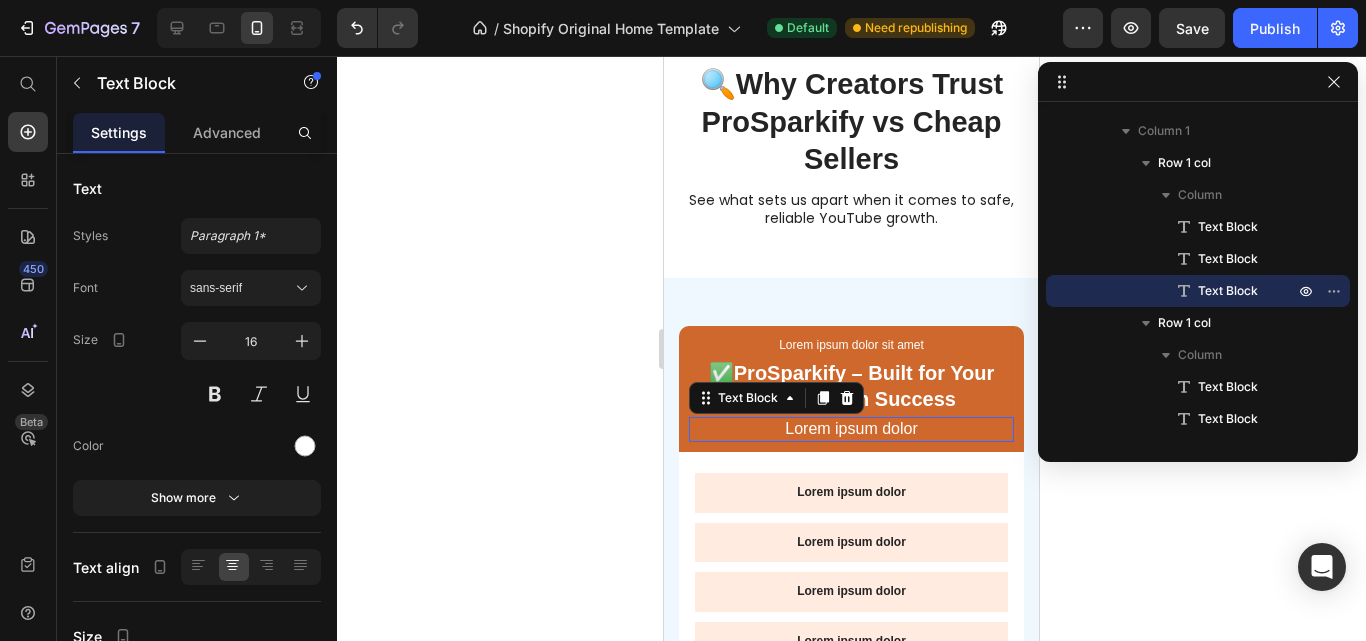 click on "Lorem ipsum dolor" at bounding box center [851, 429] 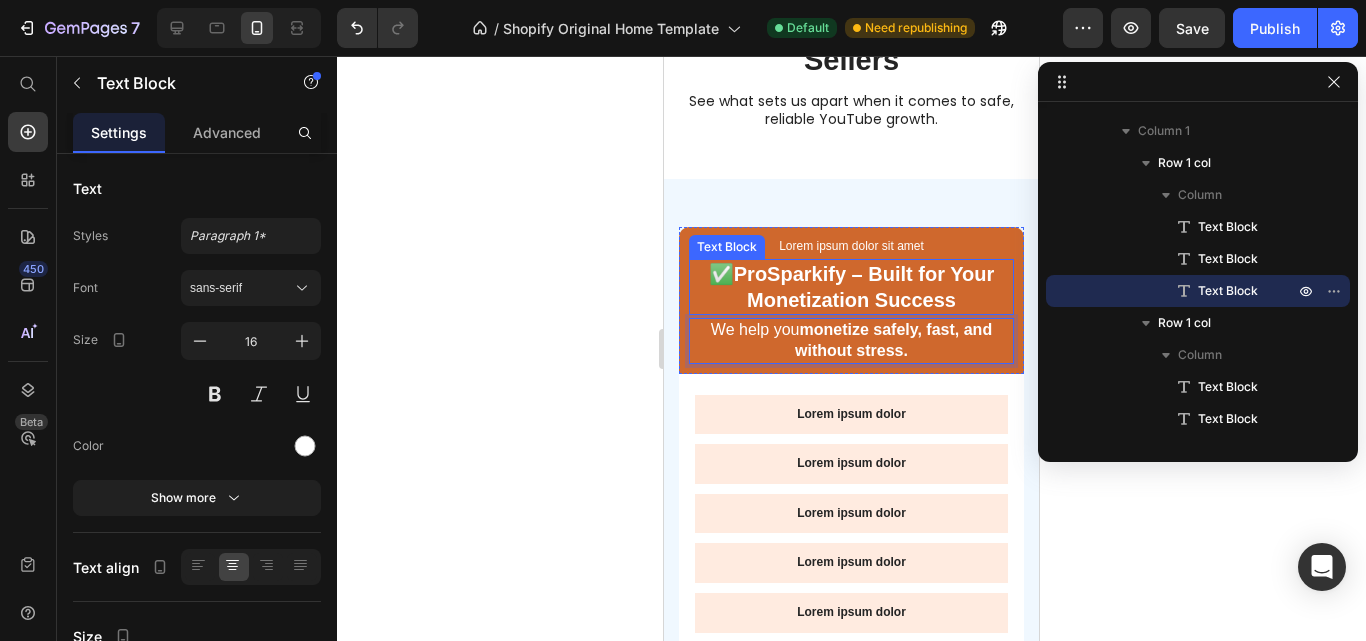 scroll, scrollTop: 903, scrollLeft: 0, axis: vertical 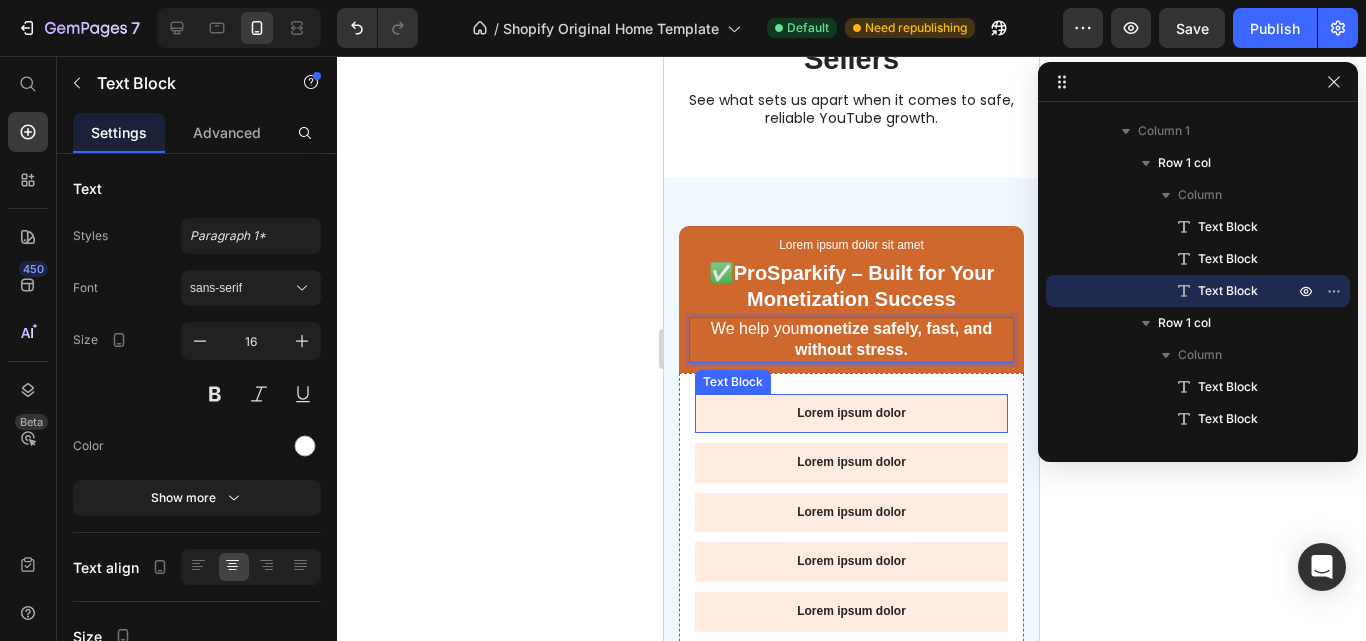 drag, startPoint x: 808, startPoint y: 403, endPoint x: 732, endPoint y: 640, distance: 248.88753 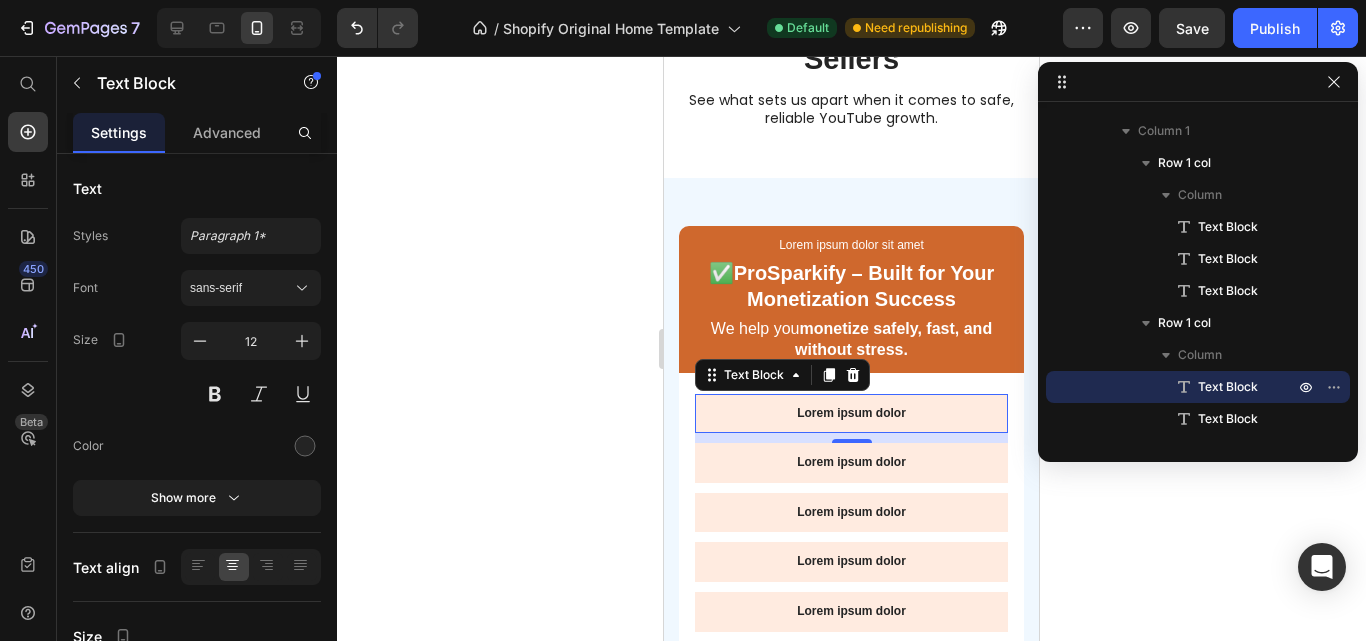click on "Lorem ipsum dolor" at bounding box center [851, 414] 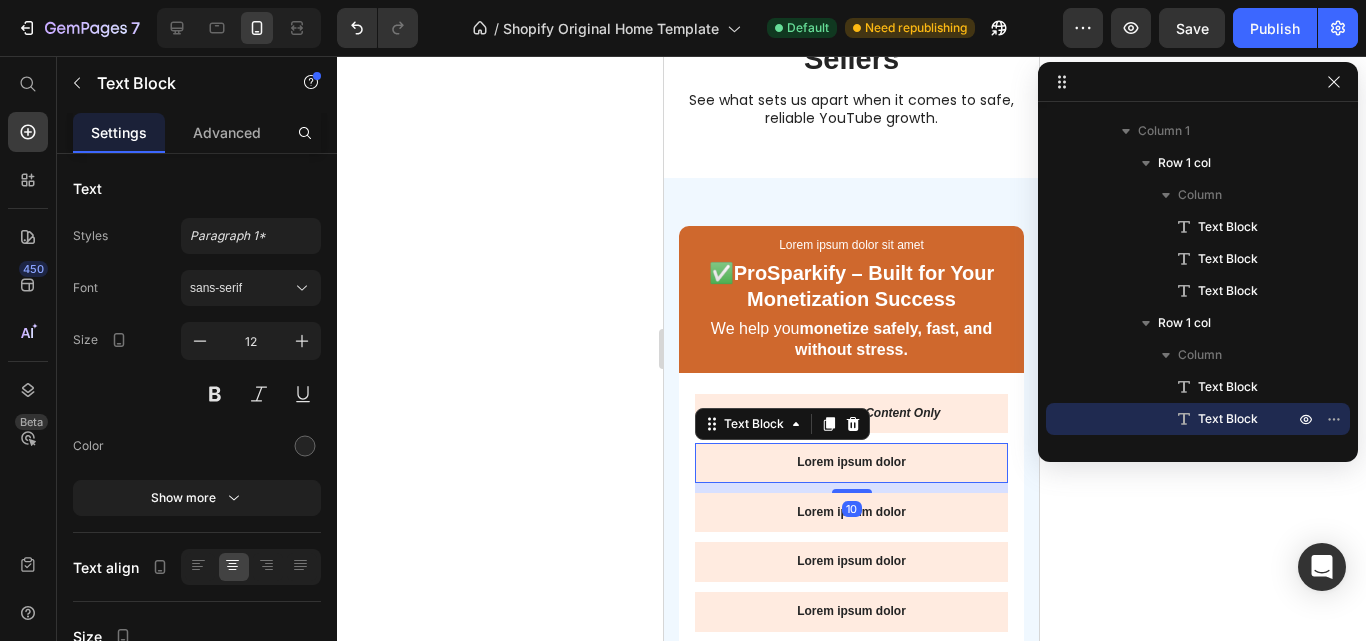 click on "Lorem ipsum dolor" at bounding box center (851, 463) 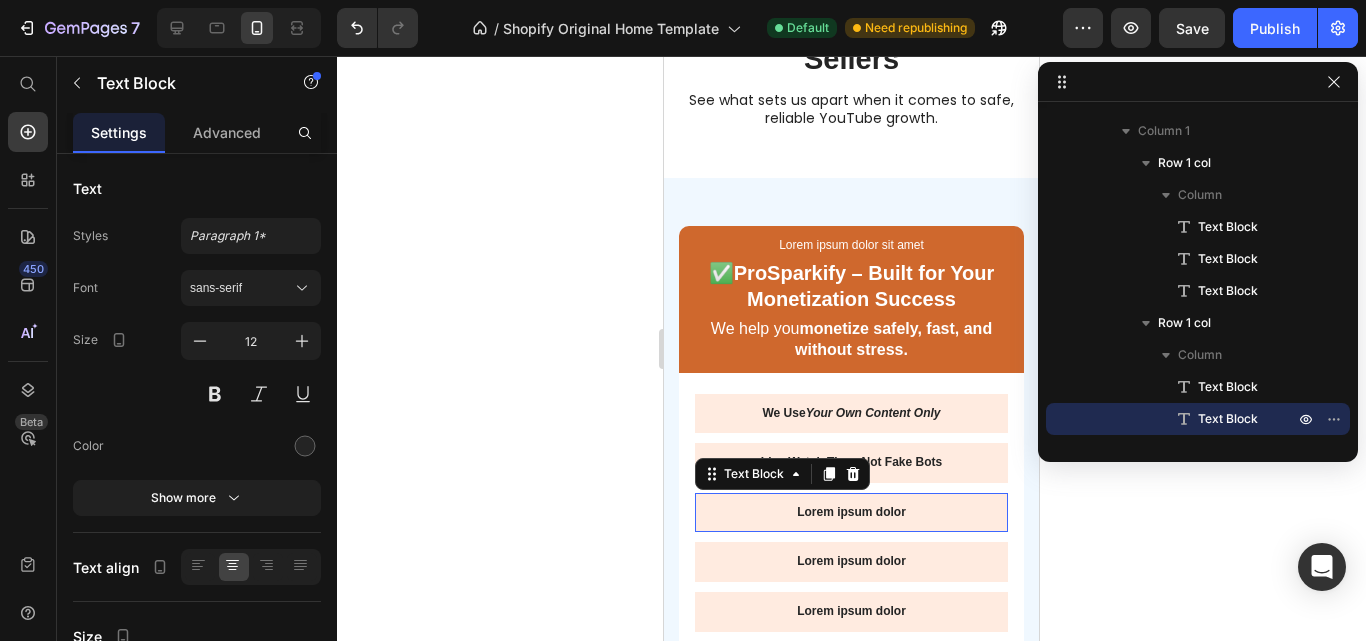 click on "Lorem ipsum dolor" at bounding box center (851, 513) 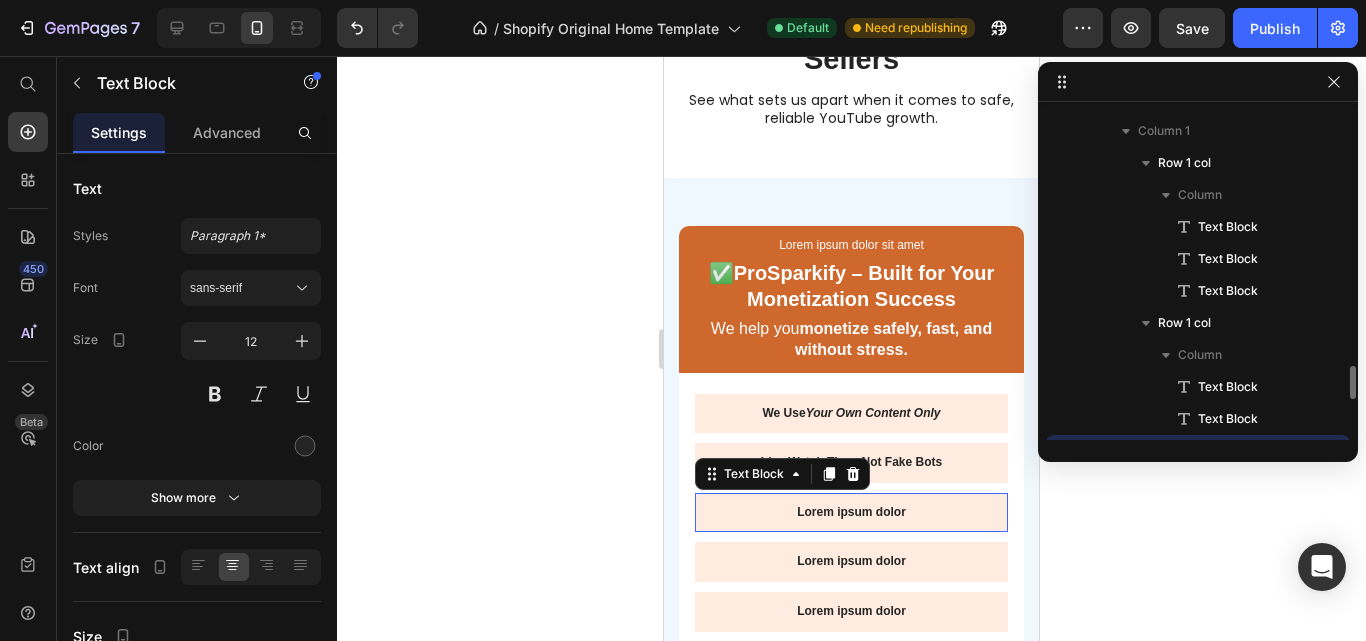 scroll, scrollTop: 635, scrollLeft: 0, axis: vertical 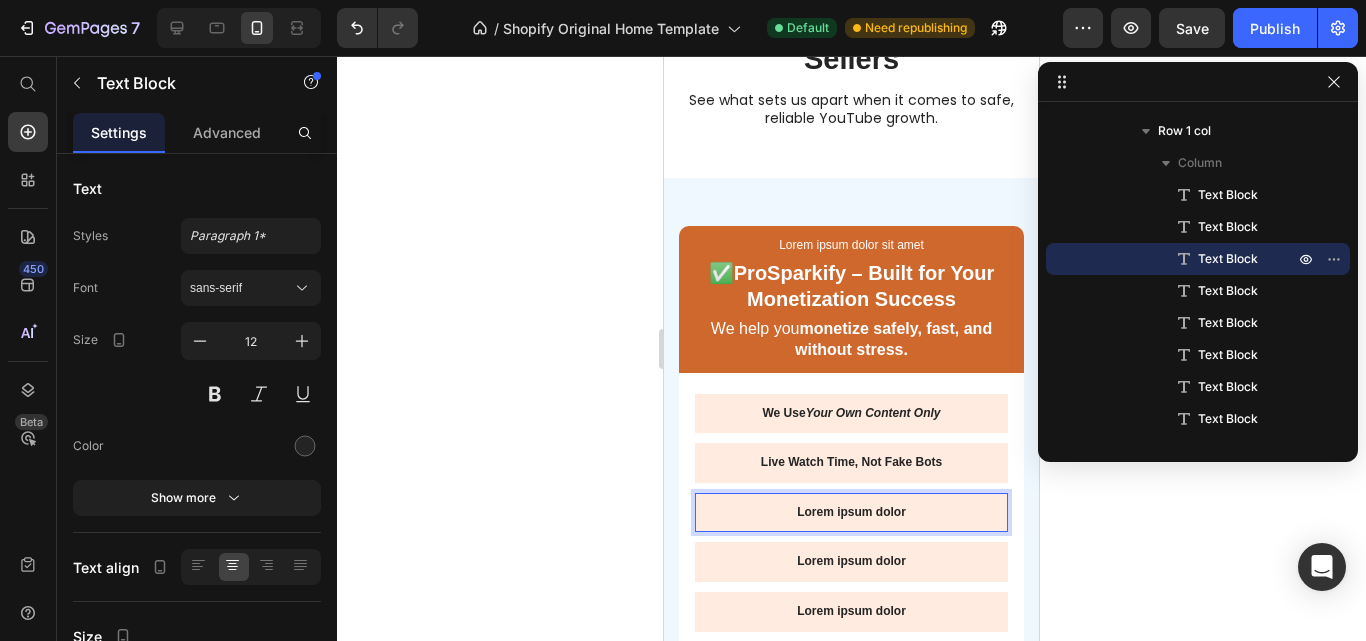 click on "Lorem ipsum dolor" at bounding box center (851, 513) 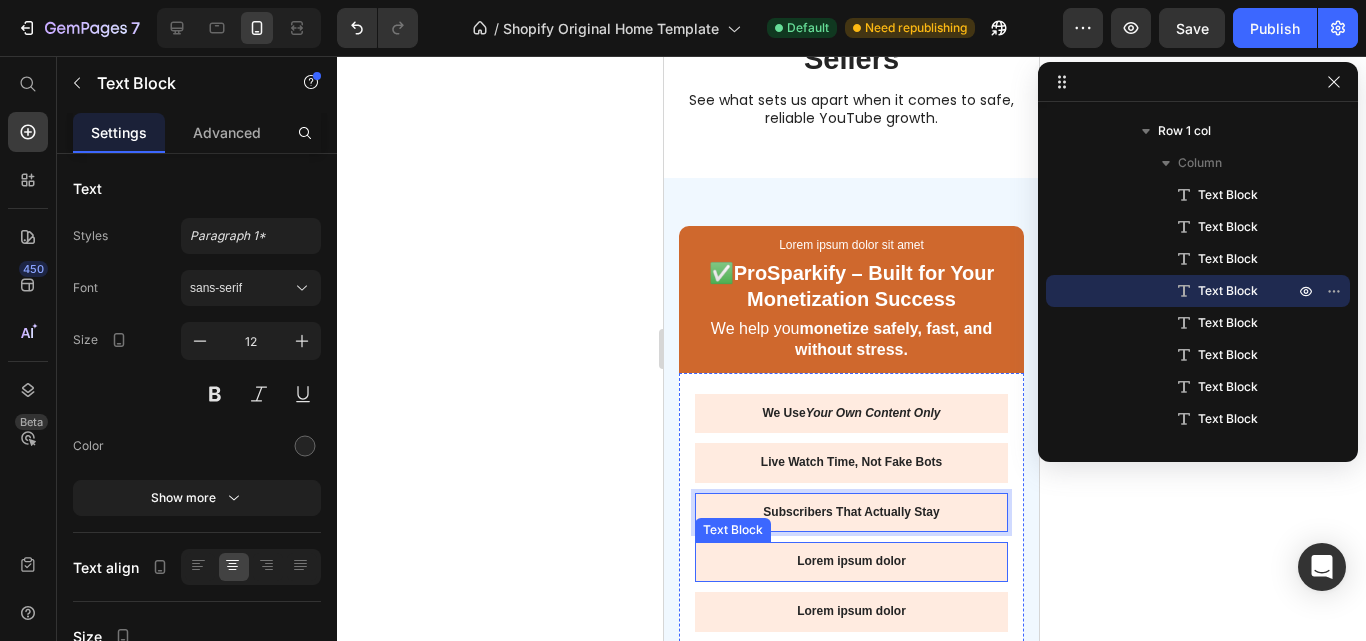 click on "Lorem ipsum dolor" at bounding box center (851, 562) 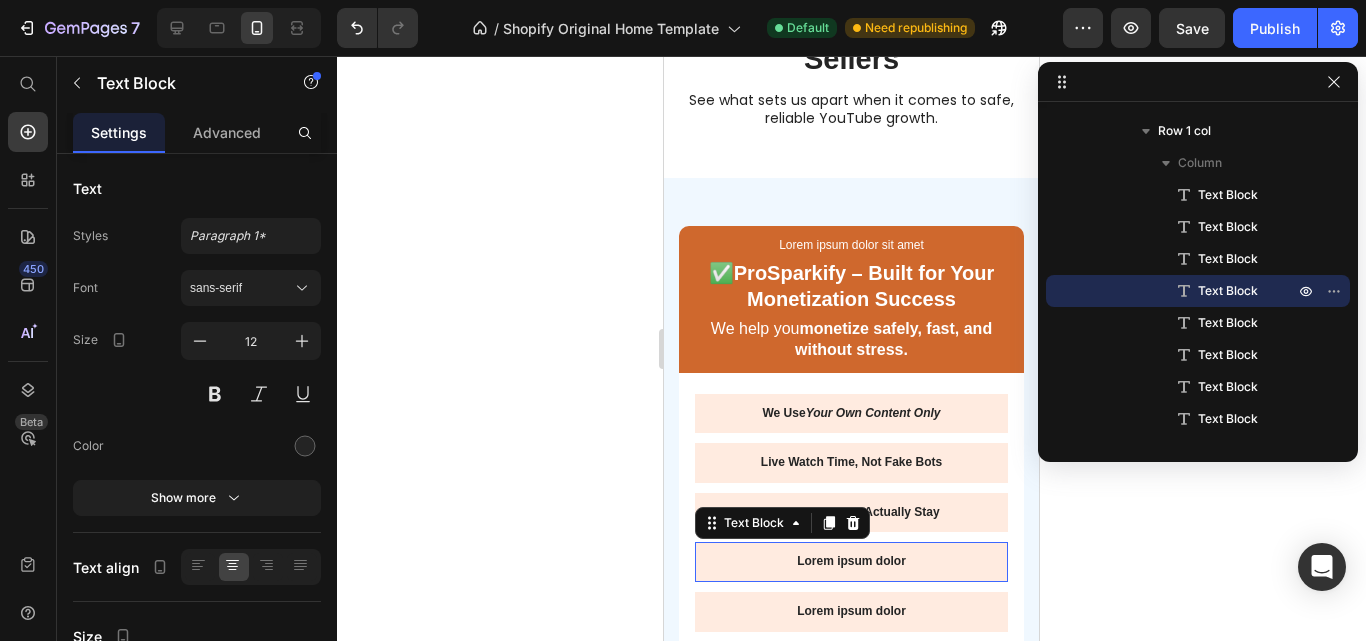click on "Lorem ipsum dolor" at bounding box center [851, 562] 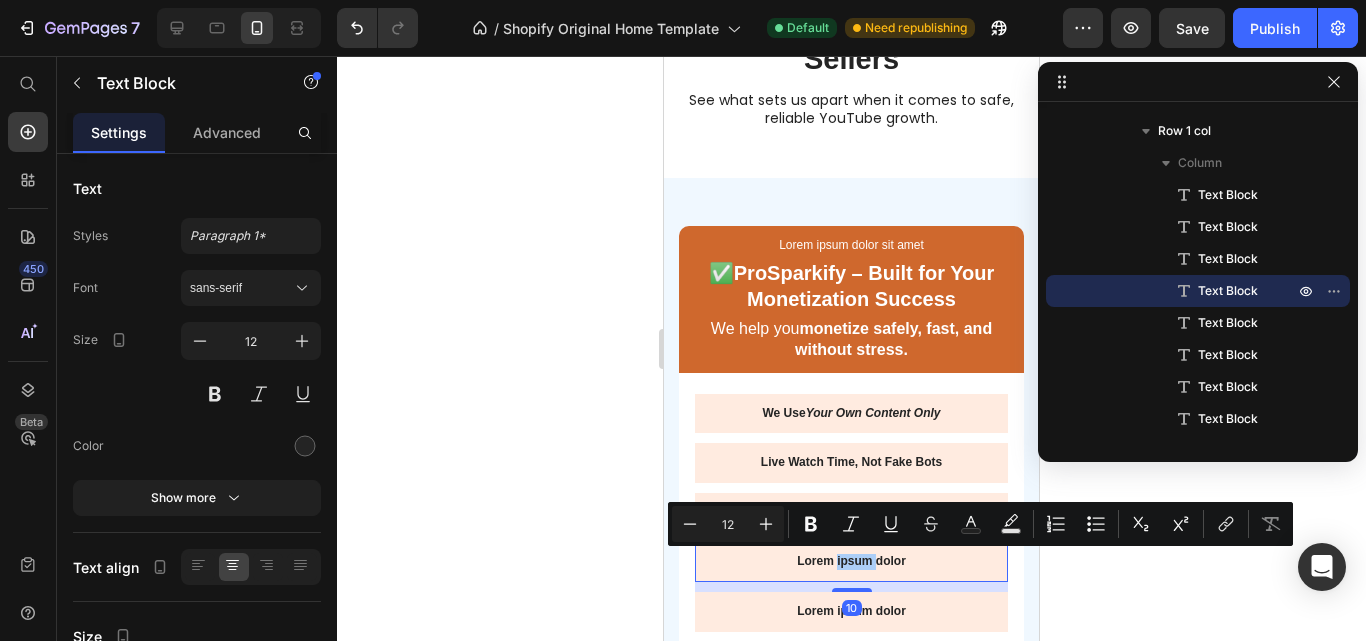 click 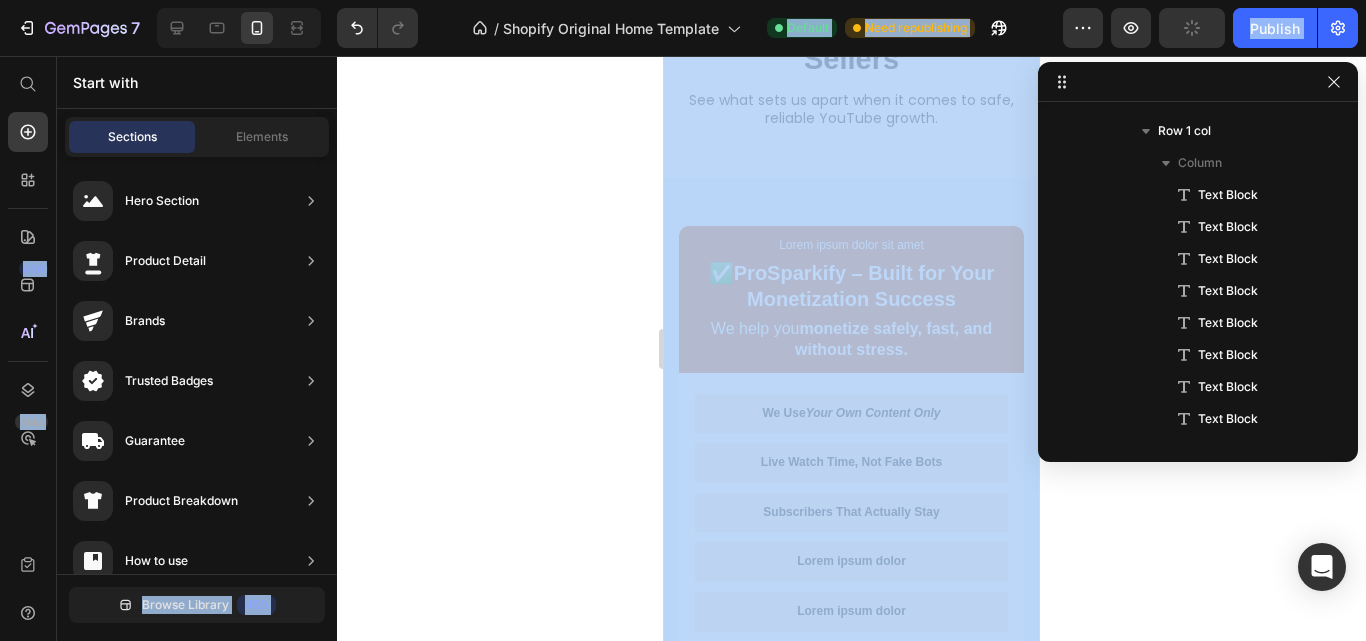 click 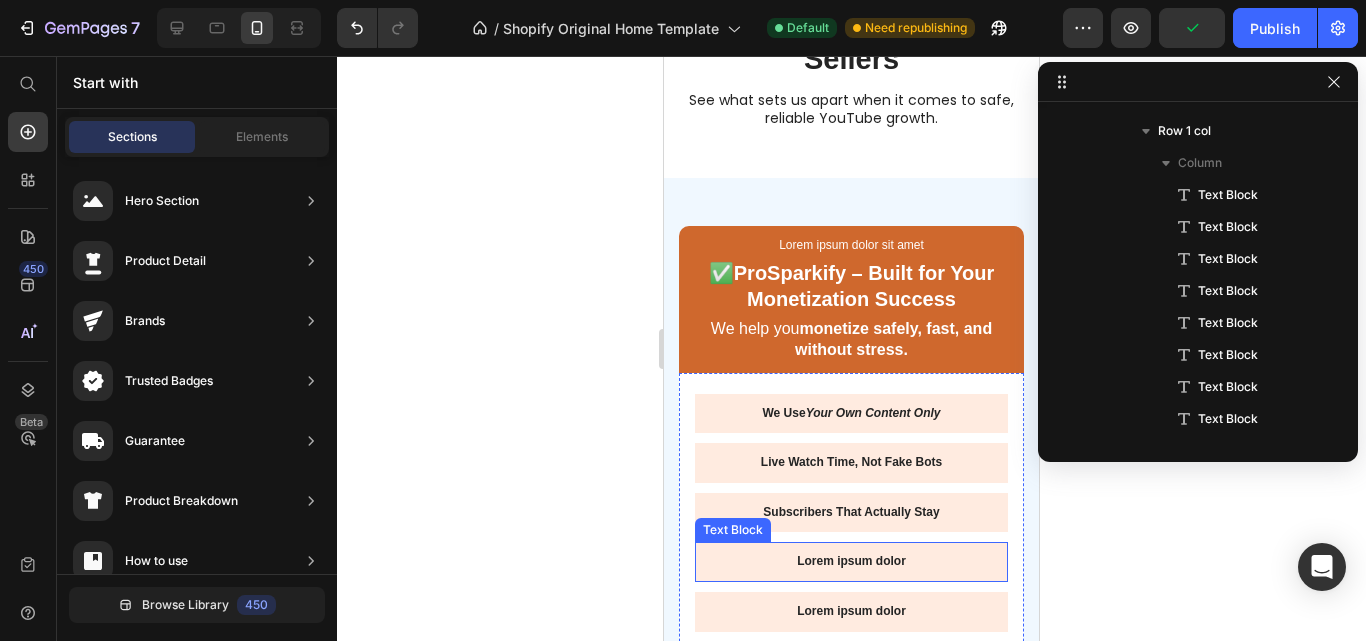 click on "Lorem ipsum dolor" at bounding box center (851, 562) 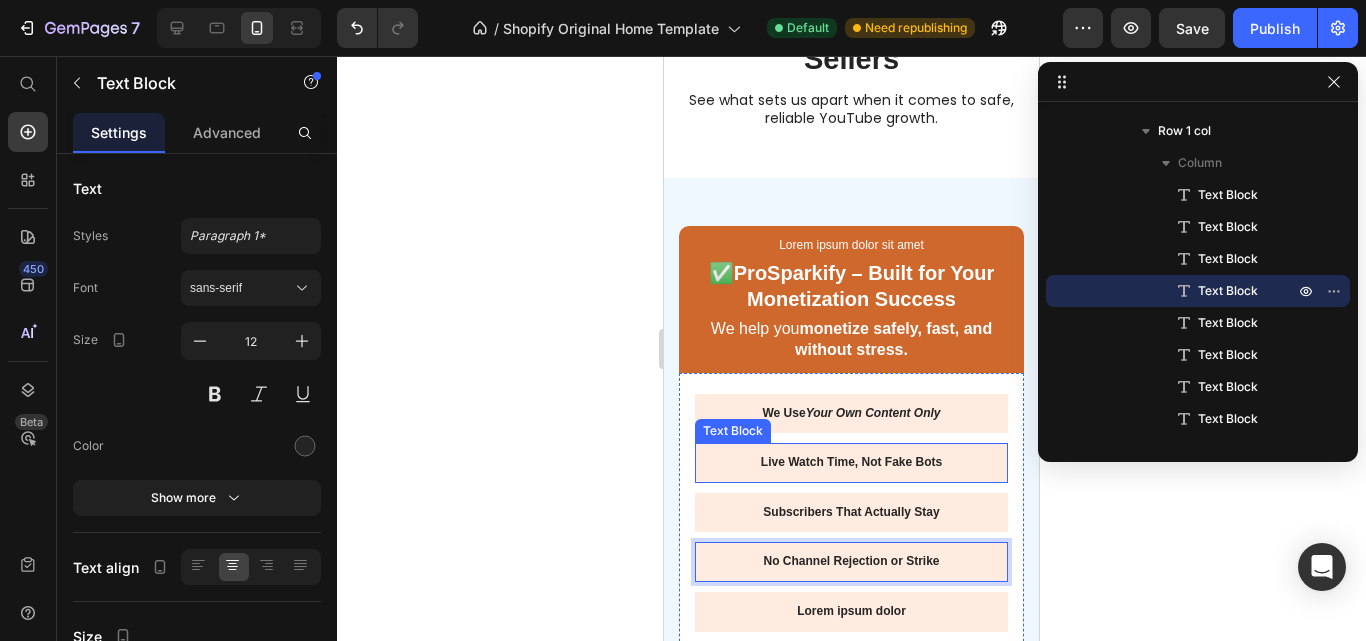 scroll, scrollTop: 1003, scrollLeft: 0, axis: vertical 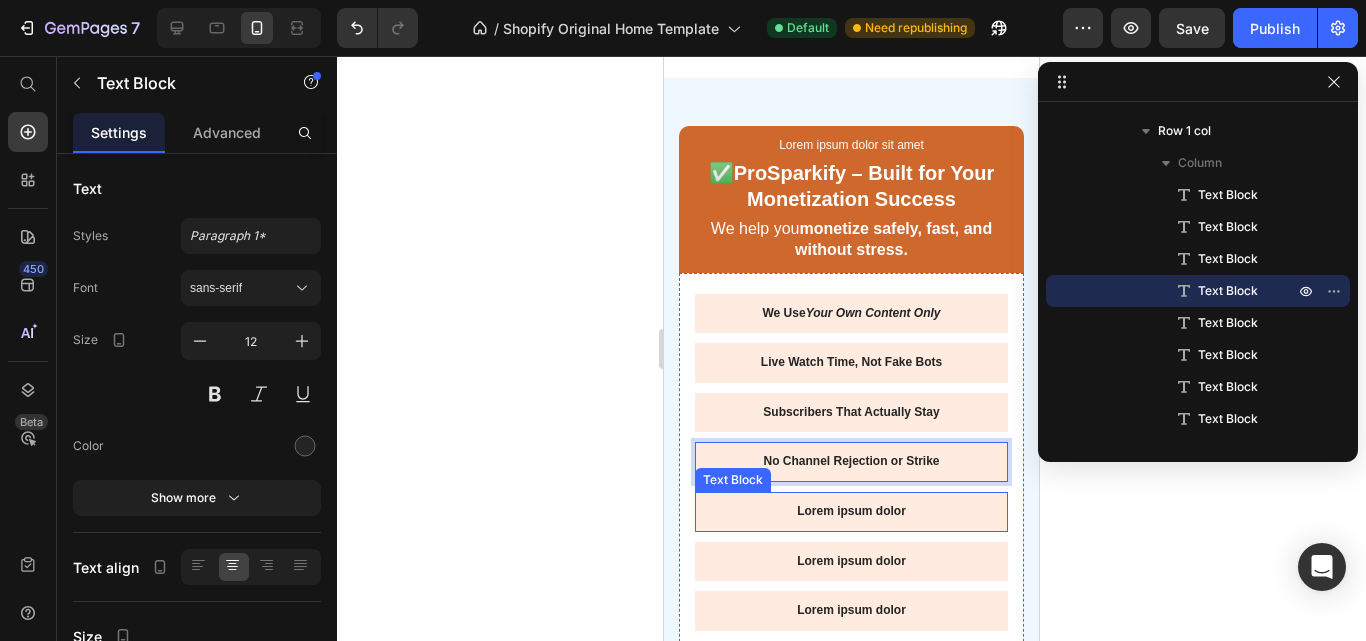 click on "Lorem ipsum dolor" at bounding box center [851, 512] 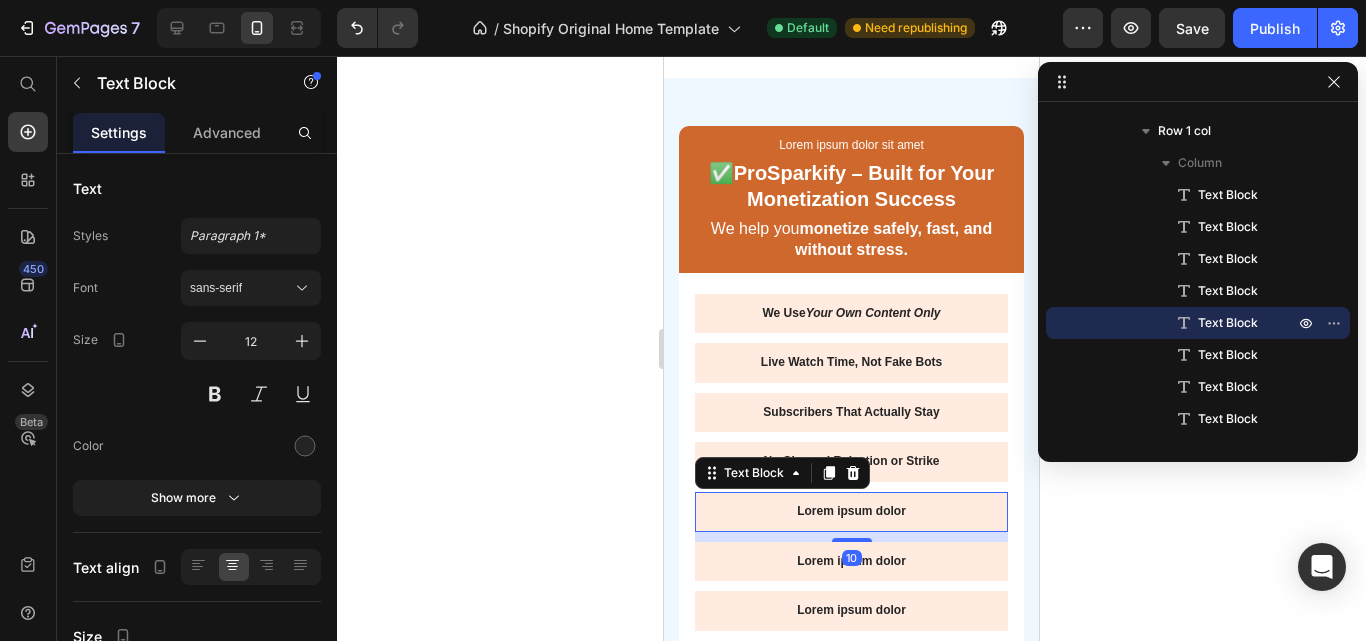 click on "Lorem ipsum dolor" at bounding box center (851, 512) 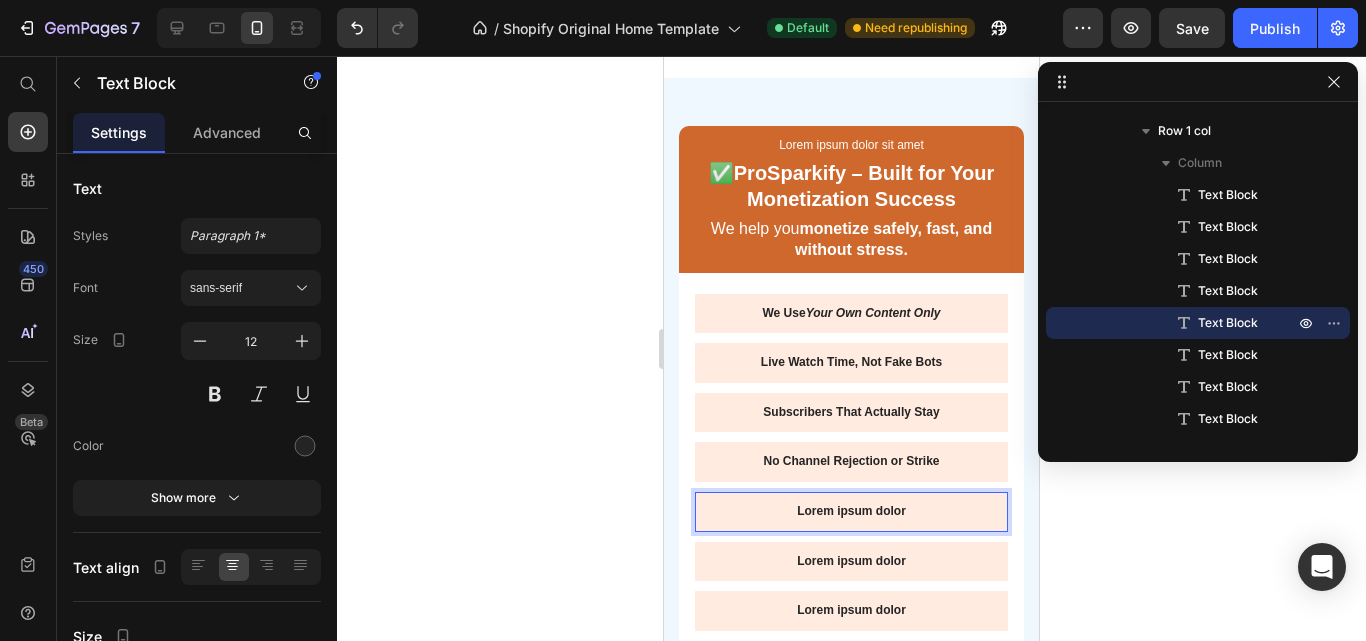 click on "Lorem ipsum dolor" at bounding box center (851, 512) 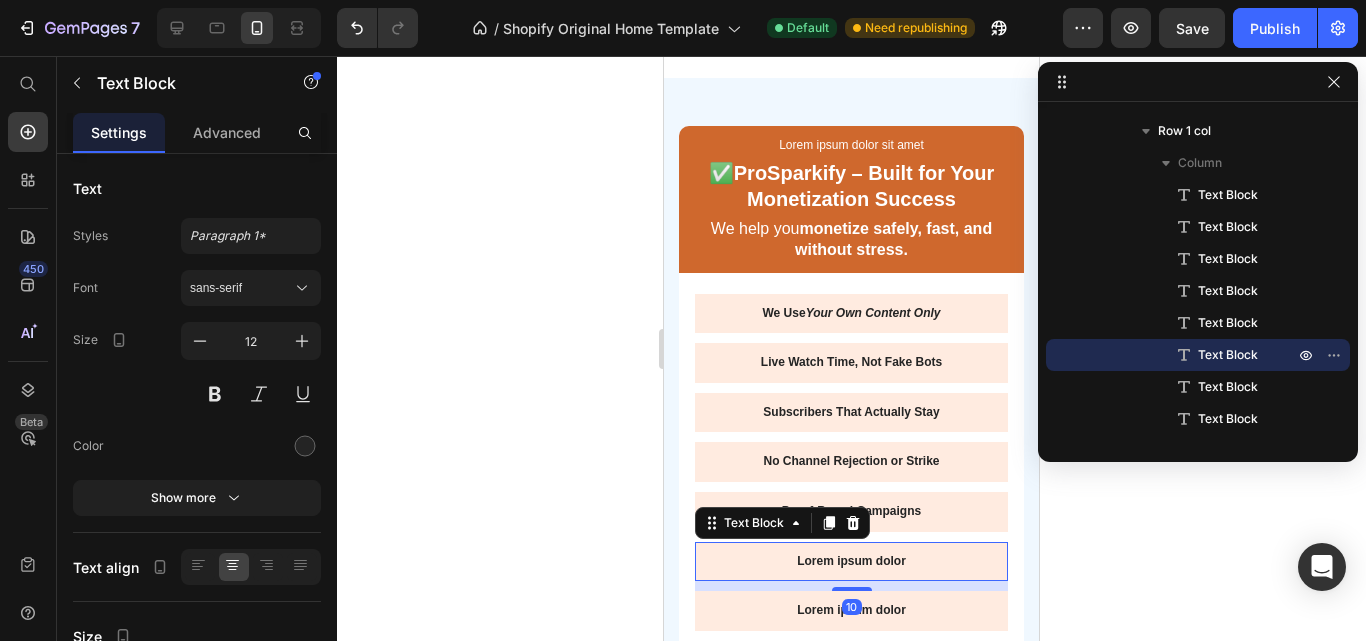click on "Lorem ipsum dolor" at bounding box center [851, 562] 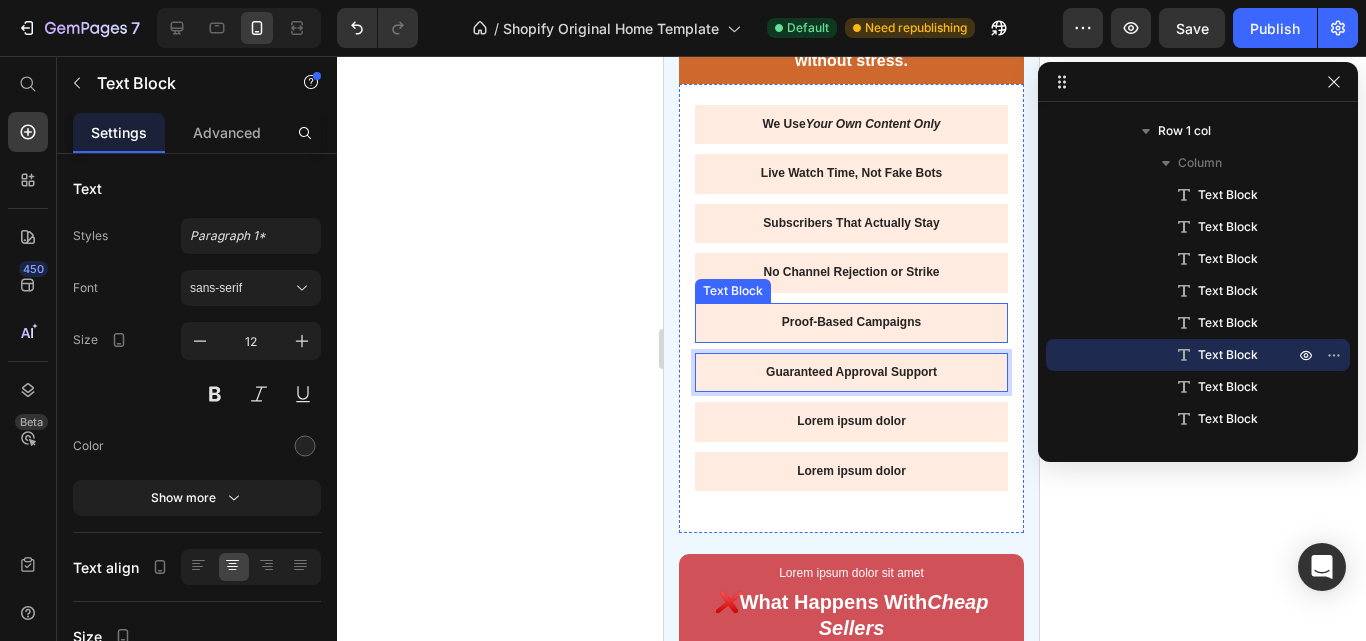 scroll, scrollTop: 1203, scrollLeft: 0, axis: vertical 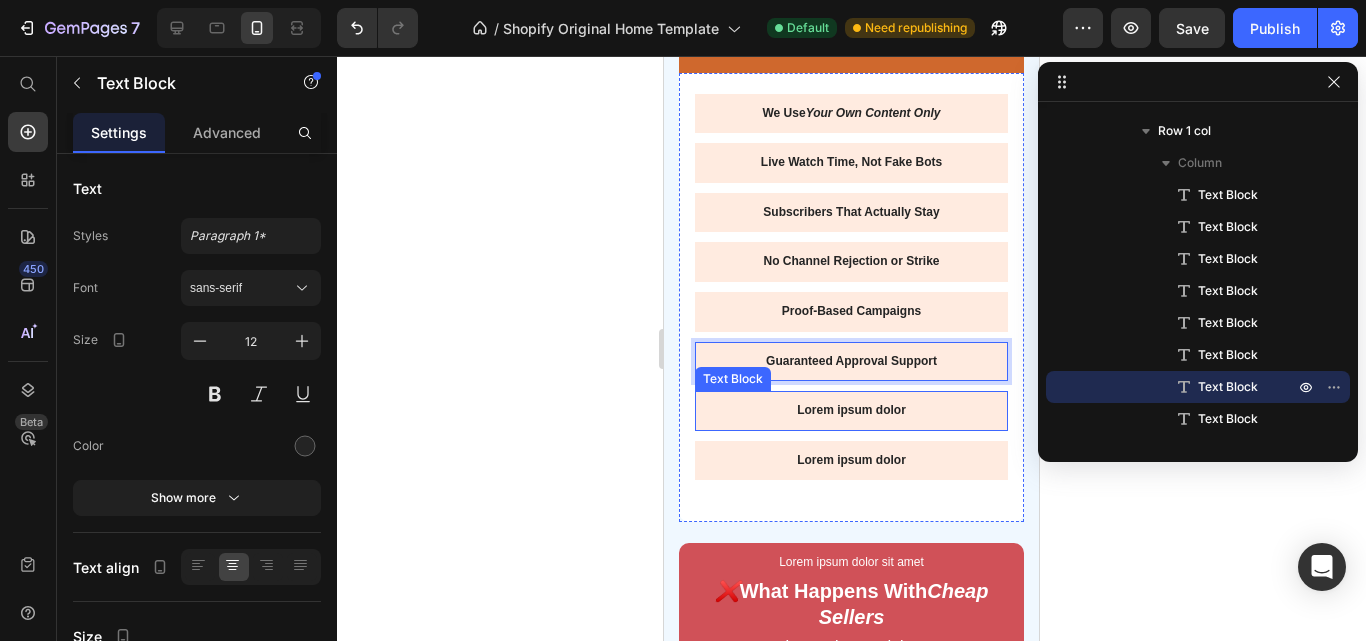 click on "Lorem ipsum dolor" at bounding box center (851, 411) 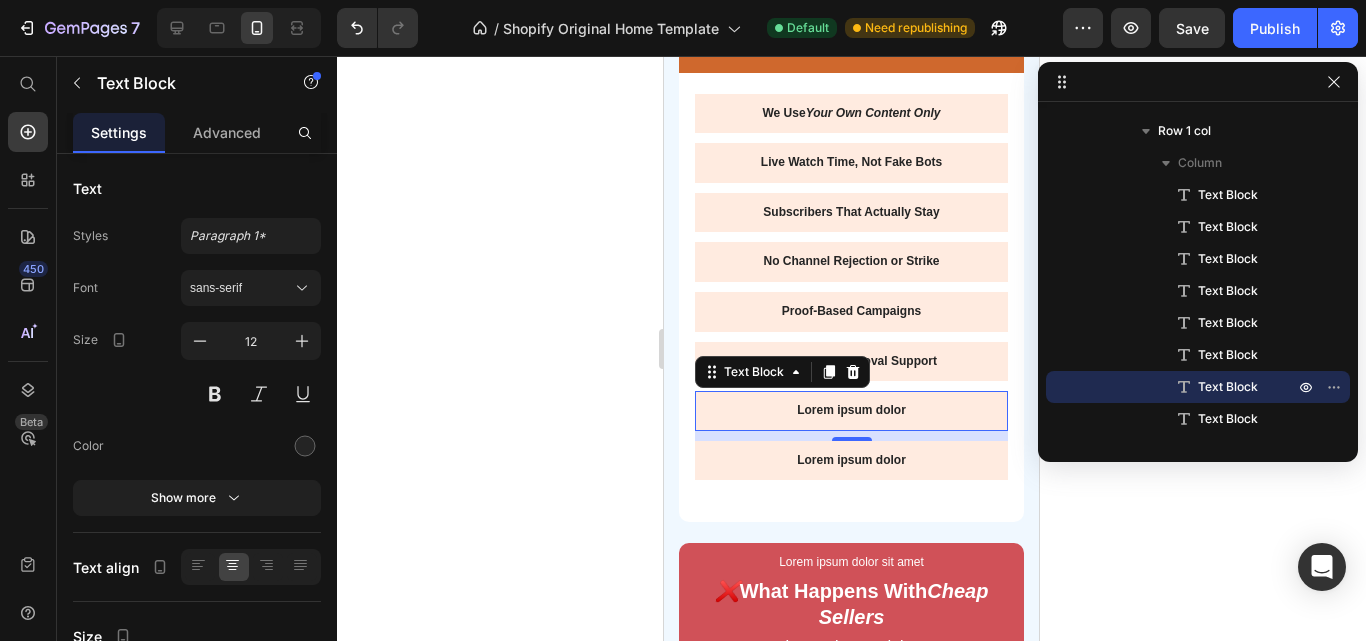 click on "Lorem ipsum dolor" at bounding box center (851, 411) 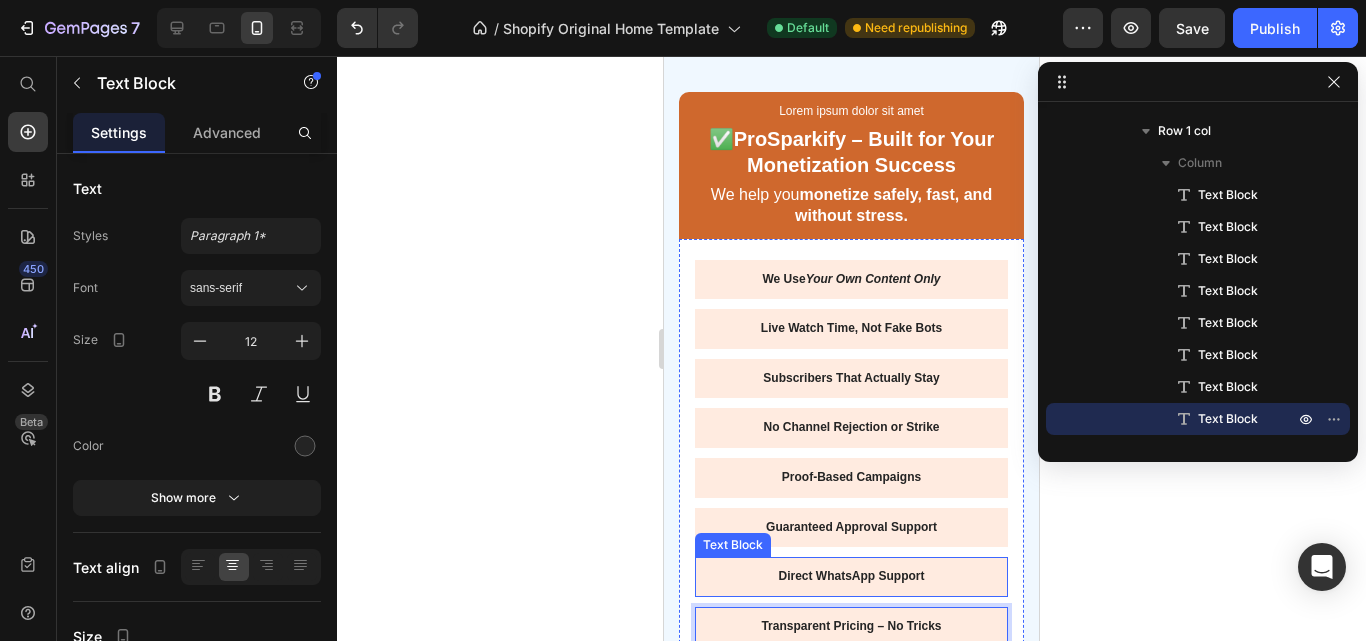 scroll, scrollTop: 1003, scrollLeft: 0, axis: vertical 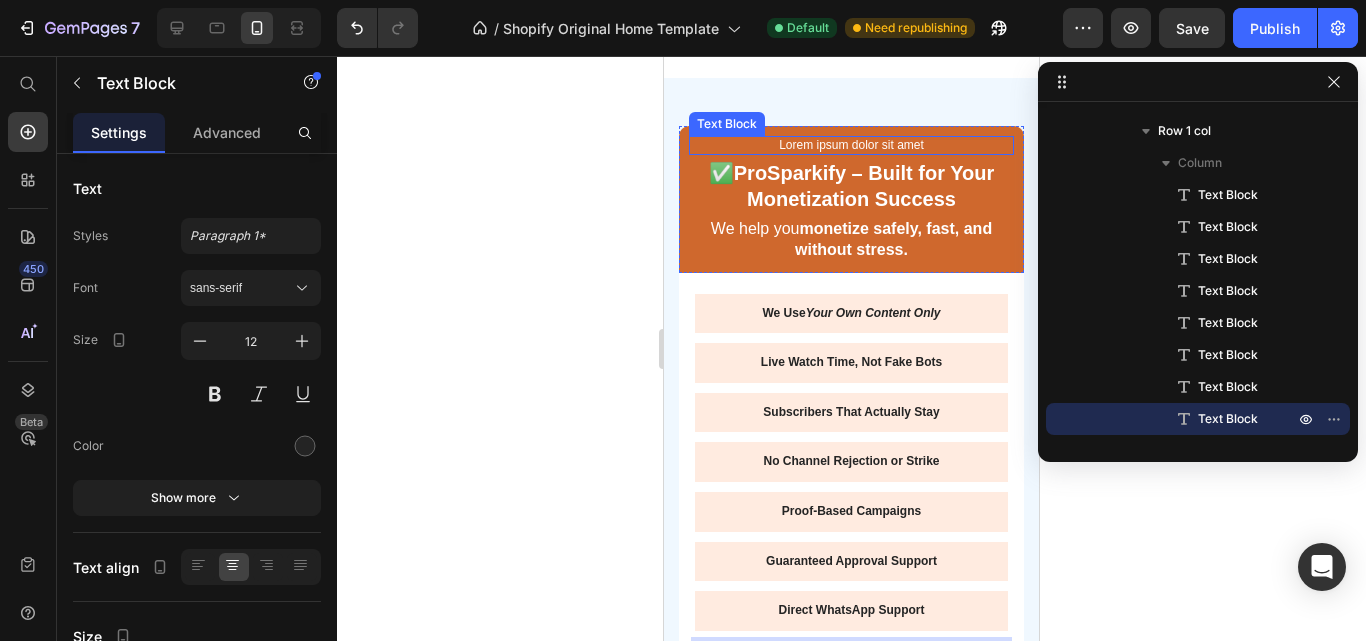click on "Lorem ipsum dolor sit amet" at bounding box center [851, 146] 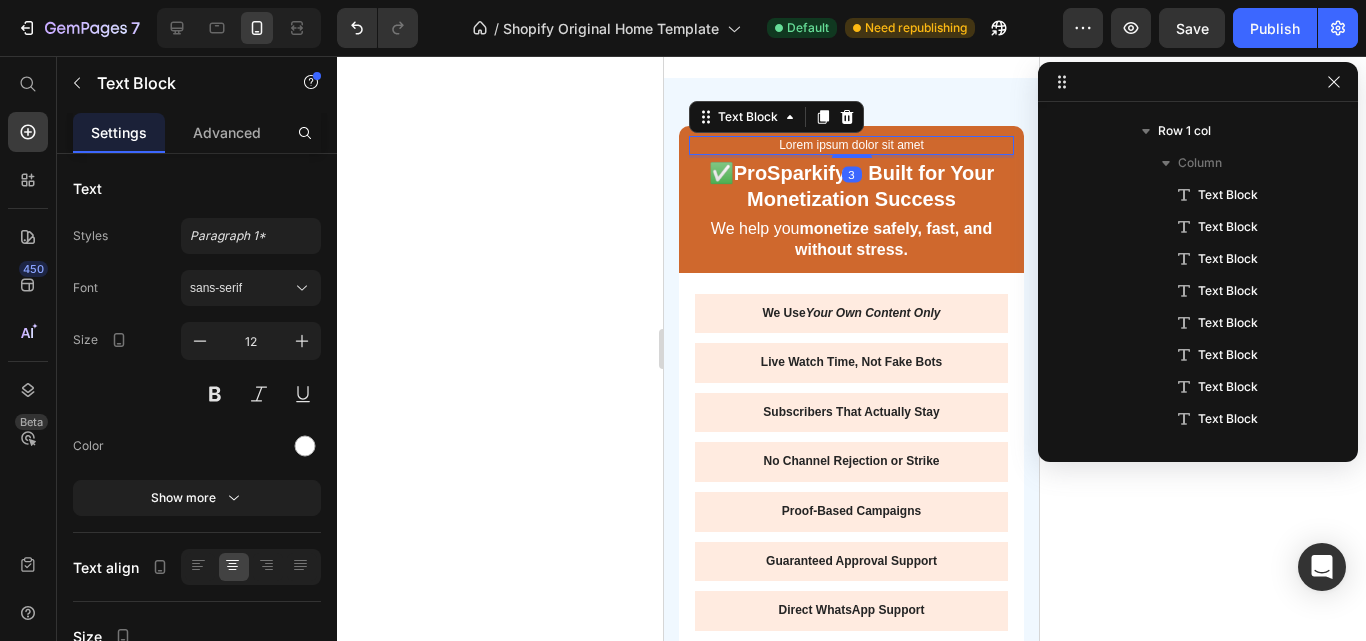 scroll, scrollTop: 411, scrollLeft: 0, axis: vertical 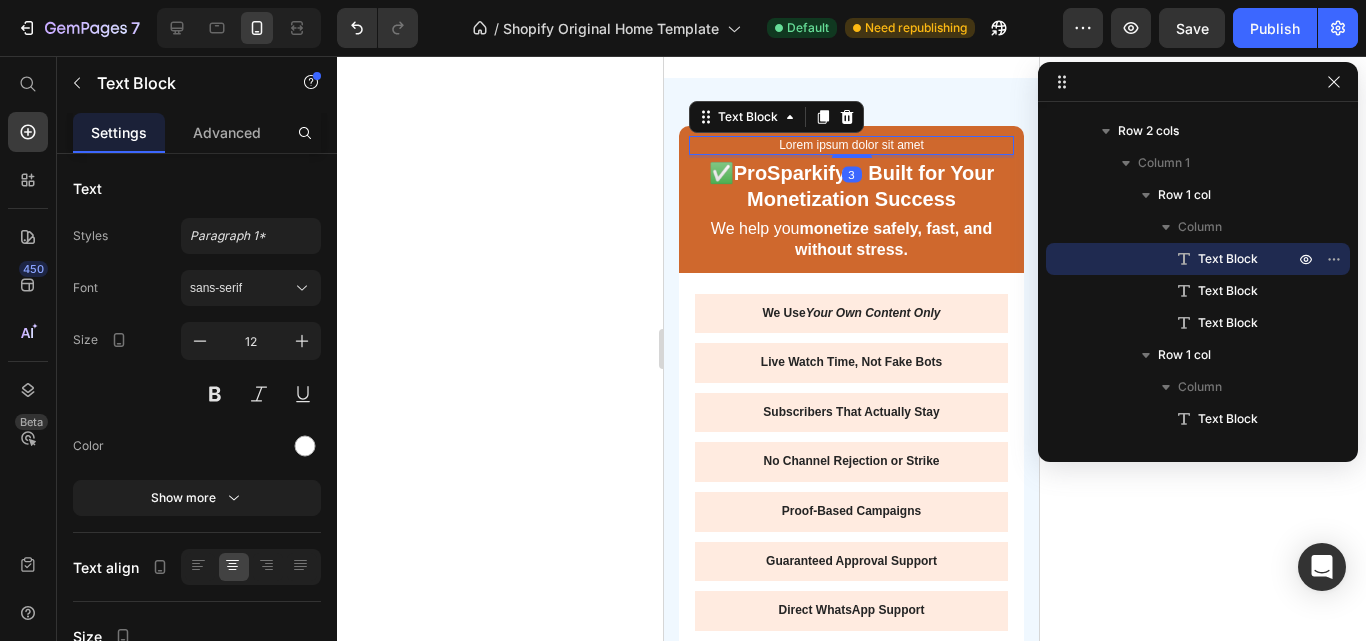 click on "Lorem ipsum dolor sit amet" at bounding box center (851, 146) 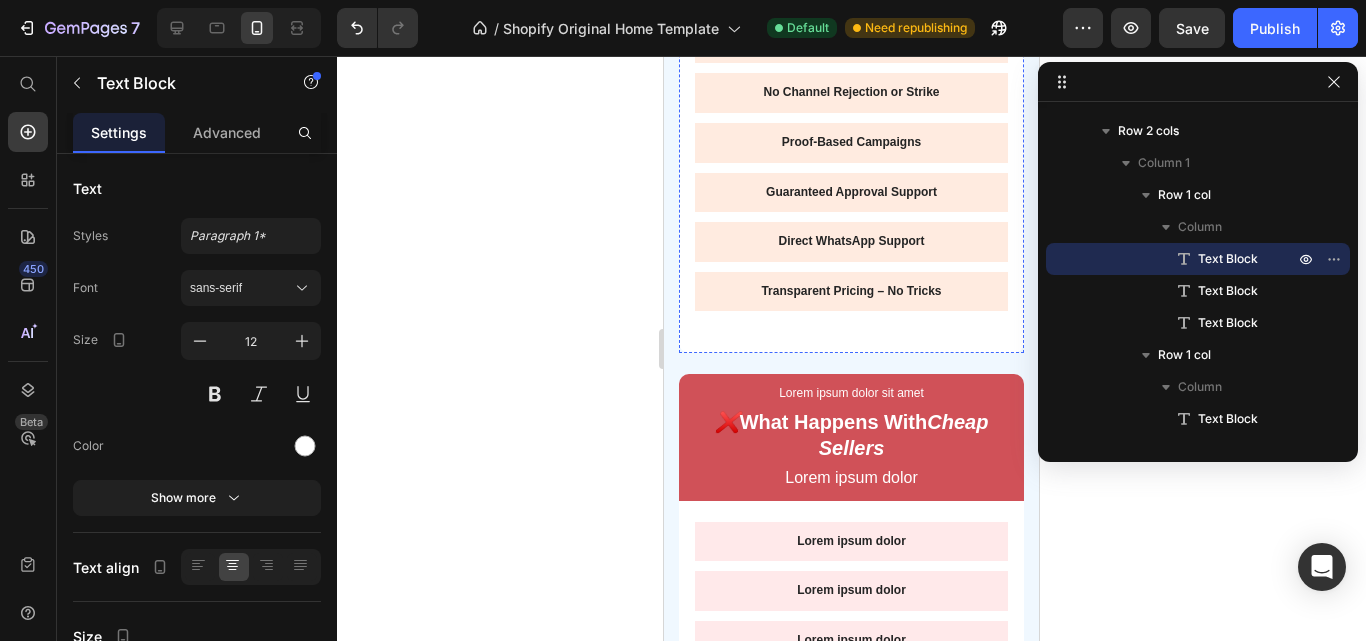 scroll, scrollTop: 1403, scrollLeft: 0, axis: vertical 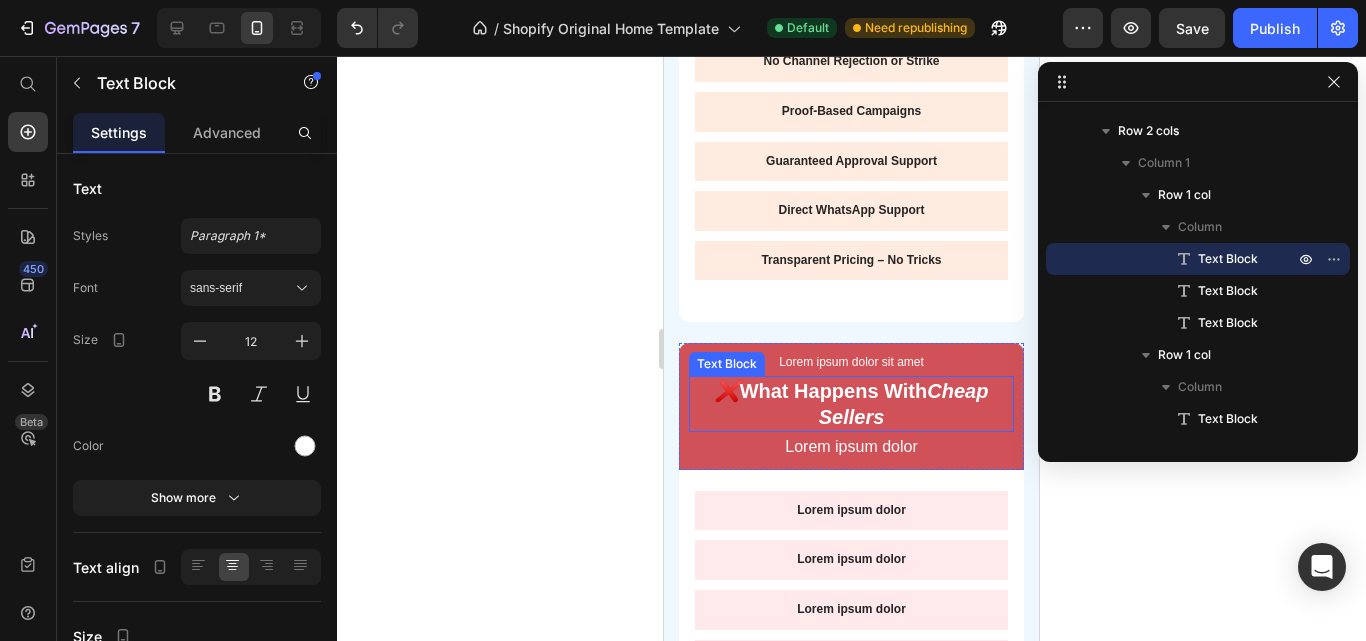 click on "❌  What Happens With  Cheap Sellers" at bounding box center [851, 404] 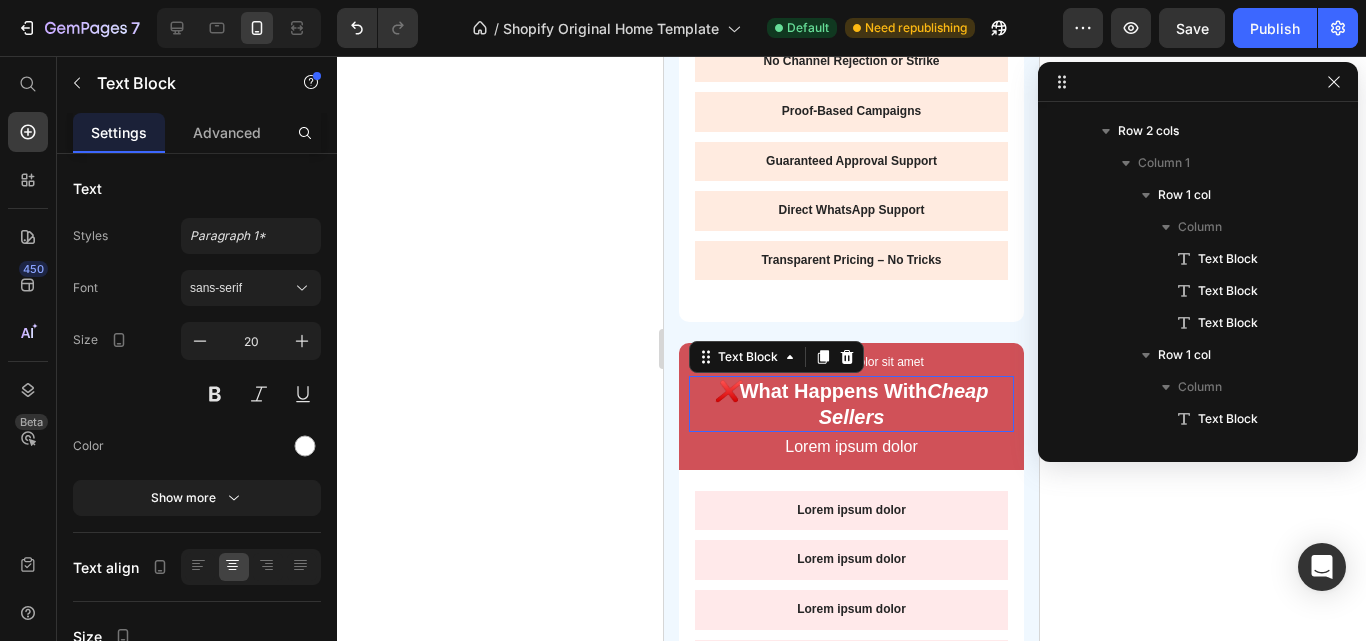 scroll, scrollTop: 955, scrollLeft: 0, axis: vertical 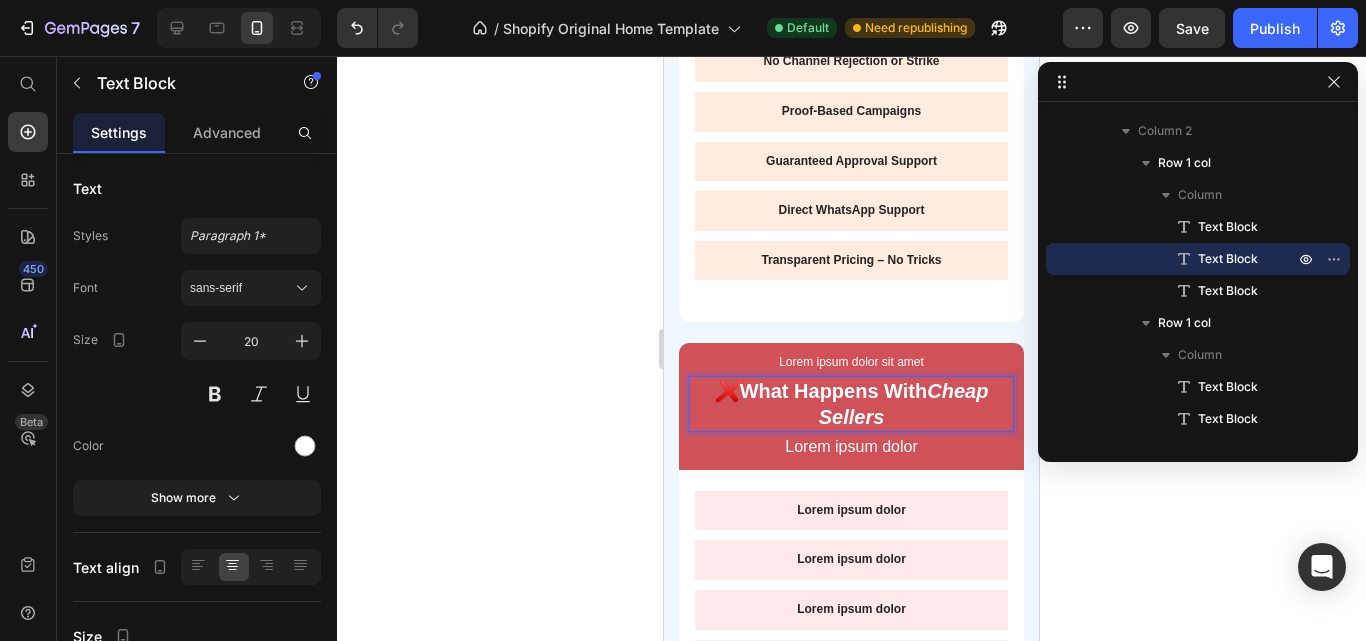 click on "❌  What Happens With  Cheap Sellers" at bounding box center [851, 404] 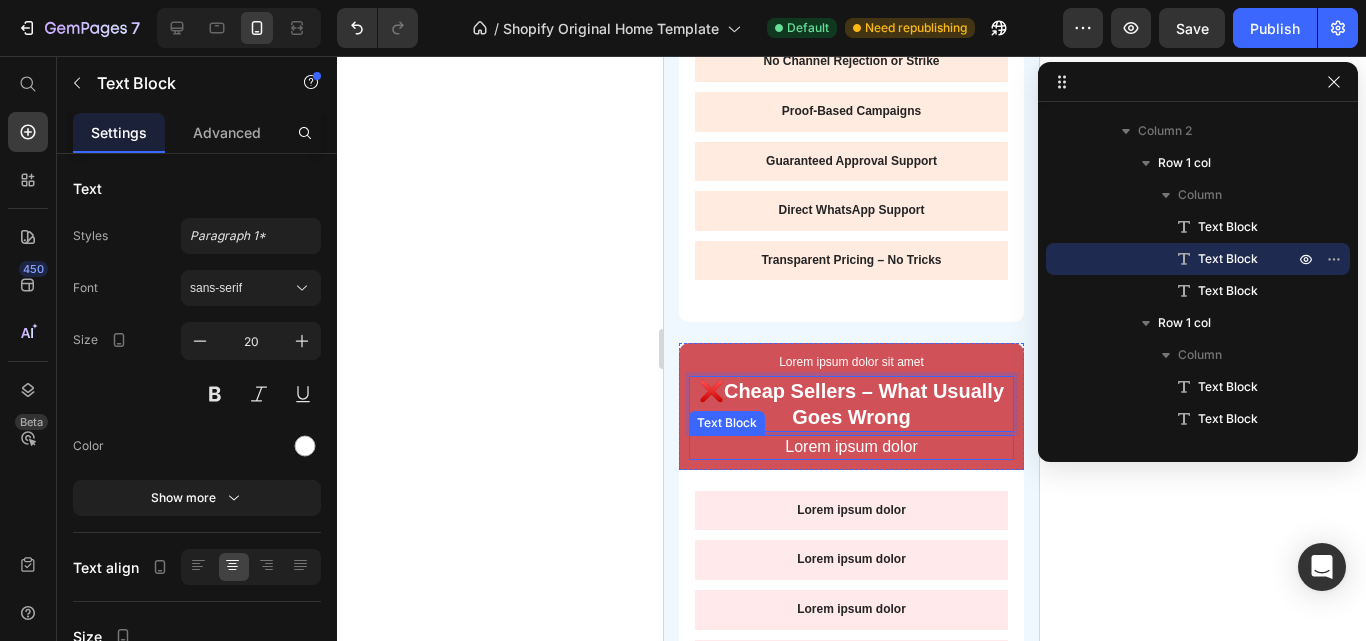 click on "Lorem ipsum dolor" at bounding box center [851, 447] 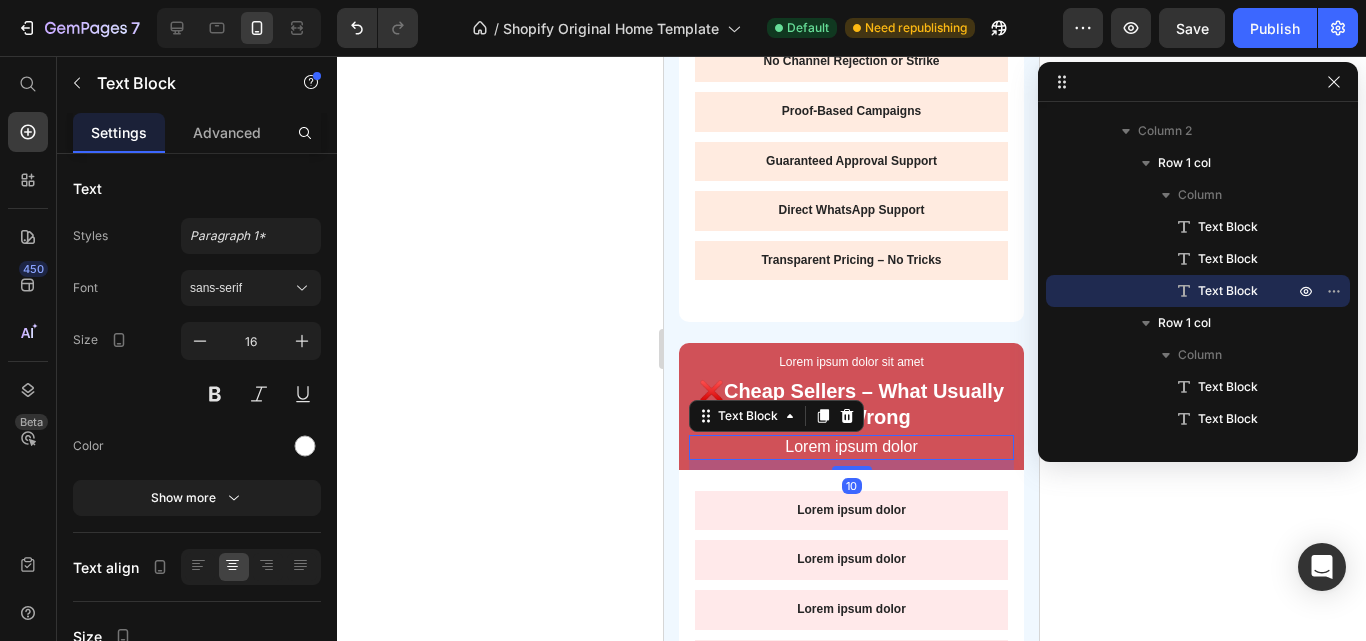 click on "Lorem ipsum dolor" at bounding box center [851, 447] 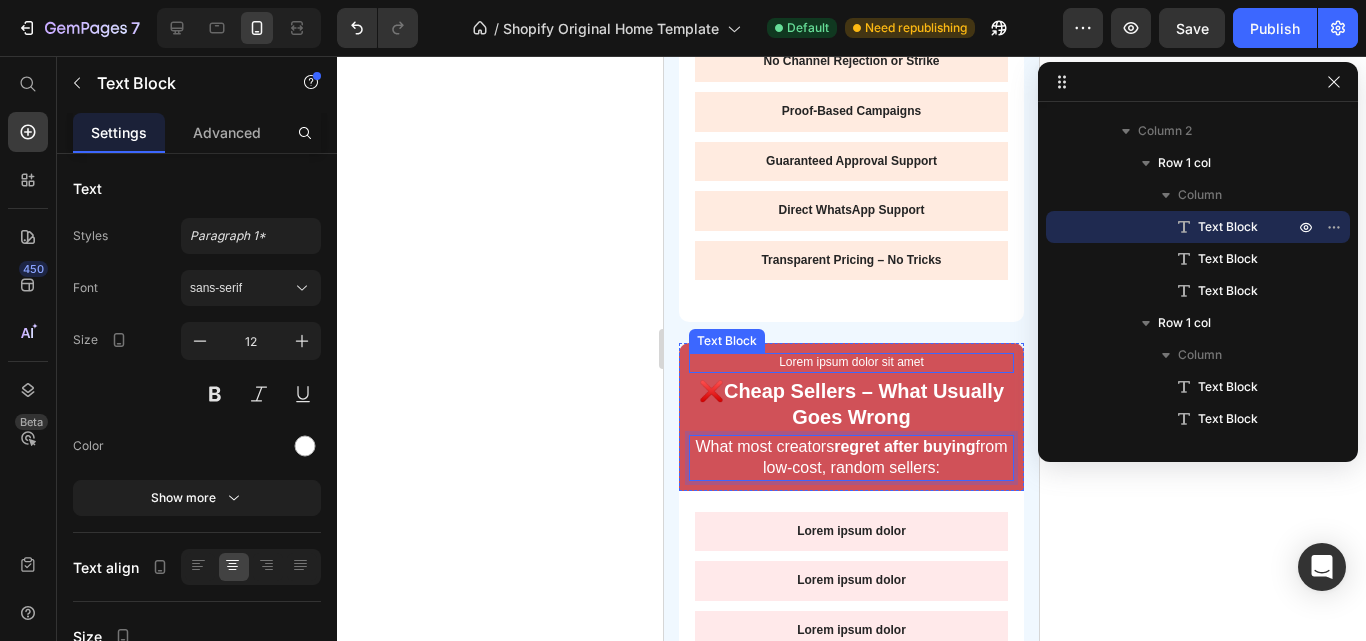 click on "Lorem ipsum dolor sit amet" at bounding box center [851, 363] 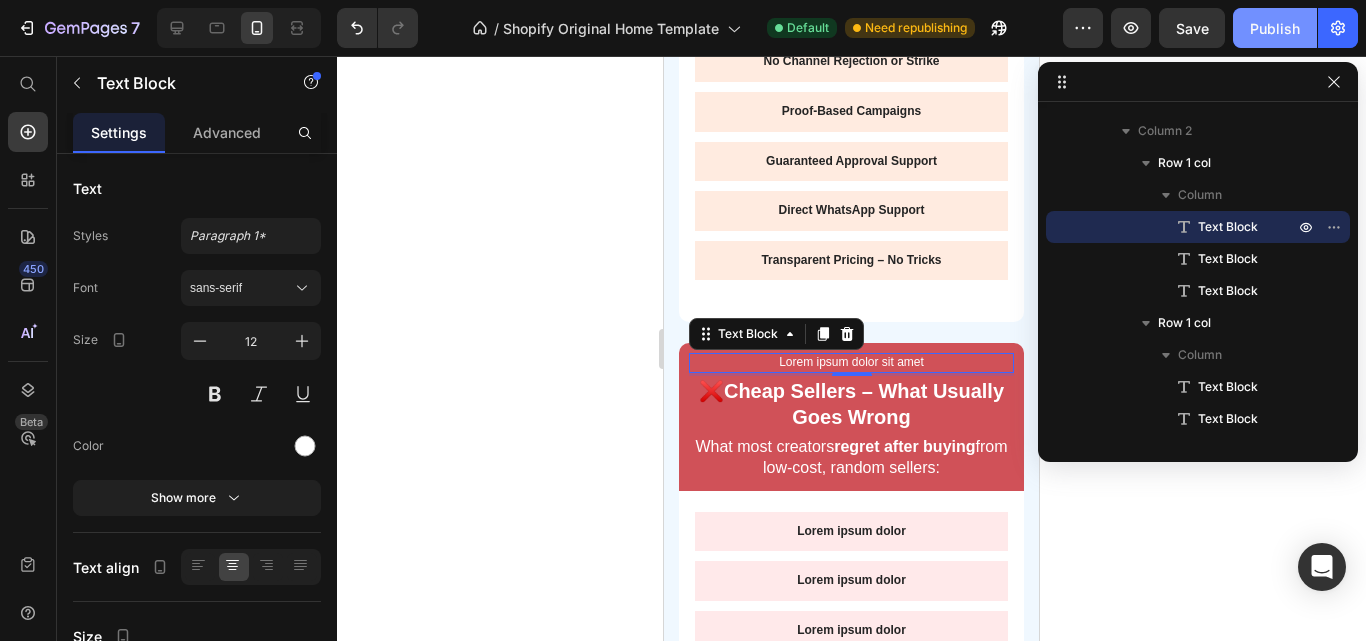 click on "Publish" at bounding box center (1275, 28) 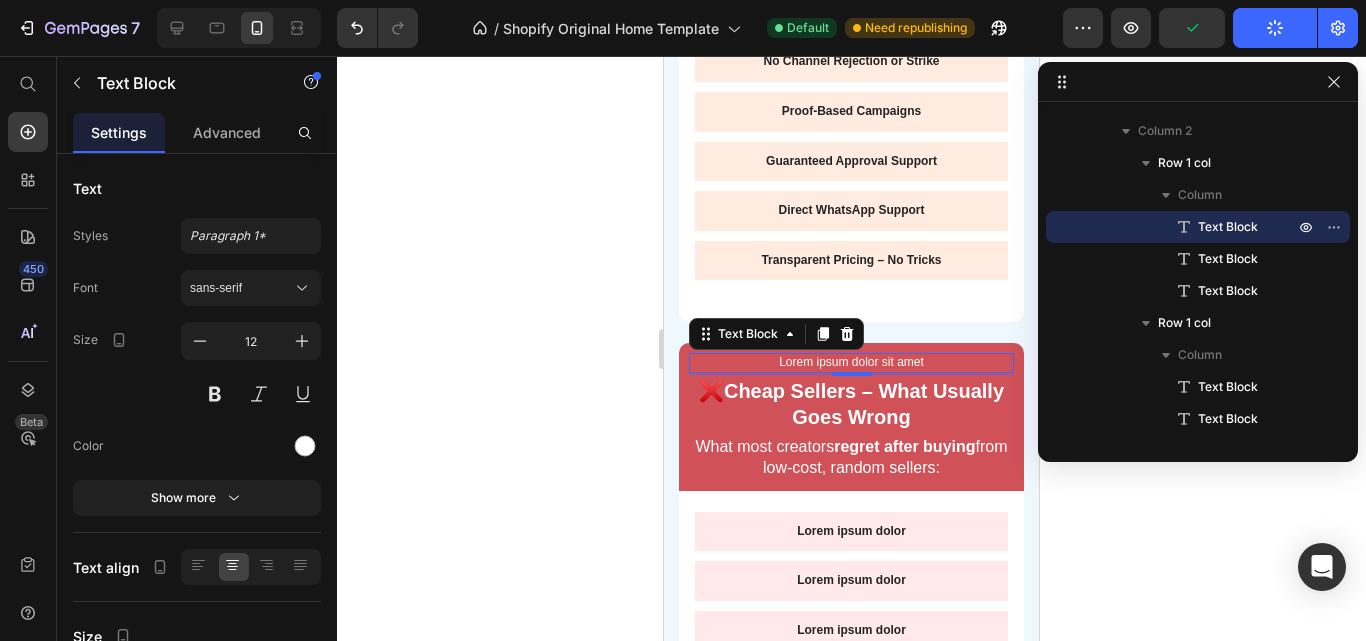 click on "Lorem ipsum dolor sit amet" at bounding box center [851, 363] 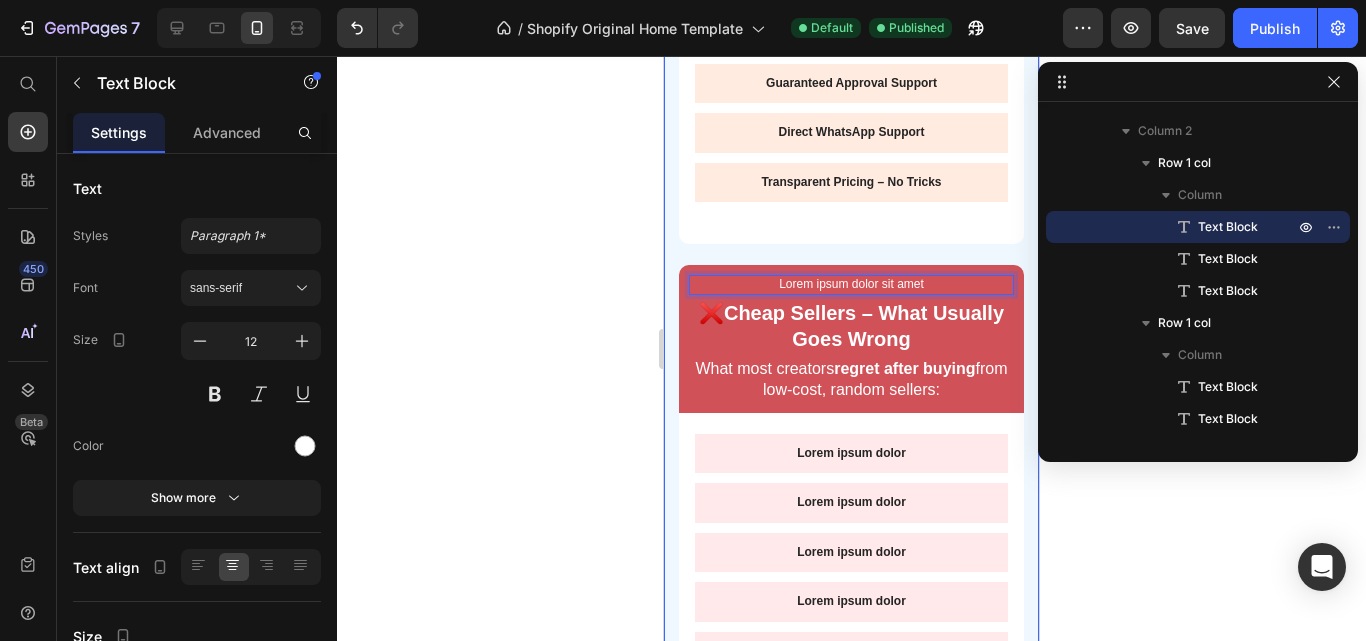 scroll, scrollTop: 1503, scrollLeft: 0, axis: vertical 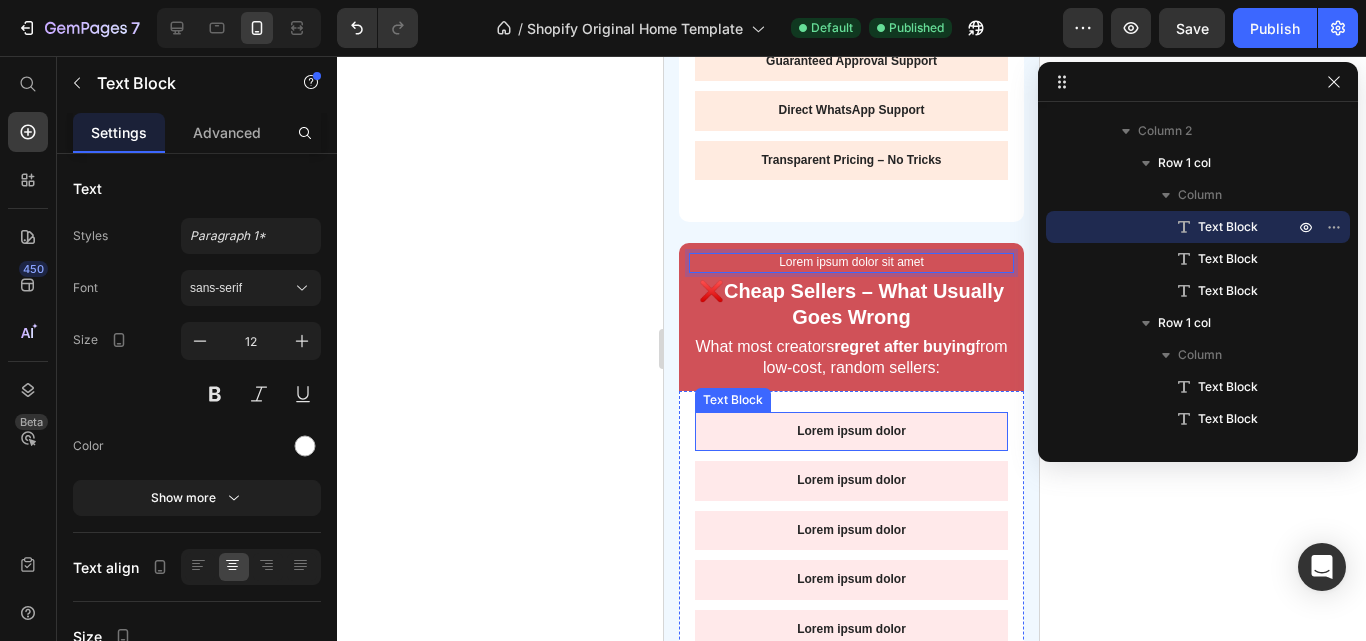 click on "Lorem ipsum dolor" at bounding box center [851, 432] 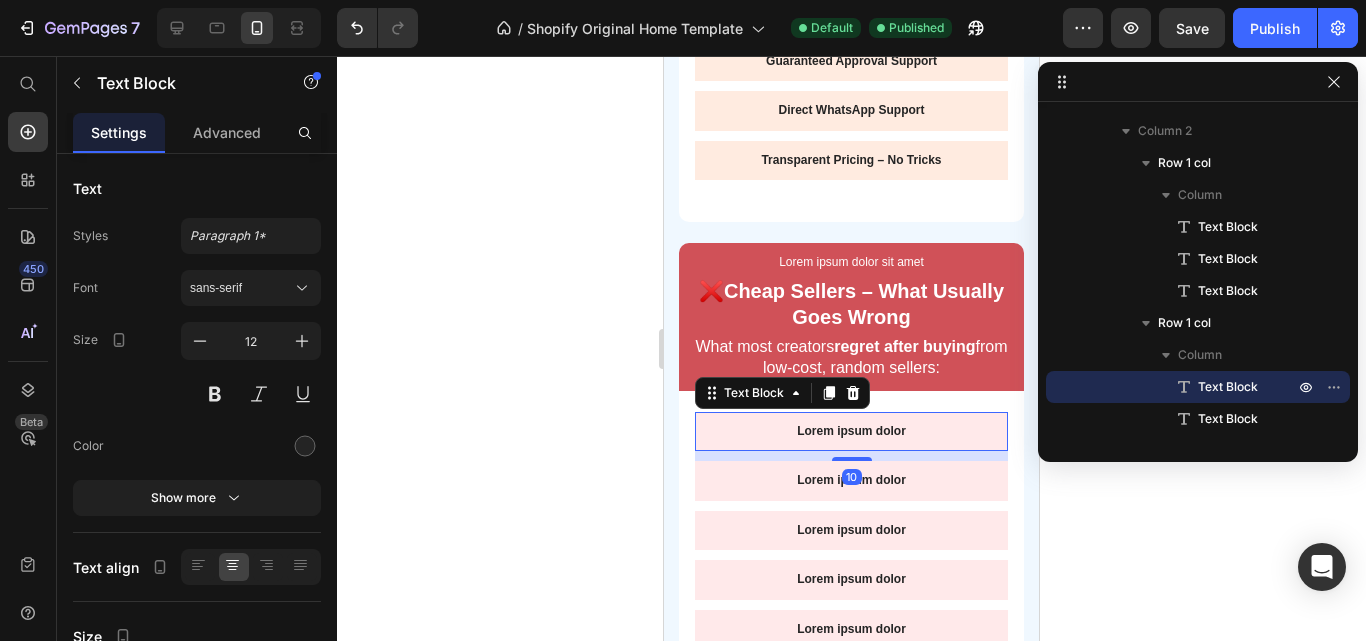 click on "Lorem ipsum dolor" at bounding box center [851, 432] 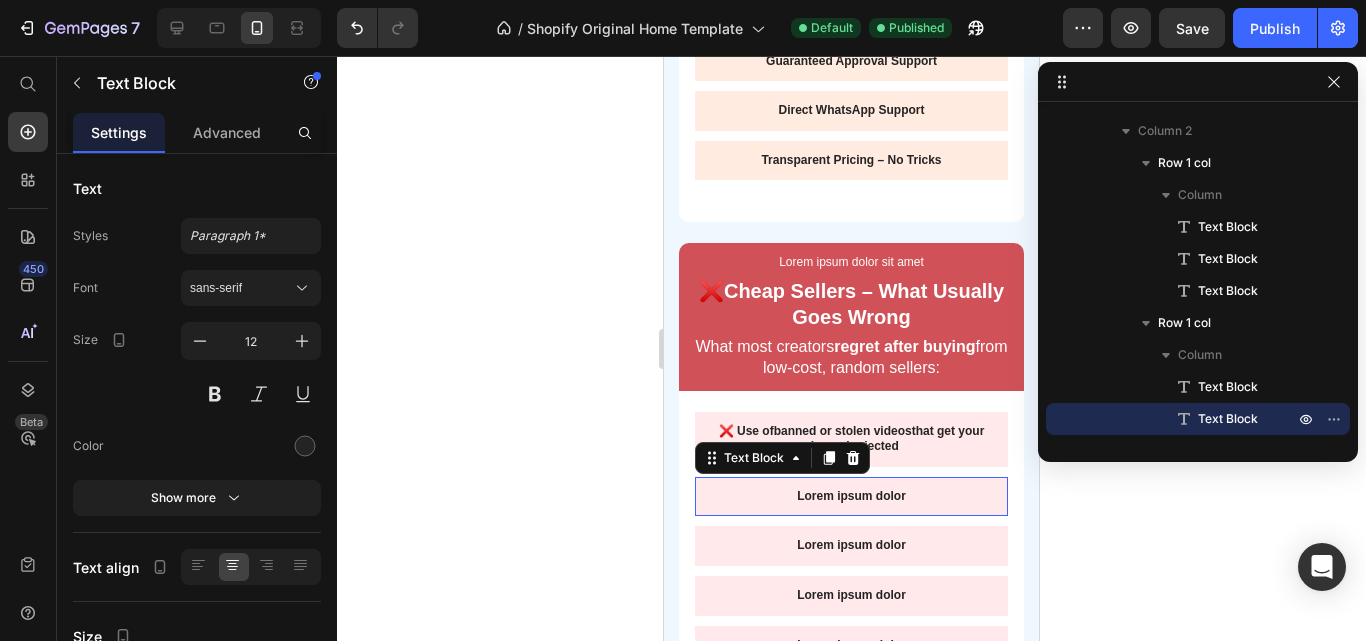 click on "Lorem ipsum dolor" at bounding box center (851, 497) 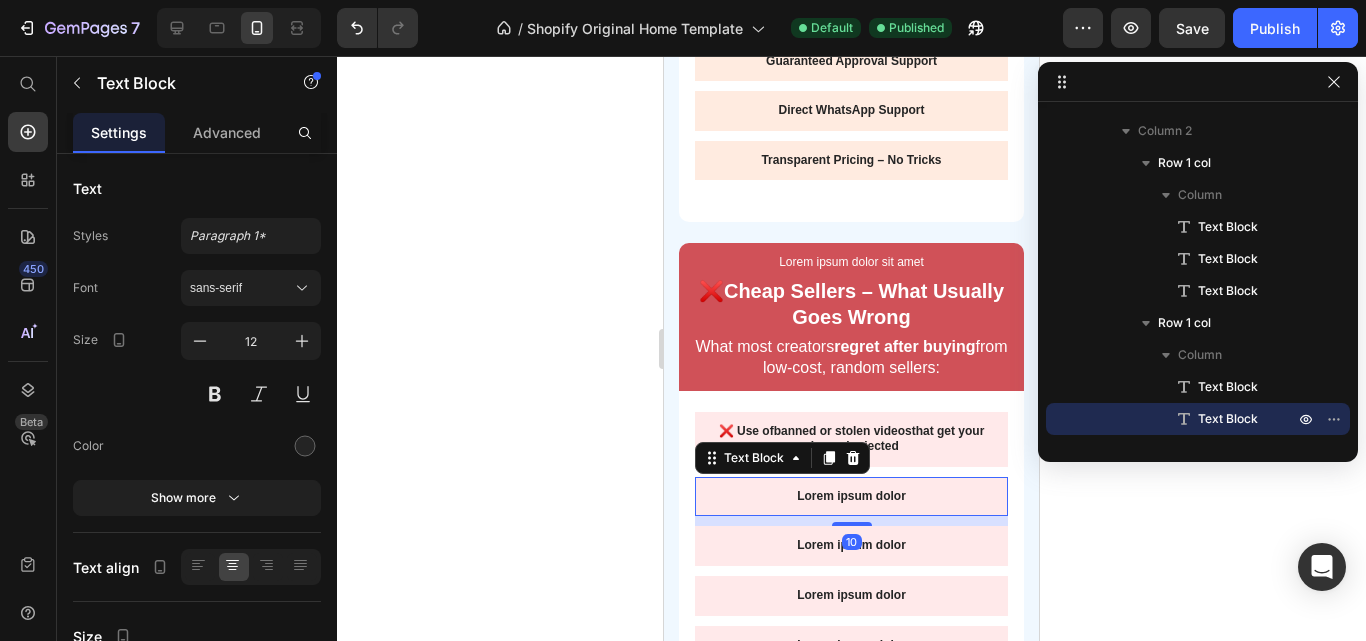click on "Lorem ipsum dolor" at bounding box center [851, 497] 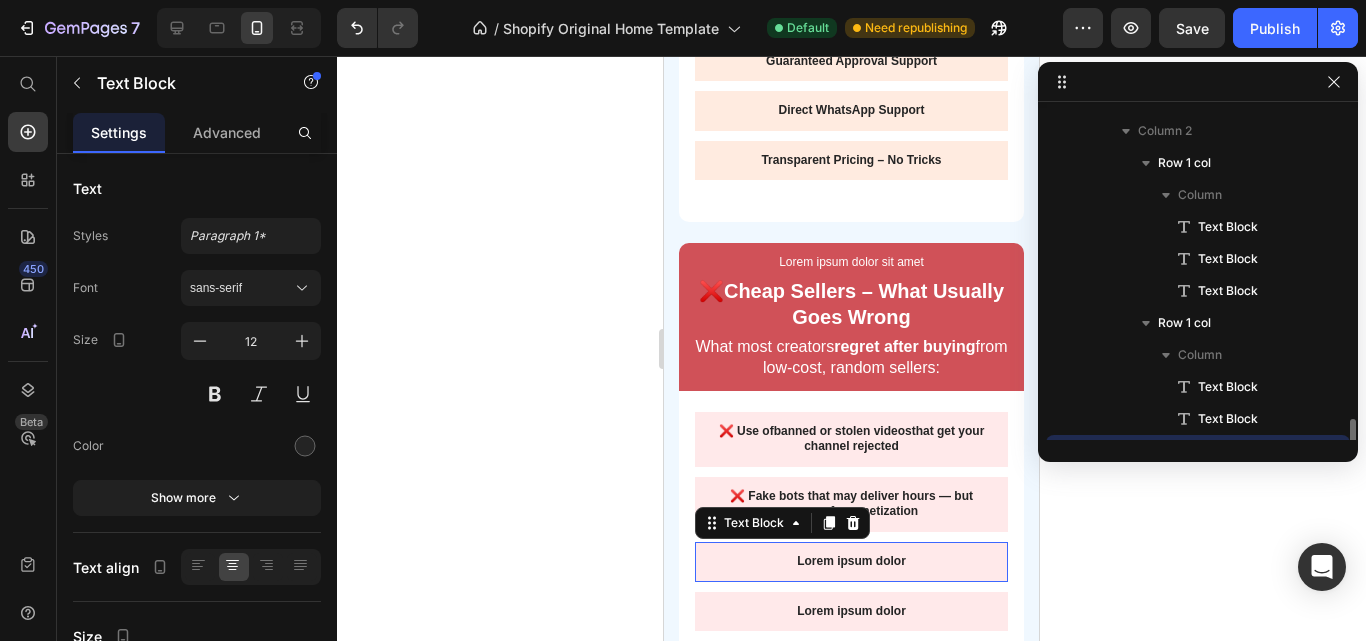 click on "Lorem ipsum dolor" at bounding box center (851, 562) 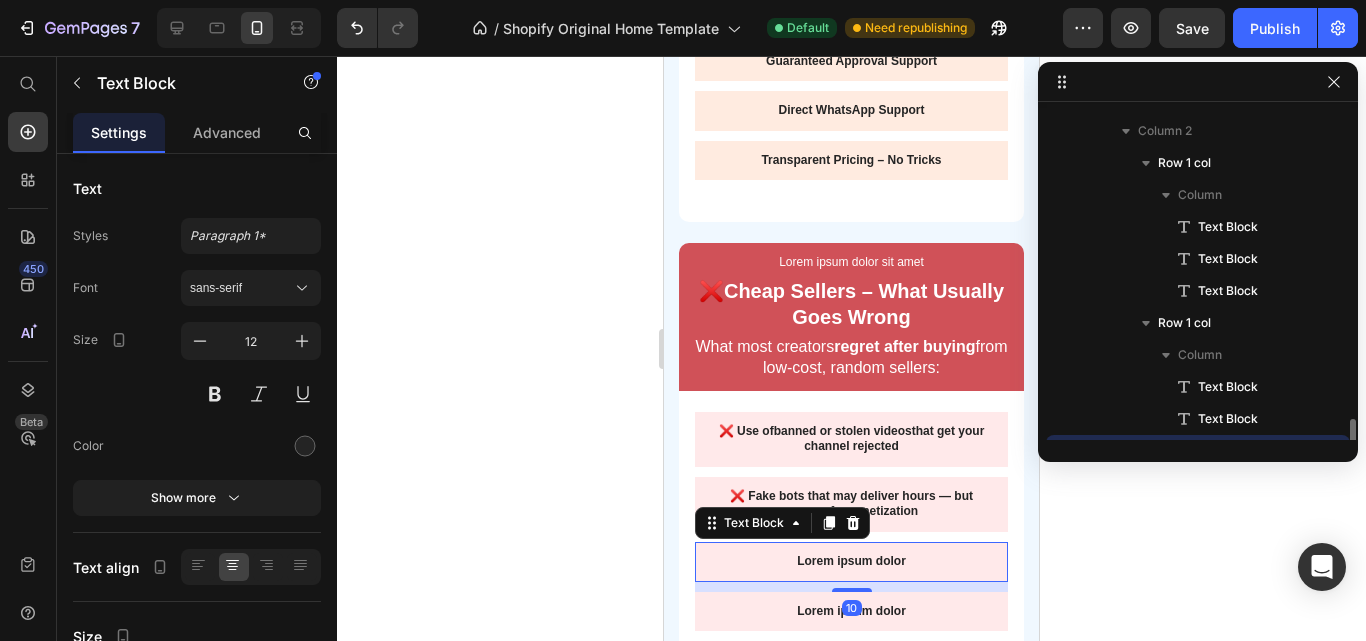 click on "Lorem ipsum dolor" at bounding box center [851, 562] 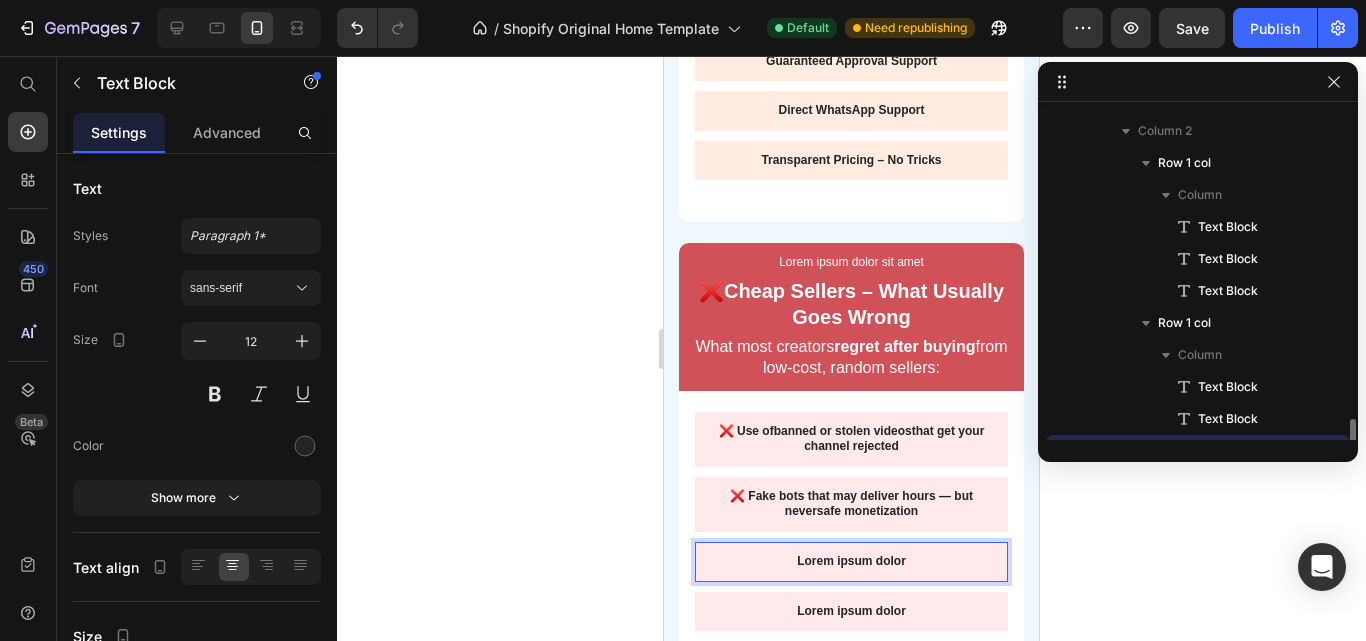 scroll, scrollTop: 1147, scrollLeft: 0, axis: vertical 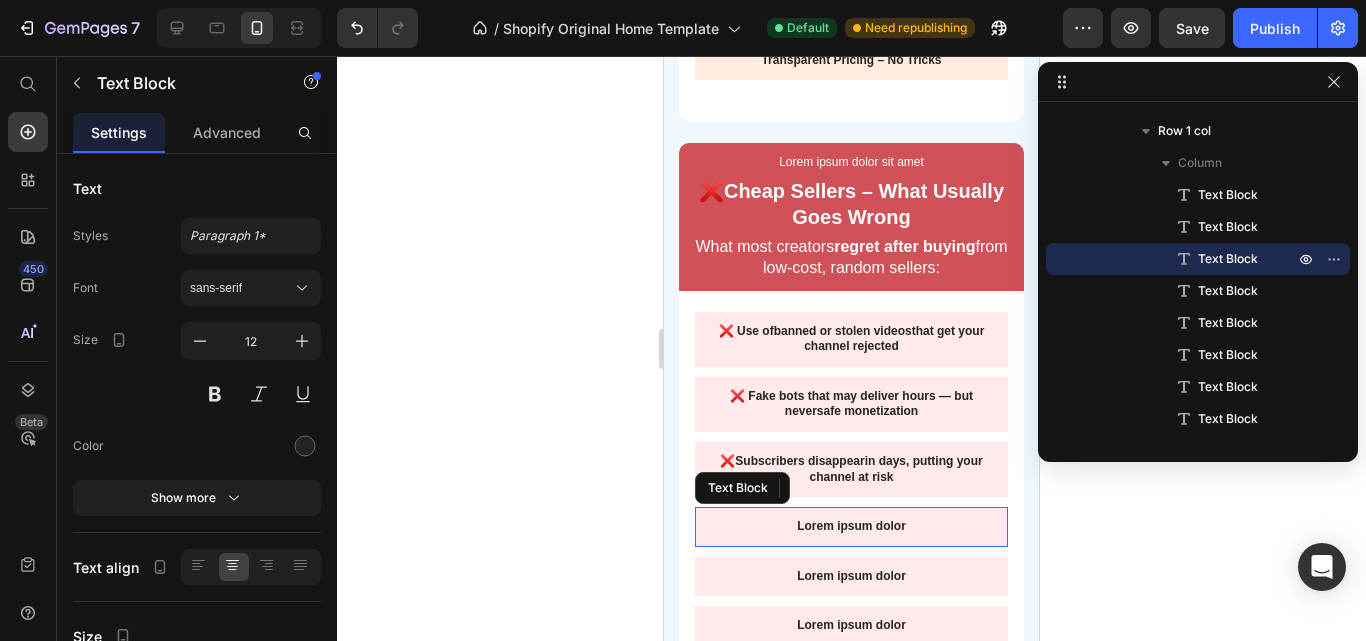 click on "Lorem ipsum dolor" at bounding box center [851, 527] 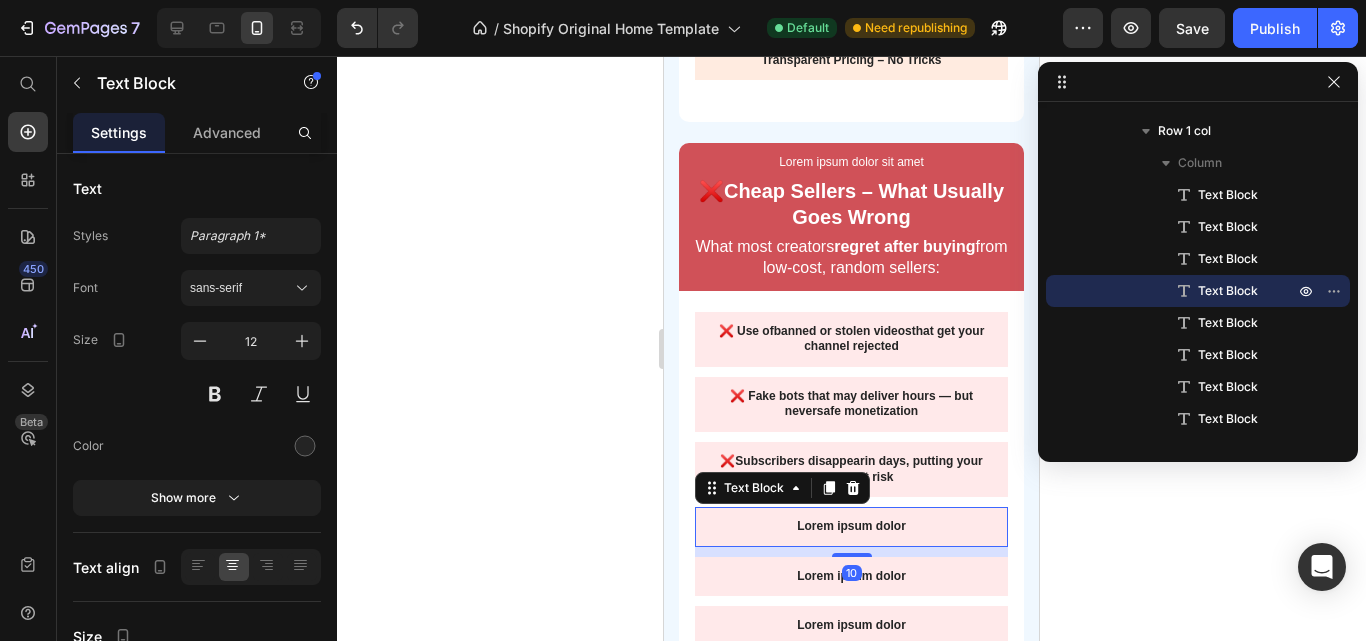 click on "Lorem ipsum dolor" at bounding box center (851, 527) 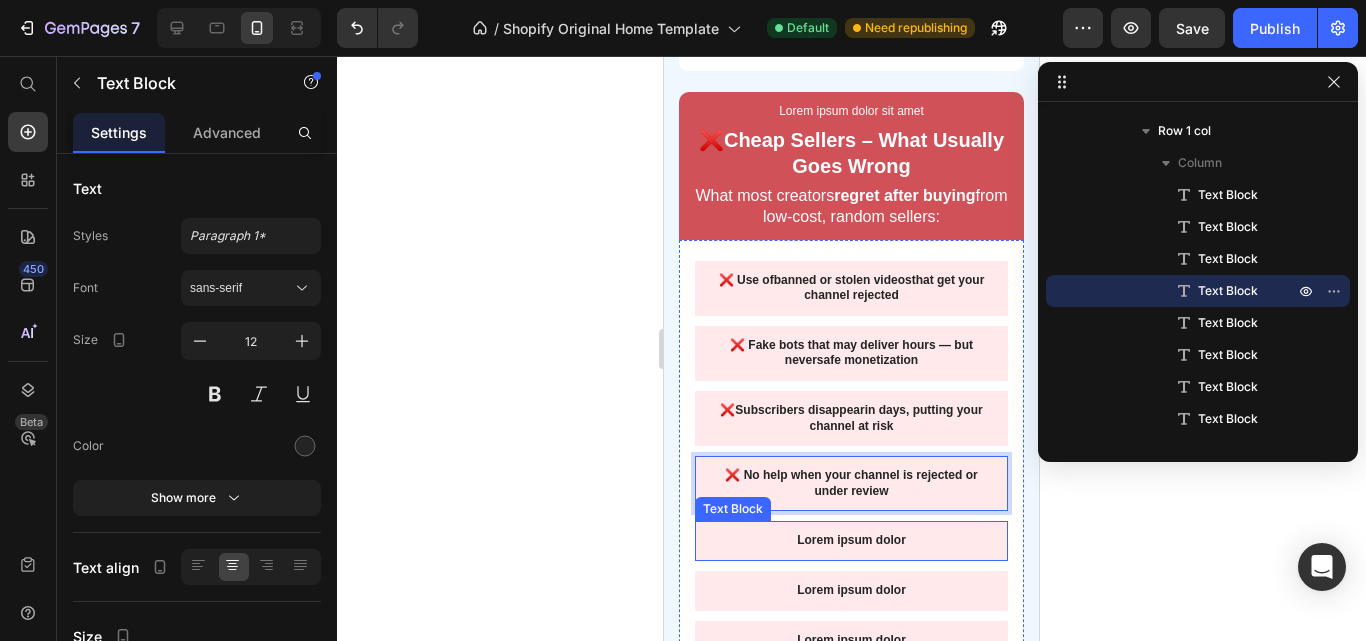 scroll, scrollTop: 1703, scrollLeft: 0, axis: vertical 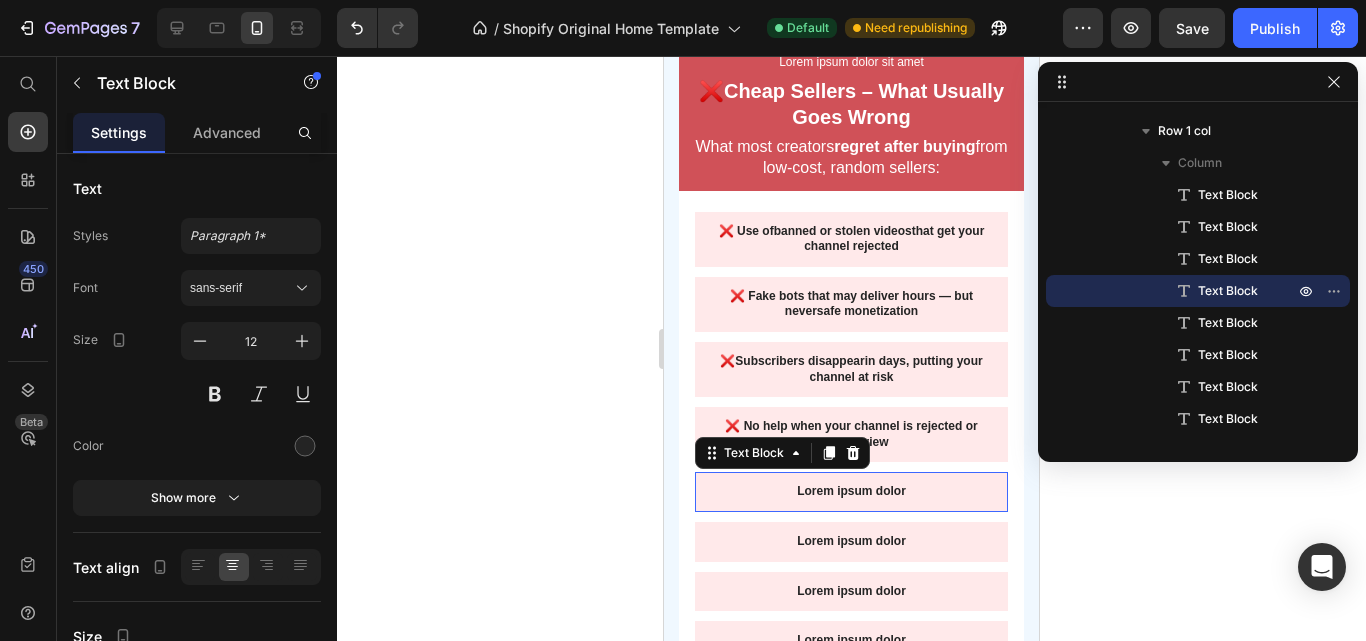 click on "Lorem ipsum dolor" at bounding box center [851, 492] 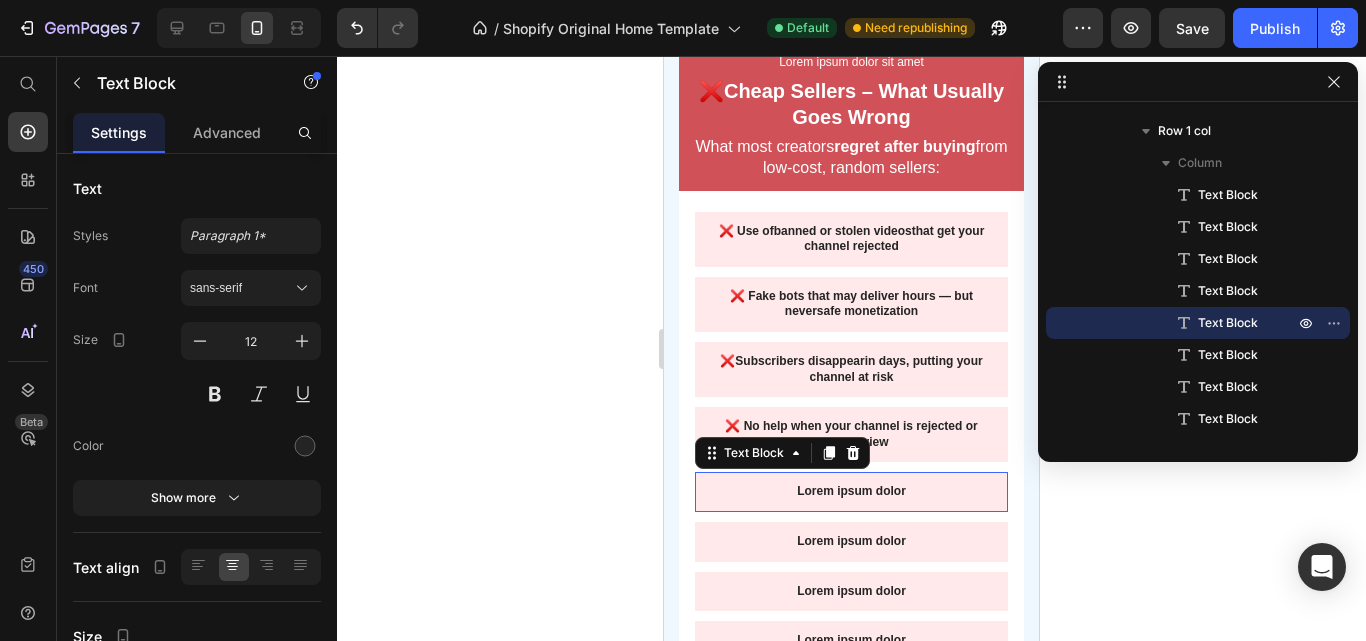 click on "Lorem ipsum dolor" at bounding box center [851, 492] 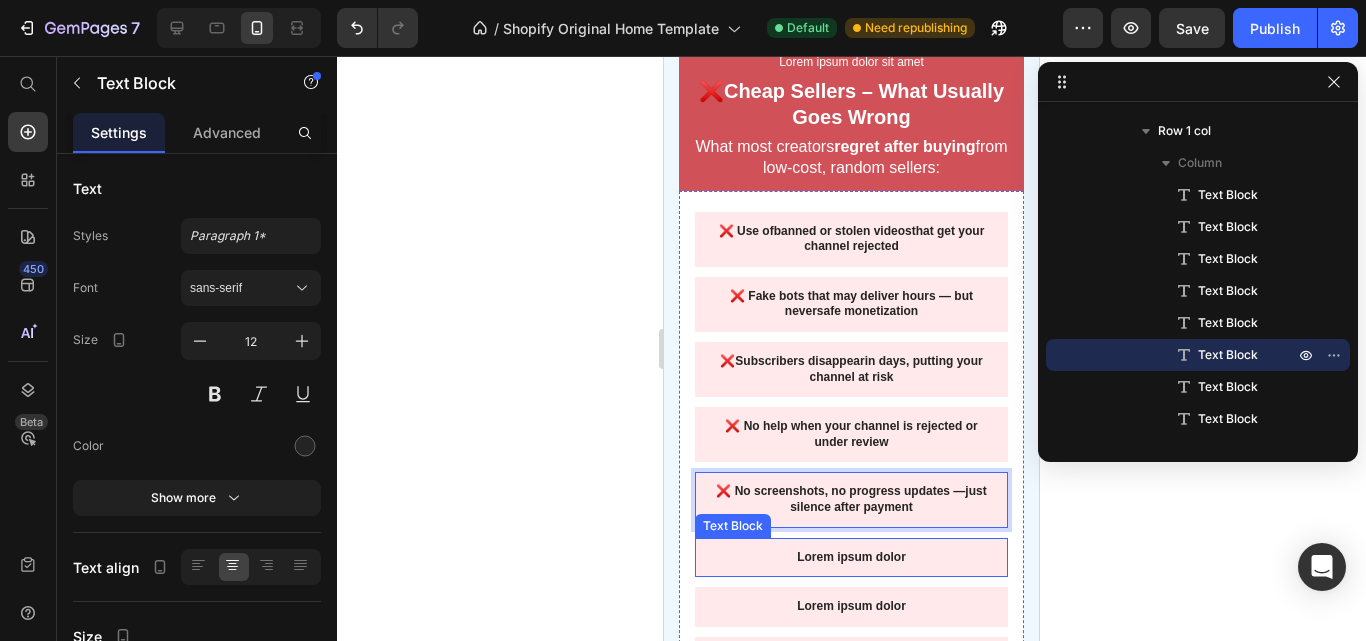 click on "Lorem ipsum dolor" at bounding box center (851, 558) 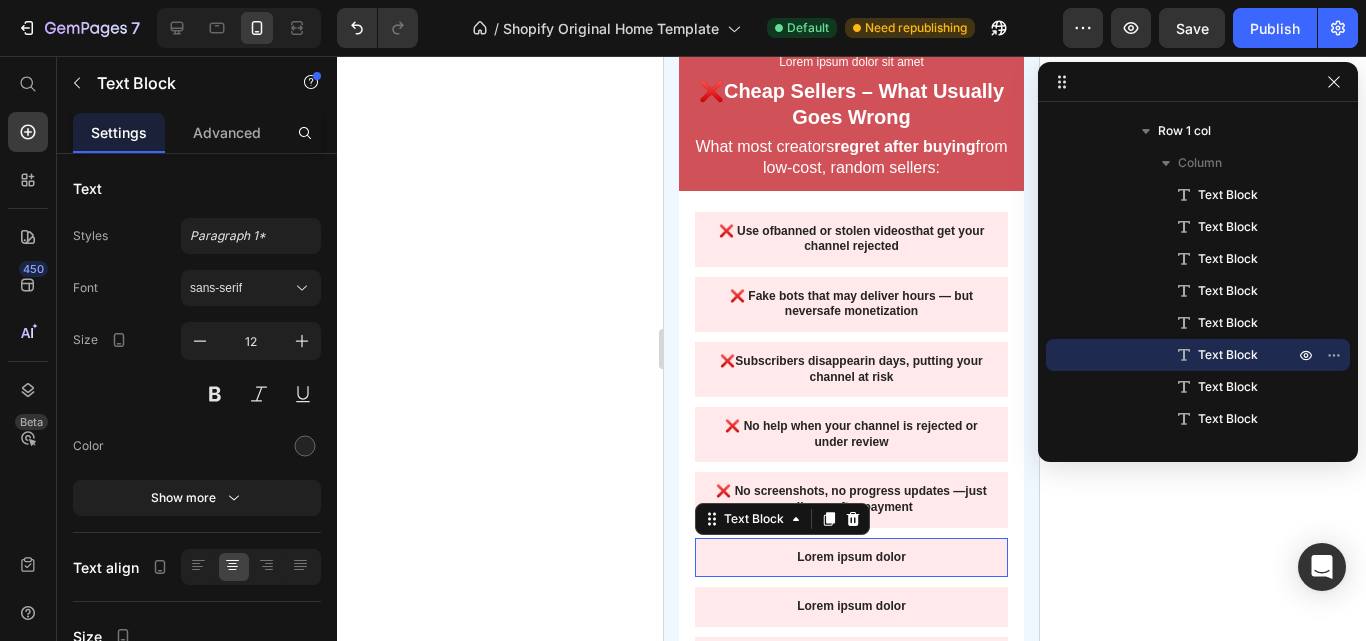 click on "Lorem ipsum dolor" at bounding box center [851, 558] 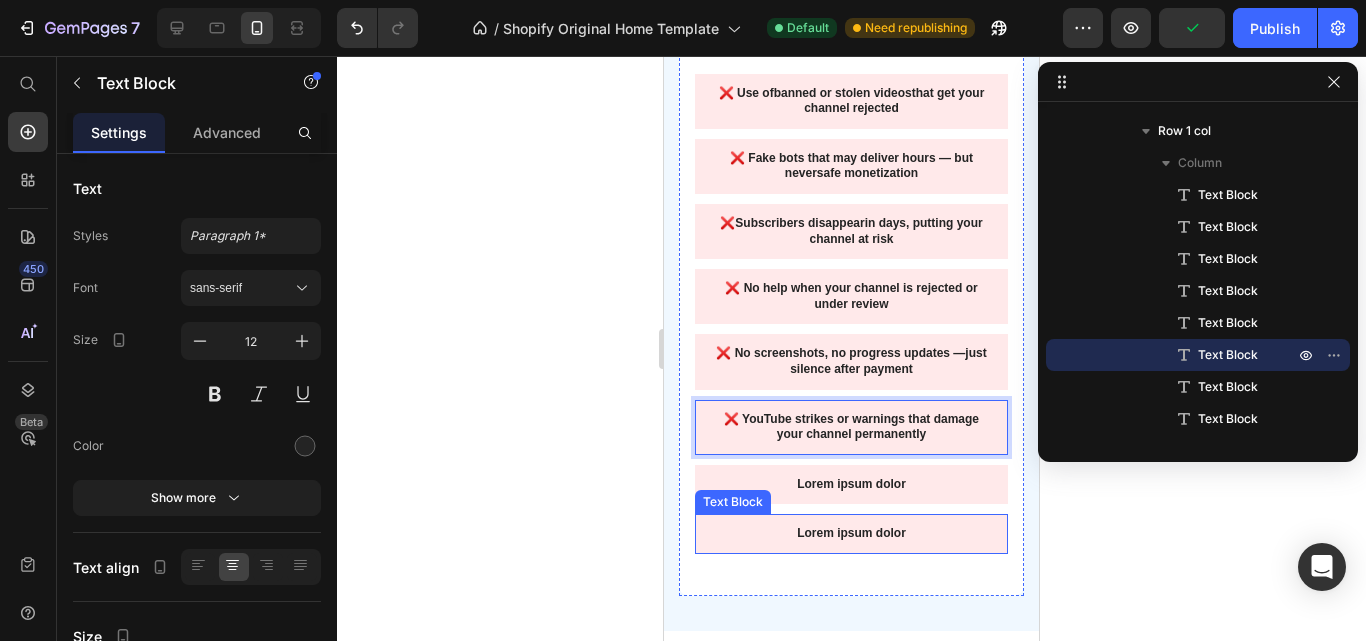 scroll, scrollTop: 1903, scrollLeft: 0, axis: vertical 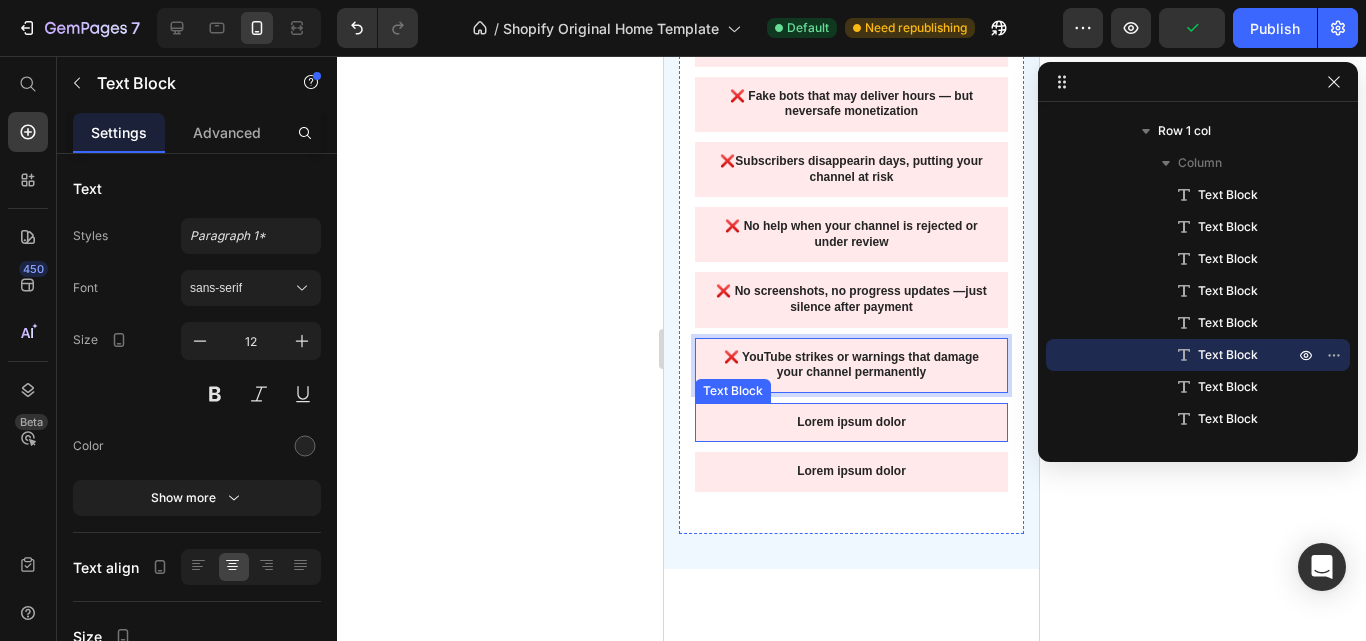 click on "Lorem ipsum dolor" at bounding box center (851, 423) 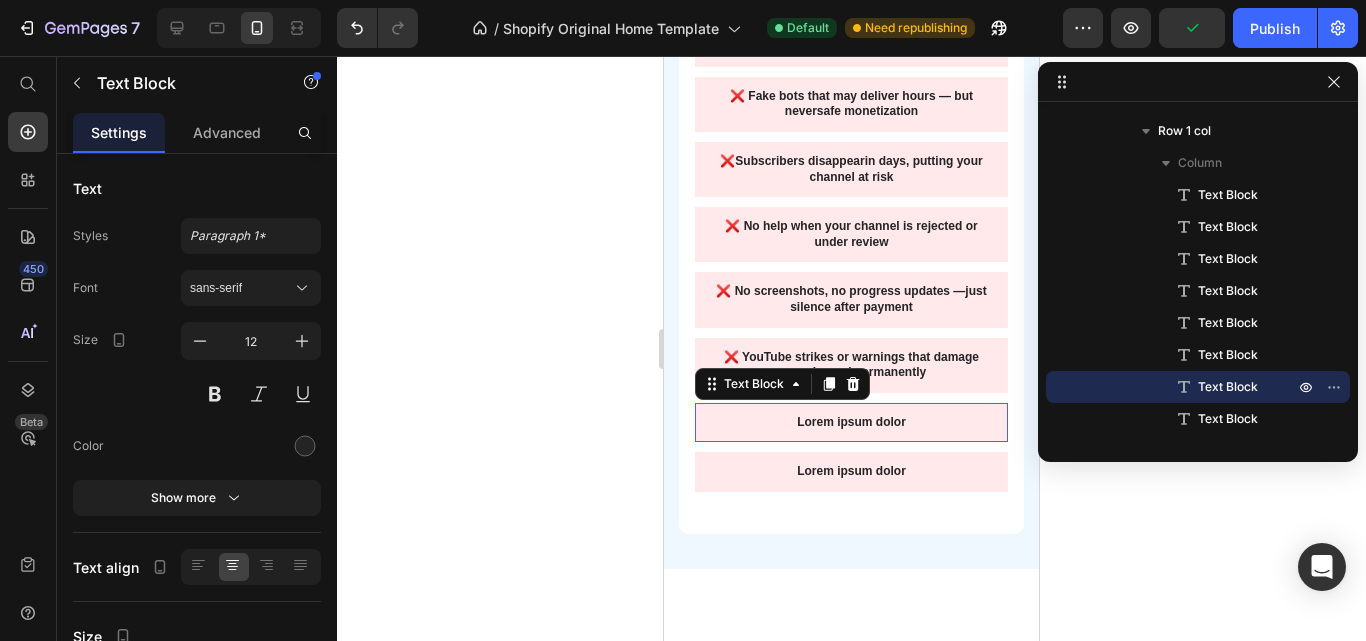 click on "Lorem ipsum dolor" at bounding box center (851, 423) 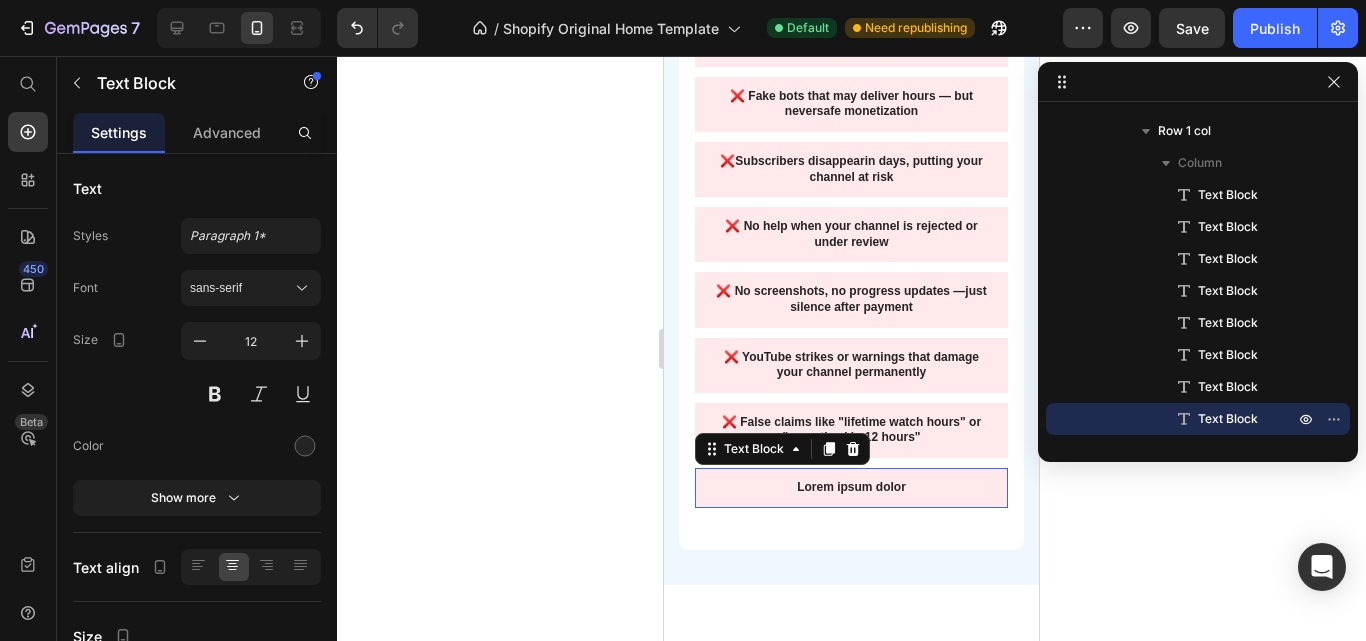 click on "Lorem ipsum dolor" at bounding box center [851, 488] 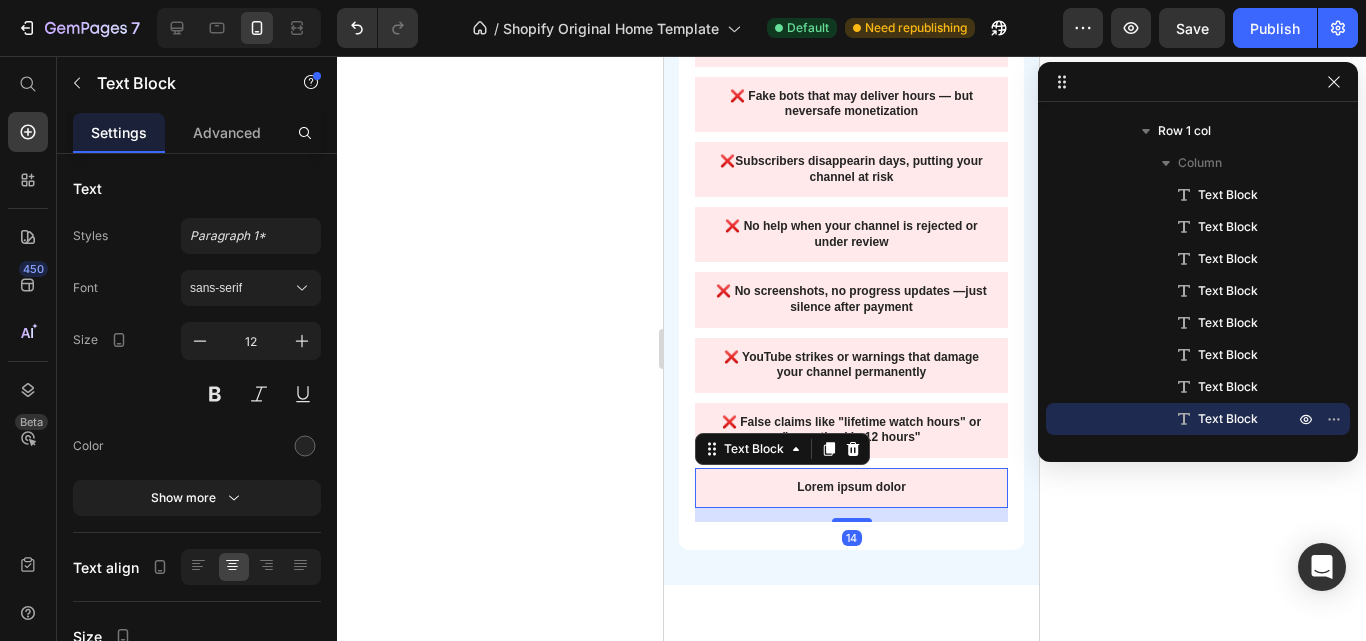click on "Lorem ipsum dolor" at bounding box center (851, 488) 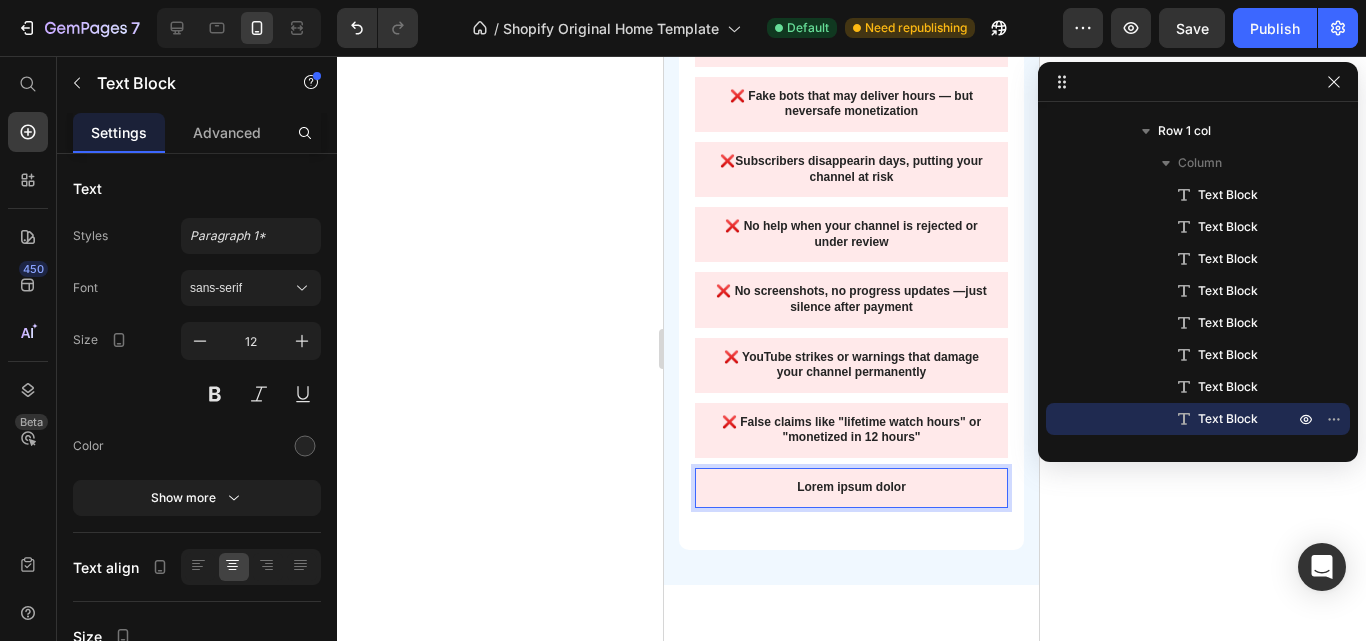 click on "Lorem ipsum dolor" at bounding box center [851, 488] 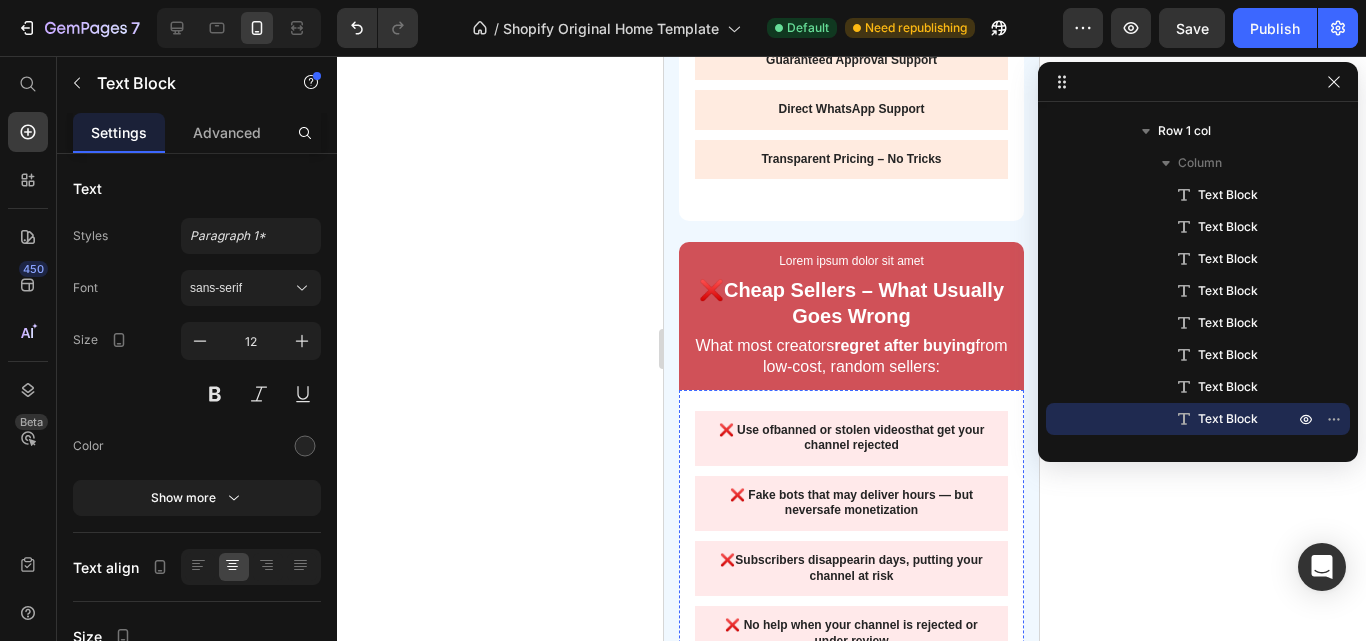 scroll, scrollTop: 1503, scrollLeft: 0, axis: vertical 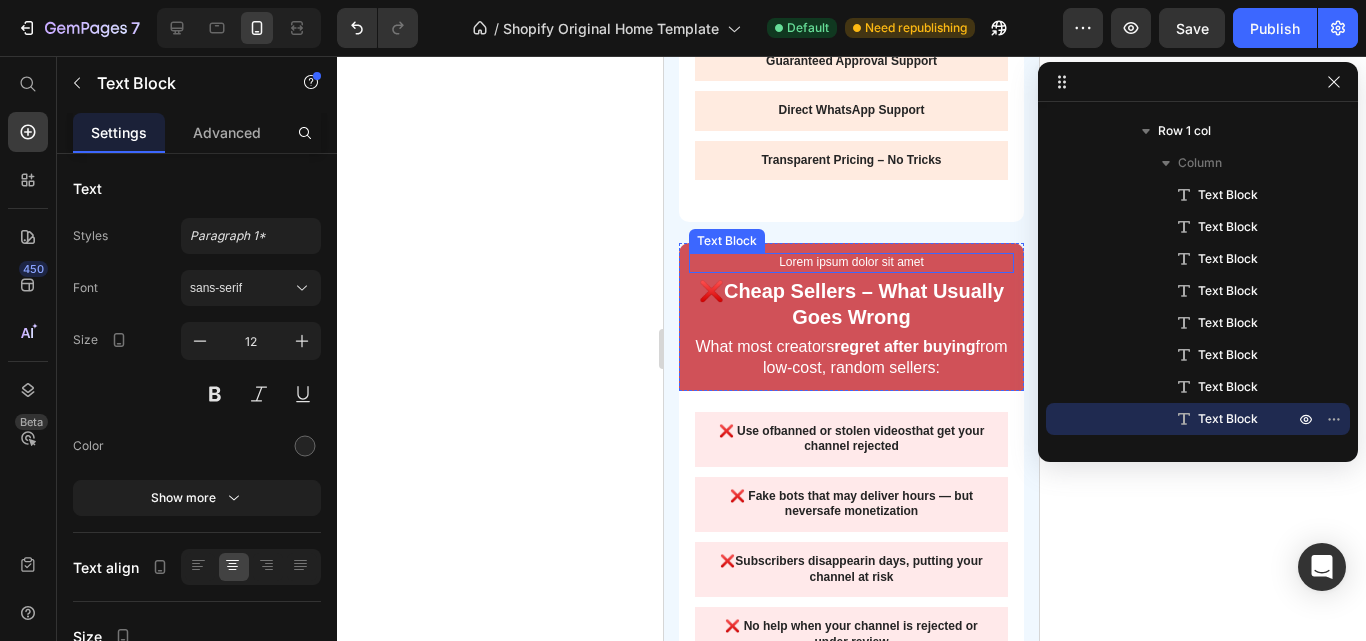 click on "Lorem ipsum dolor sit amet" at bounding box center (851, 263) 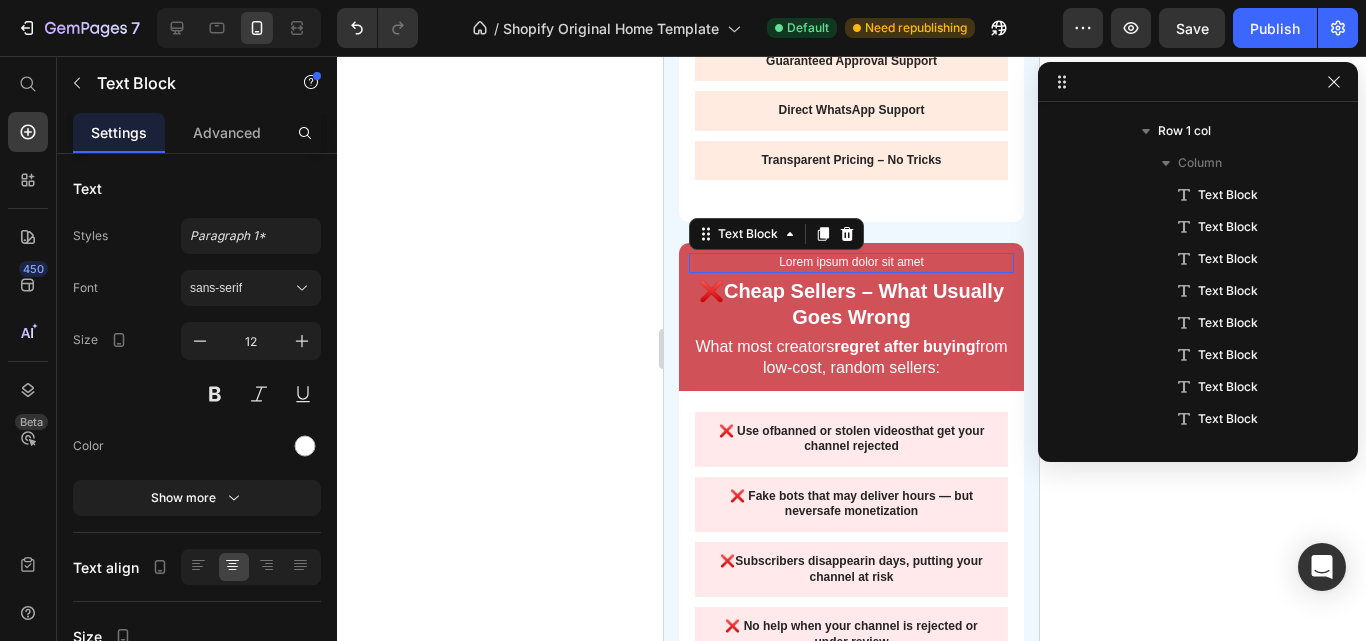 scroll, scrollTop: 923, scrollLeft: 0, axis: vertical 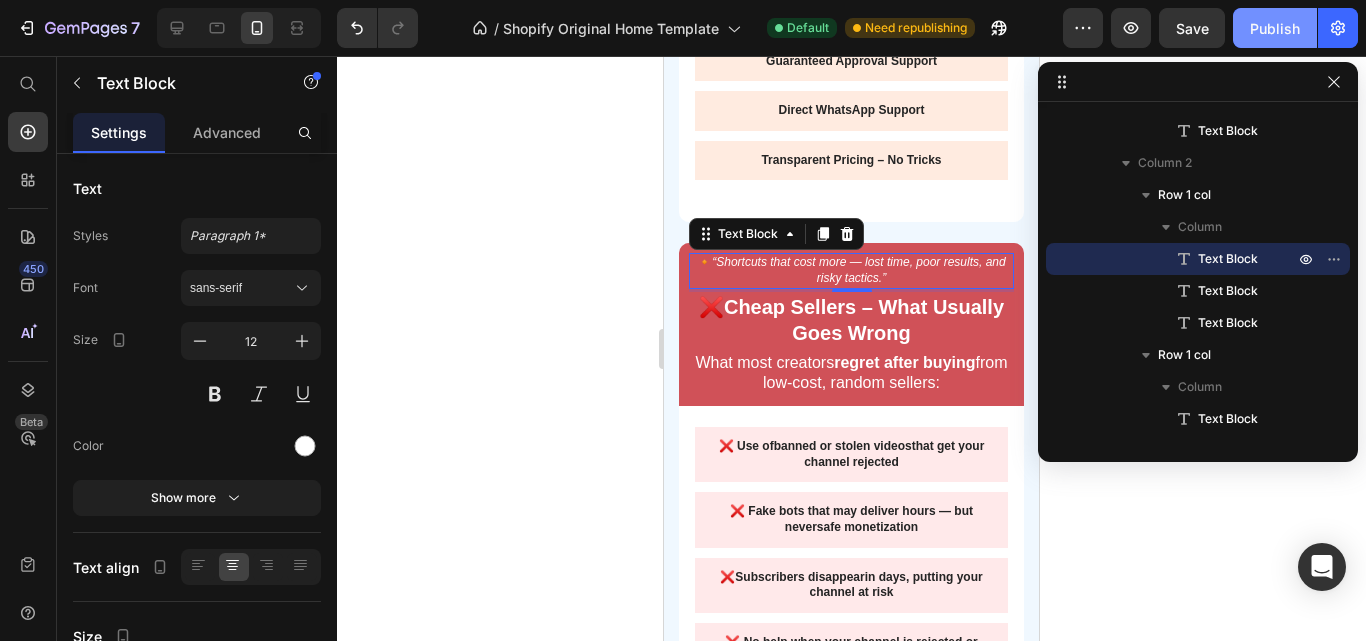 click on "Publish" at bounding box center (1275, 28) 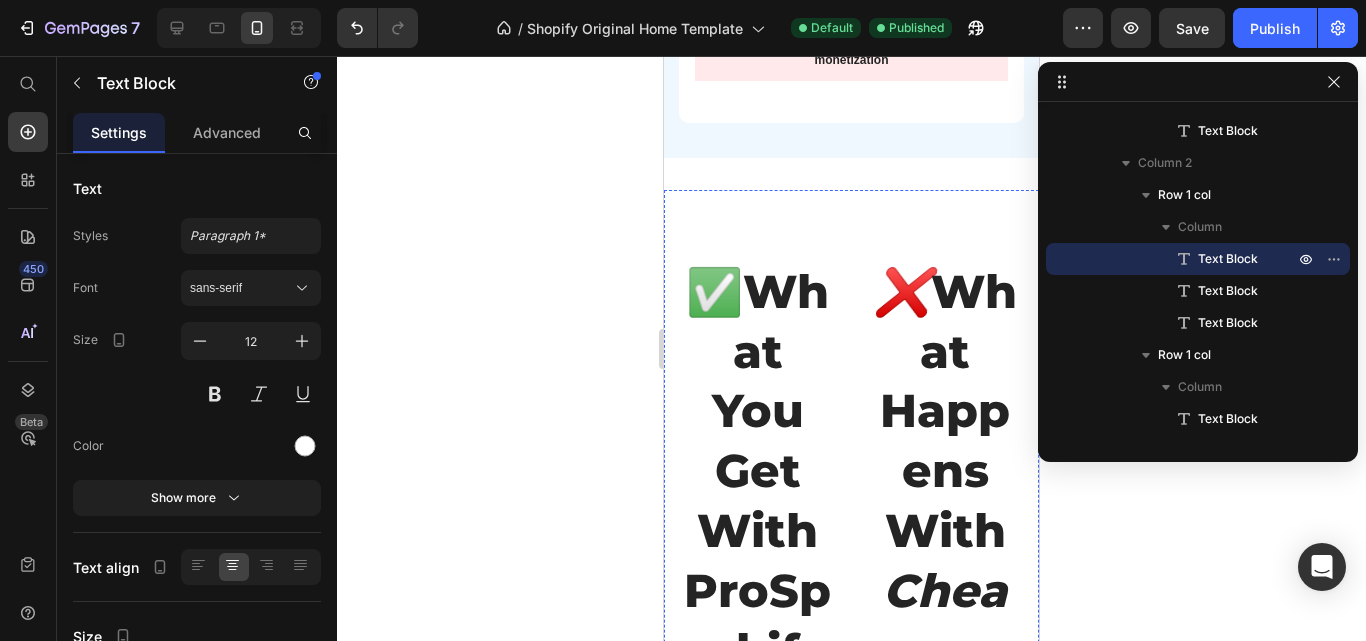scroll, scrollTop: 2303, scrollLeft: 0, axis: vertical 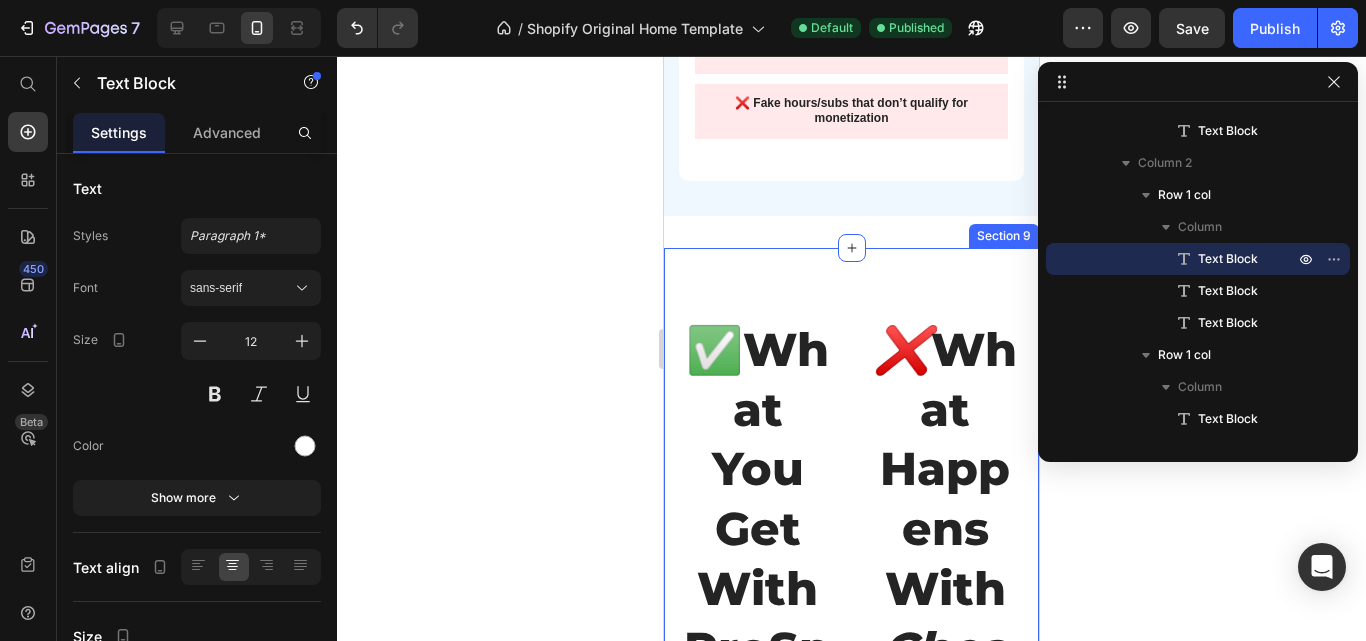 click on "✅  What You Get With ProSparkify Text Block Safe. Proven. Fully Compliant. Text Block ❌  What Happens With  Cheap Sellers  Text Block Unclear. Risky. Overpriced. Text Block Row explain  mistaken Text Block Row Image pleasure of the moment Text Block Image Row Image cannot foresee Text Block Image Row Image same as saying through Text Block Image Row Image frequently occur that pleasures Text Block Image Row Image pleasure Text Block Image Row $20.00 Text Block Price Text Block $45.00+ Text Block Row Section 9" at bounding box center [851, 879] 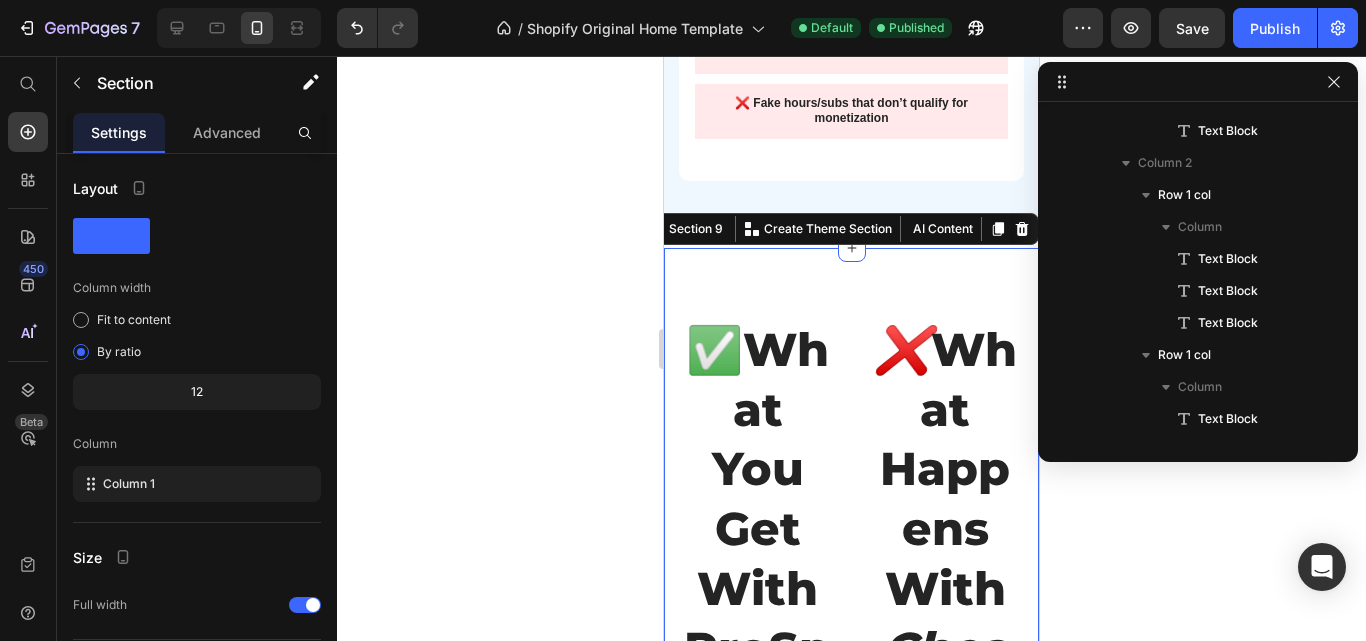 scroll, scrollTop: 1339, scrollLeft: 0, axis: vertical 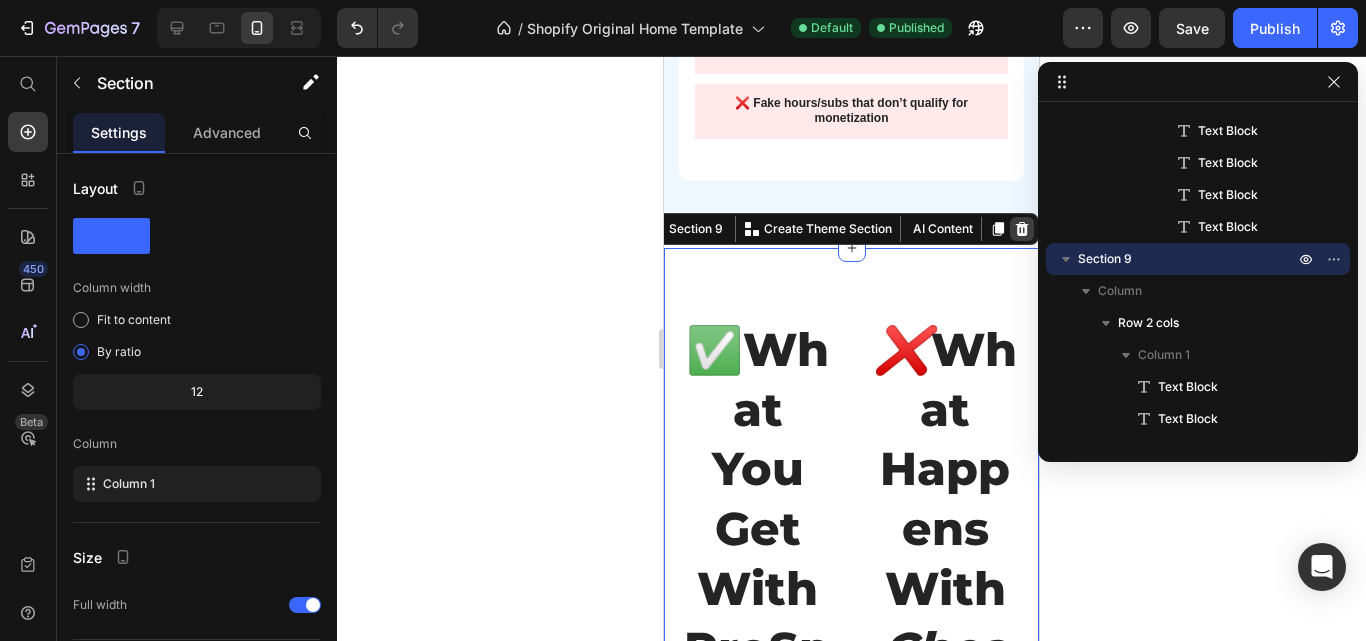 click 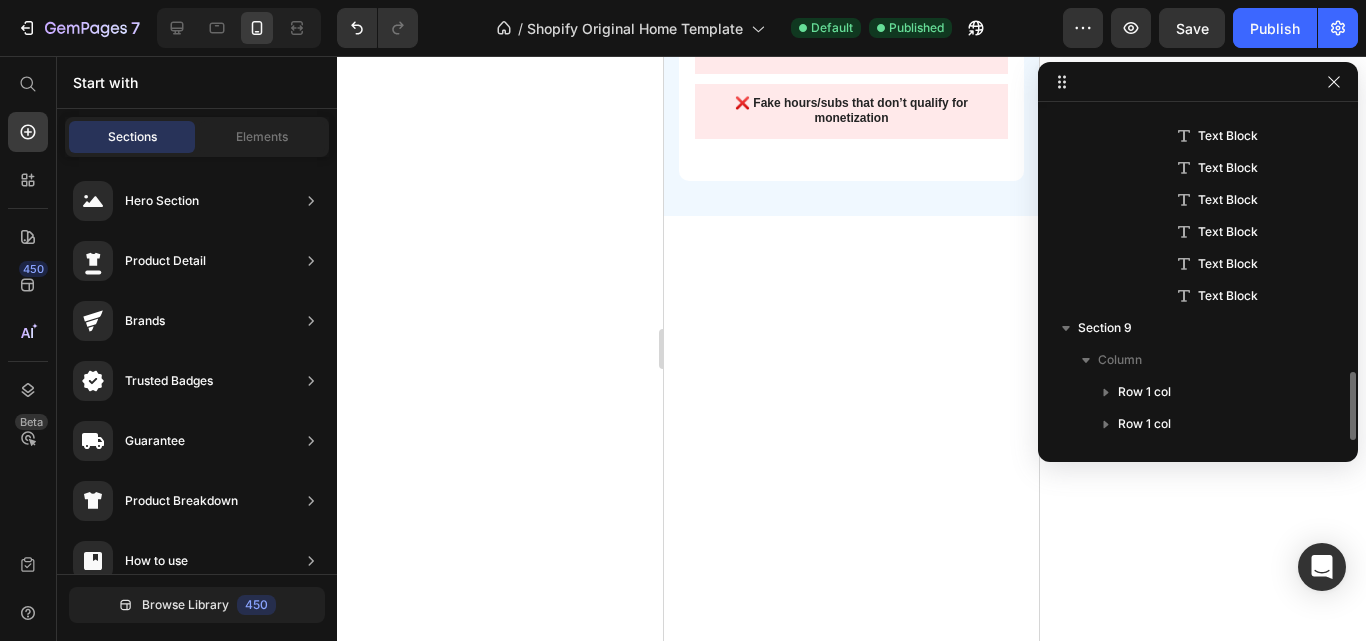 scroll, scrollTop: 1270, scrollLeft: 0, axis: vertical 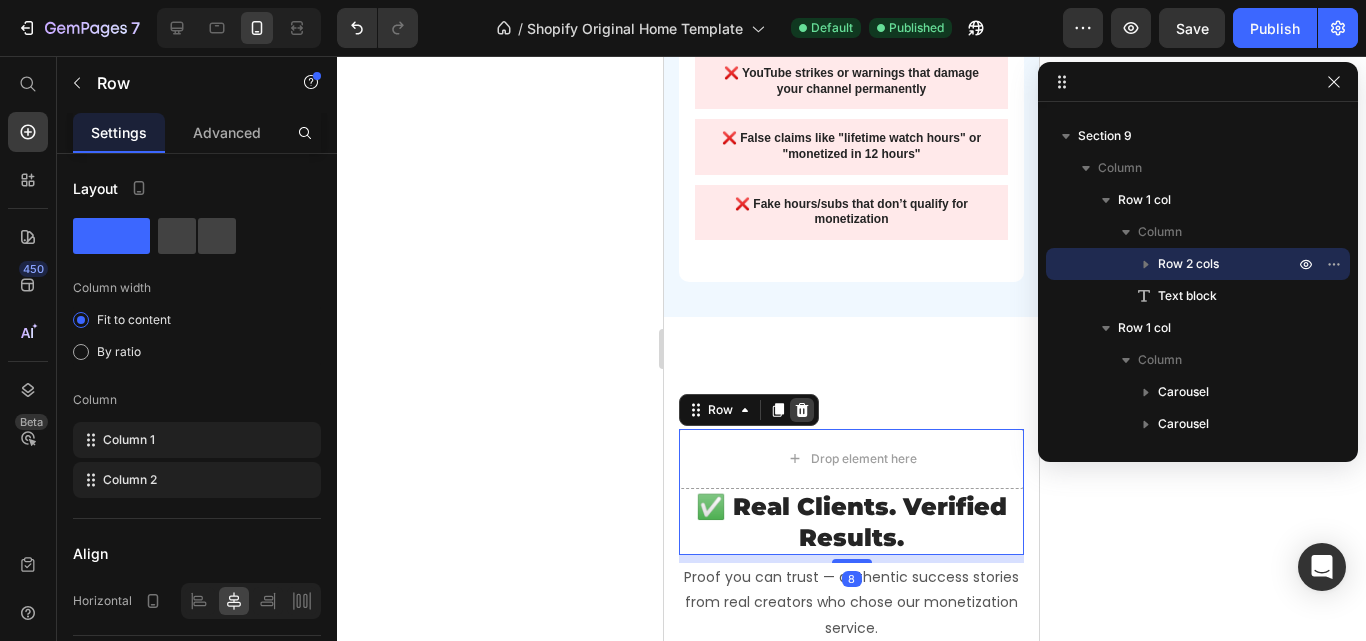 click 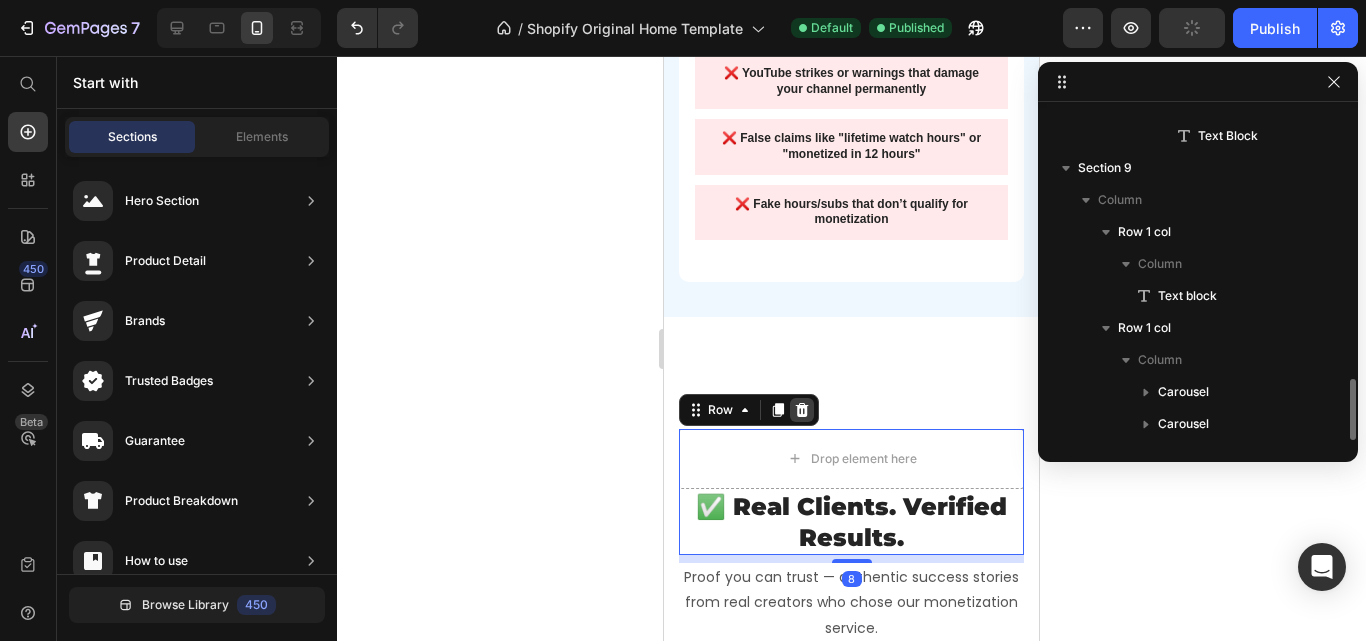 scroll, scrollTop: 1430, scrollLeft: 0, axis: vertical 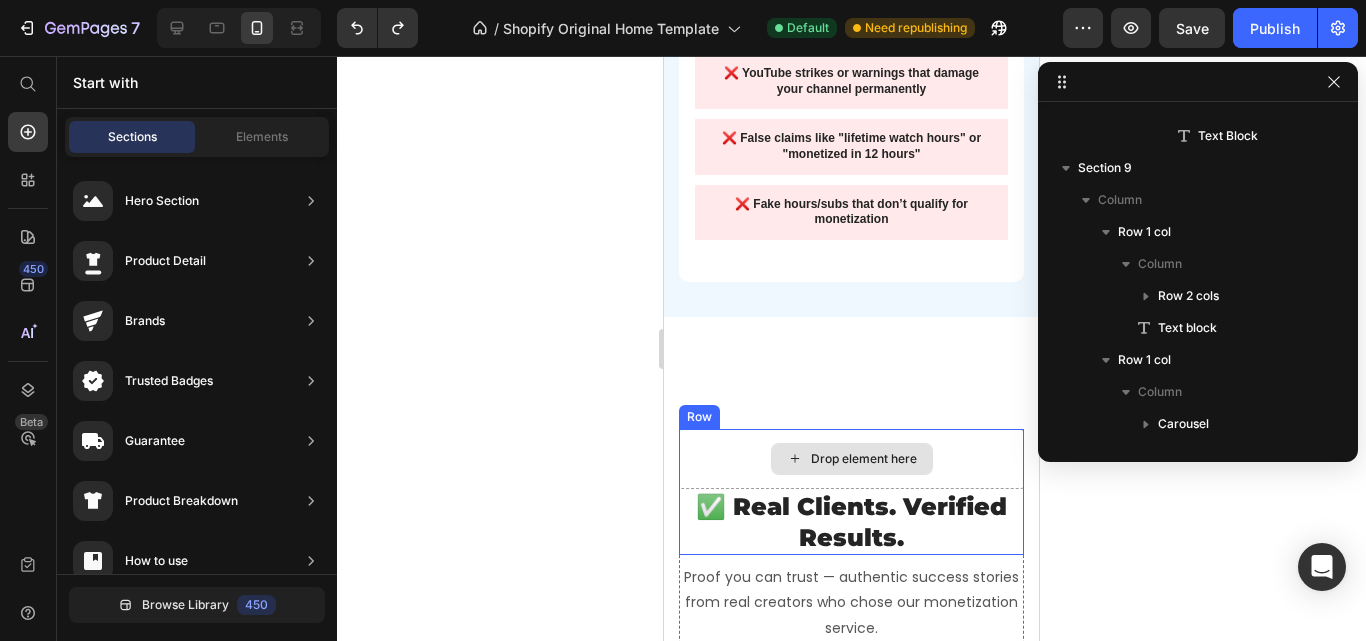 click on "Drop element here" at bounding box center [851, 459] 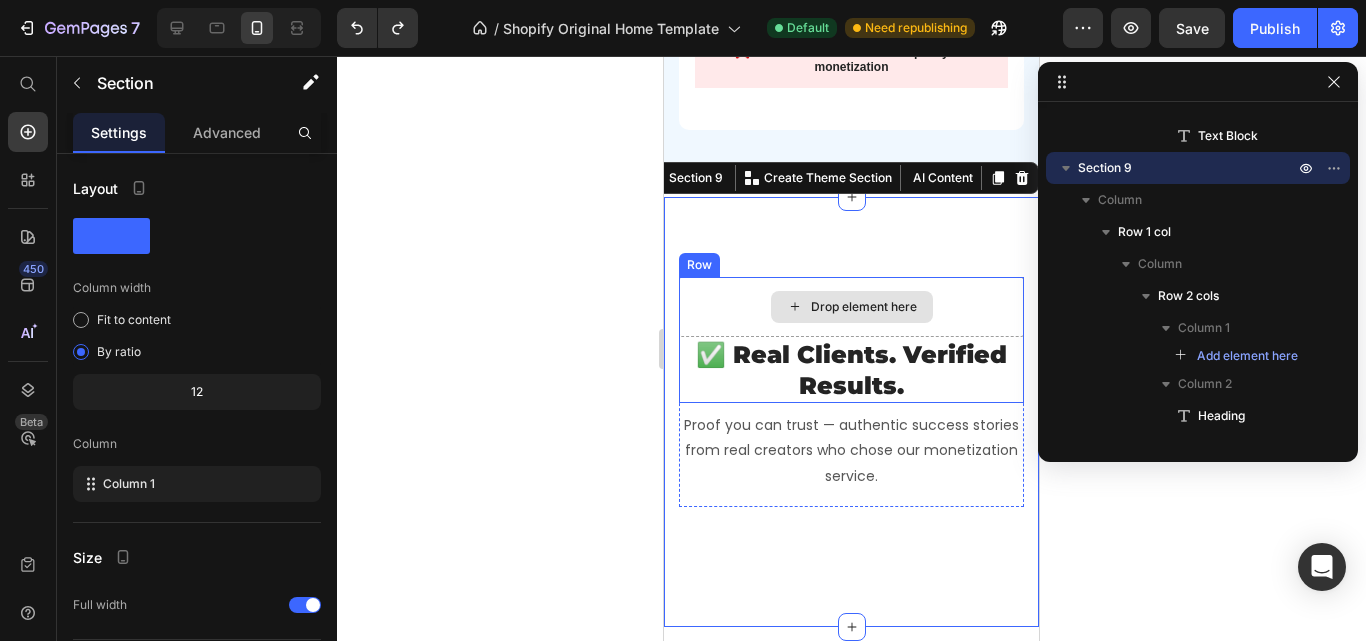 scroll, scrollTop: 2402, scrollLeft: 0, axis: vertical 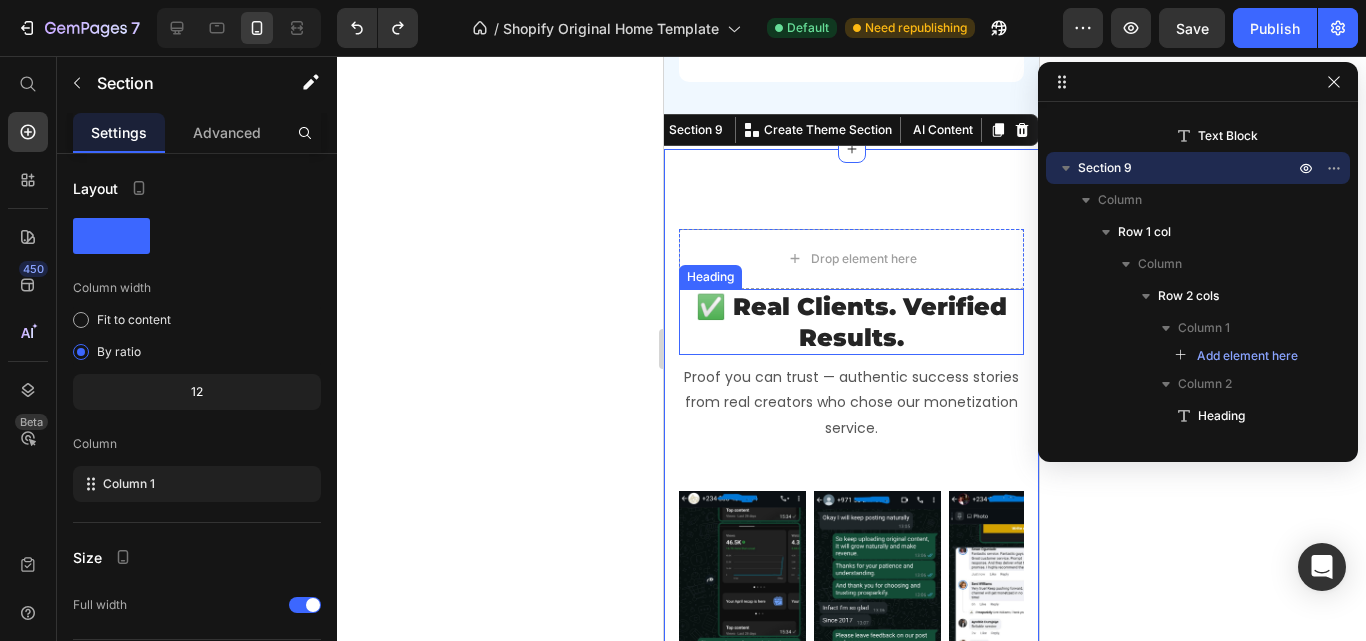click on "✅ Real Clients. Verified Results." at bounding box center (851, 322) 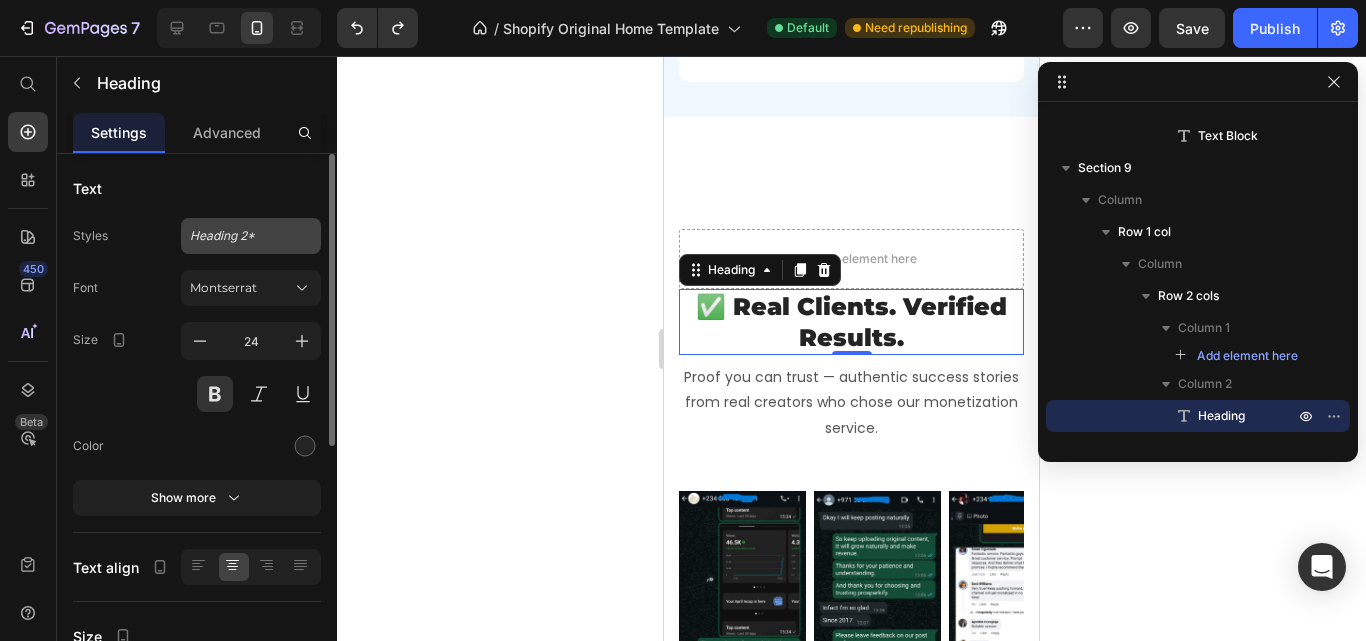 click on "Heading 2*" at bounding box center (251, 236) 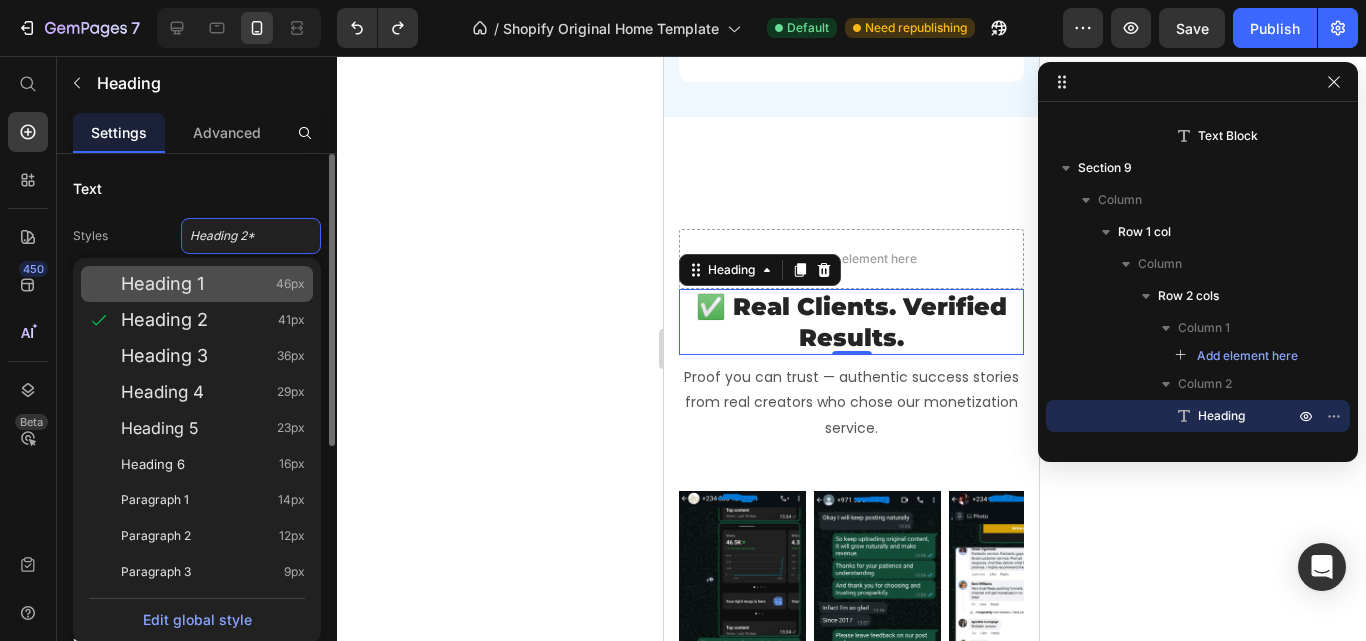 click on "Heading 1" at bounding box center [162, 284] 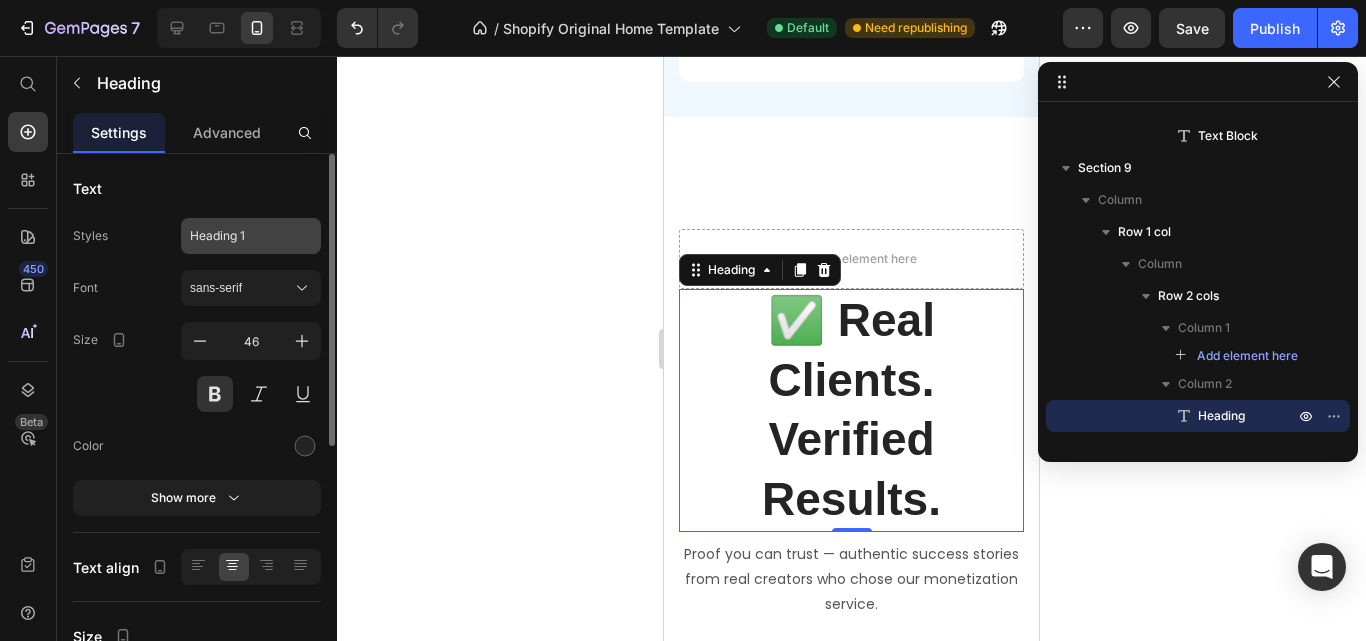 click on "Heading 1" at bounding box center (239, 236) 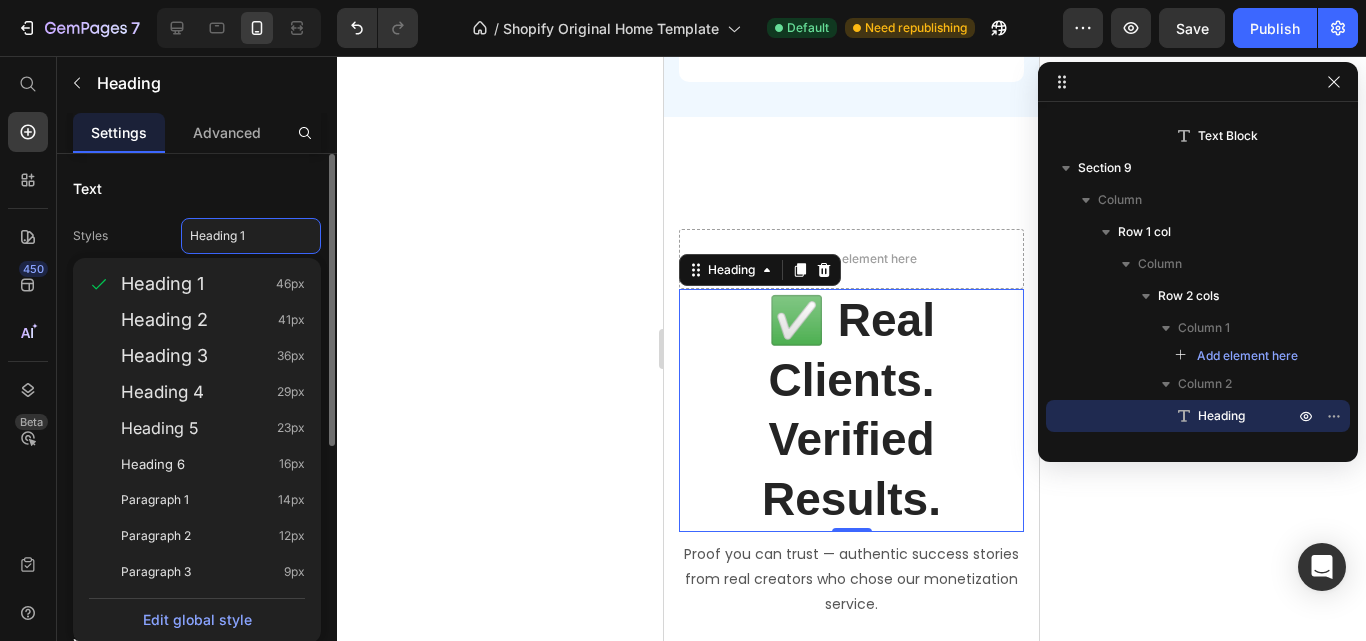 click on "Styles" at bounding box center (90, 236) 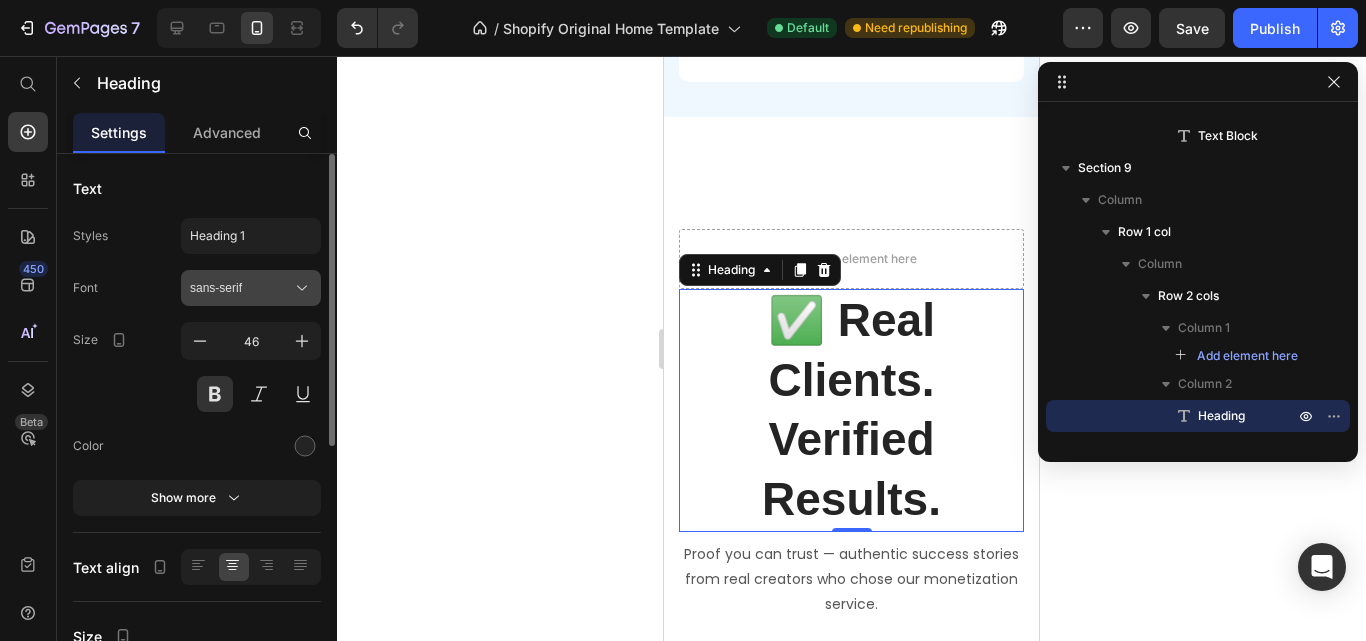 click on "sans-serif" at bounding box center (241, 288) 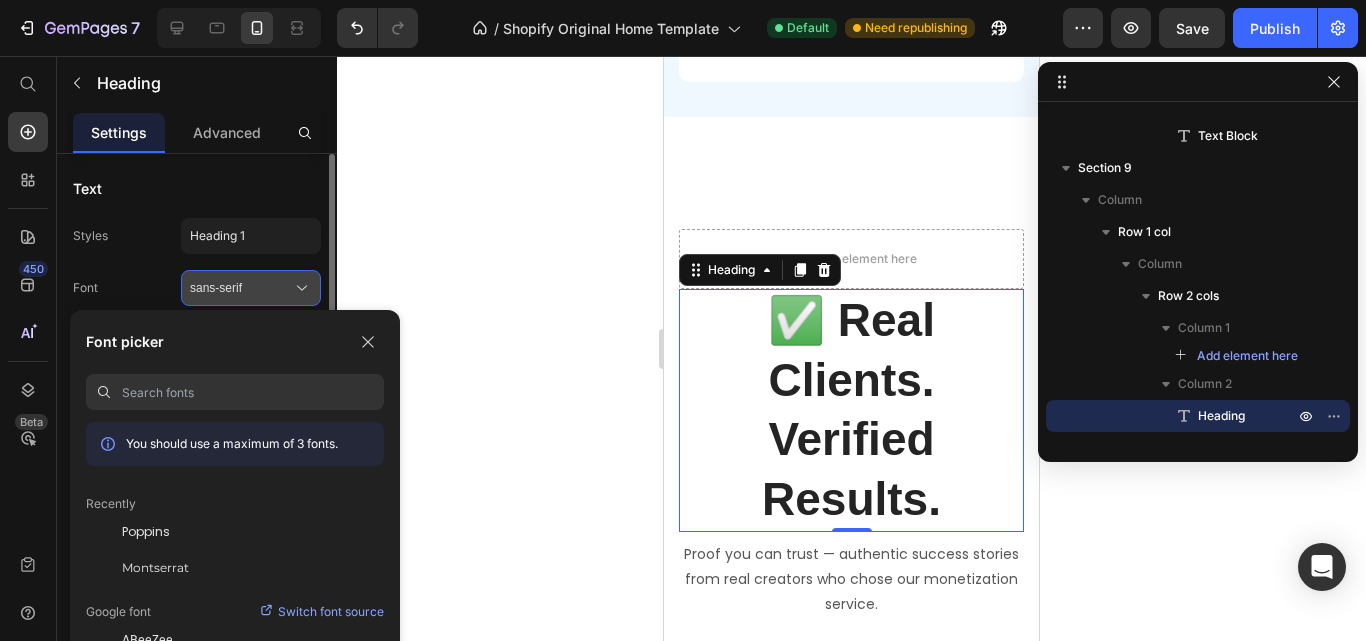 click on "sans-serif" at bounding box center [241, 288] 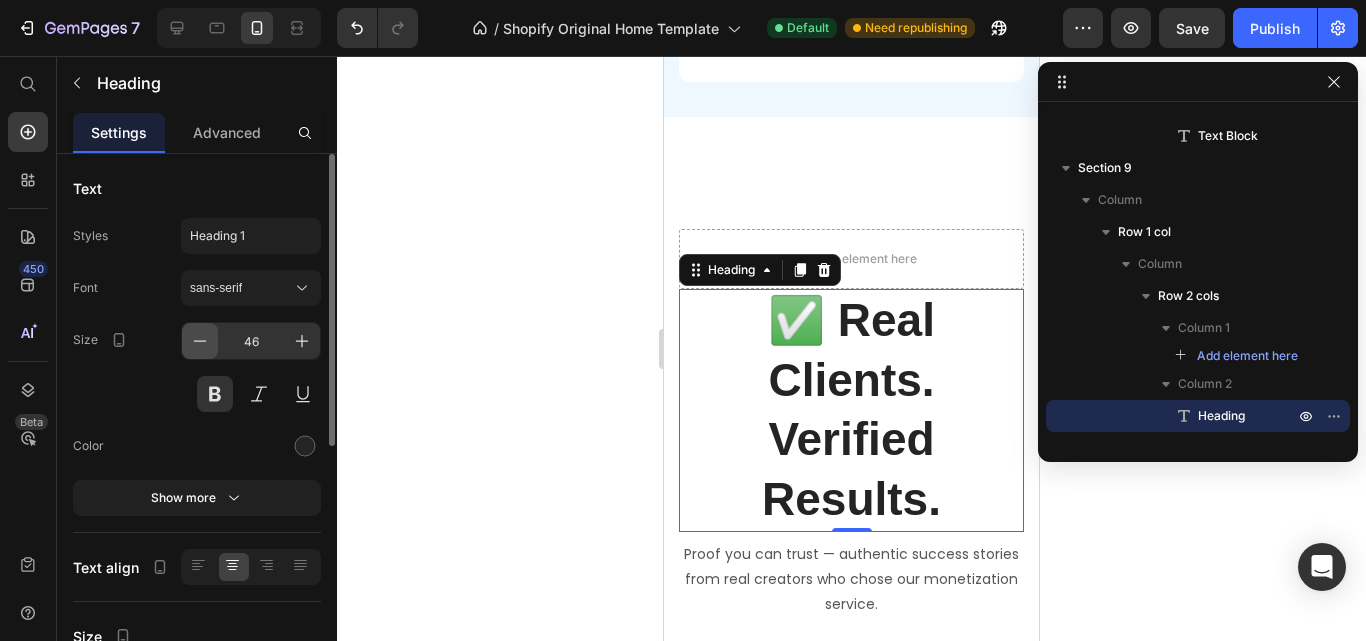 click 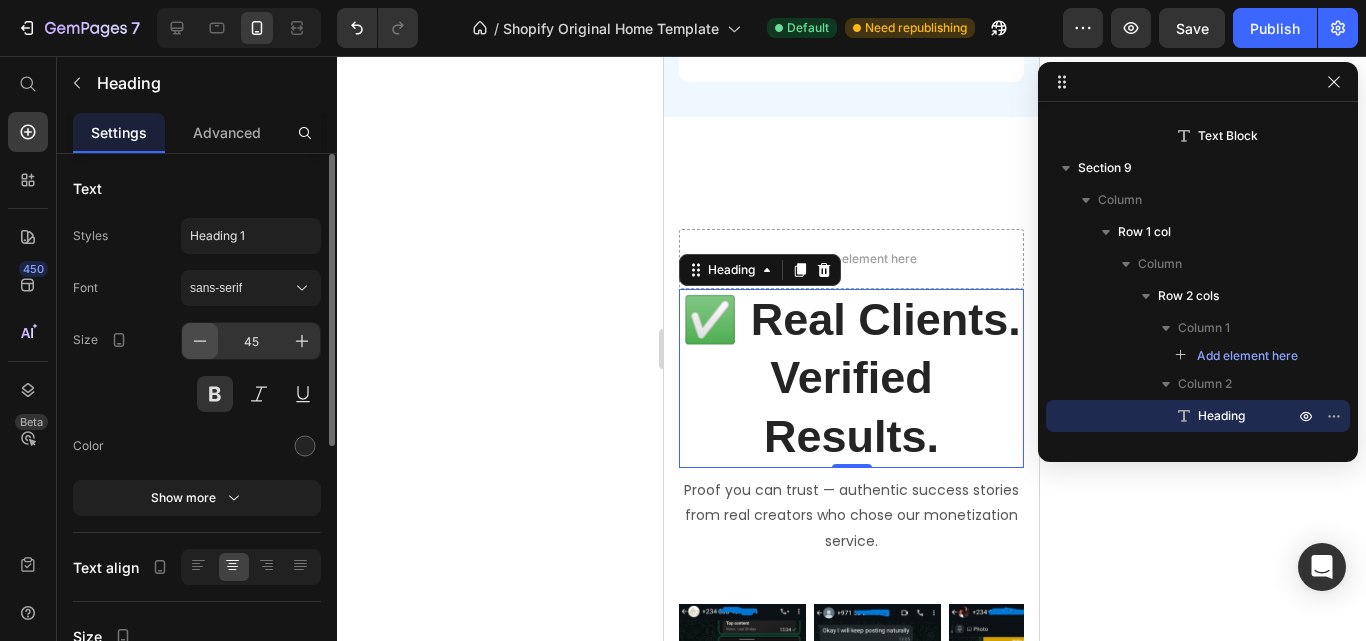 click 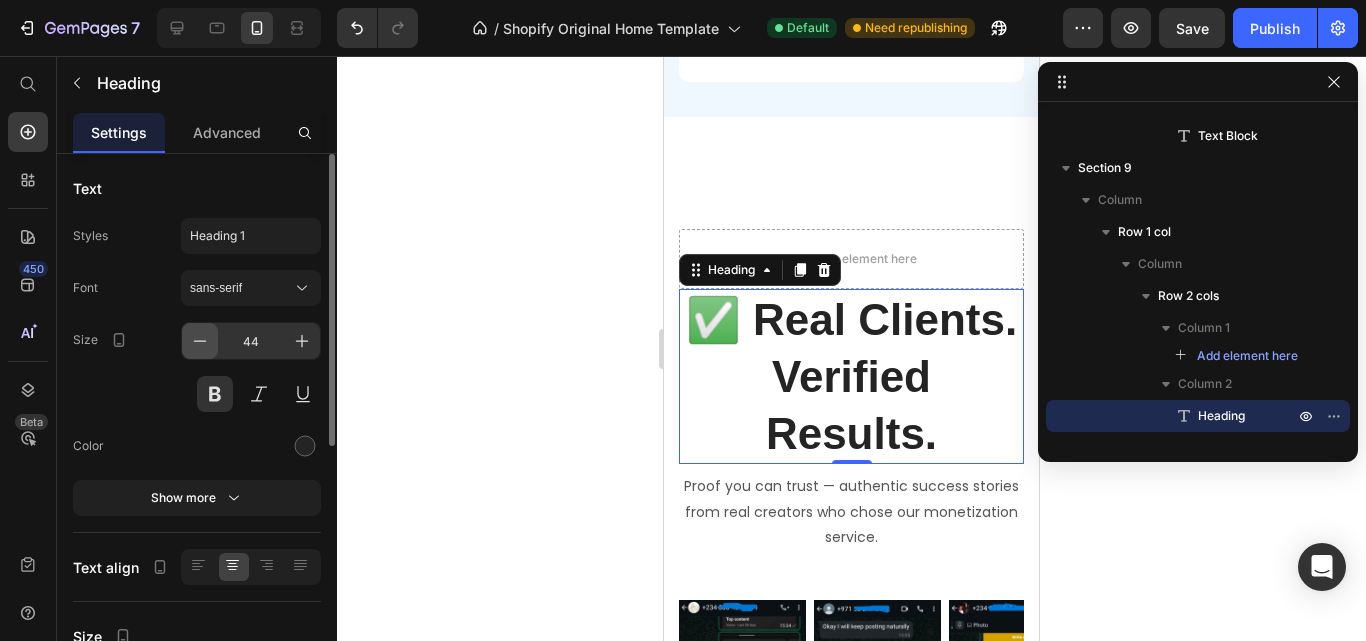 click 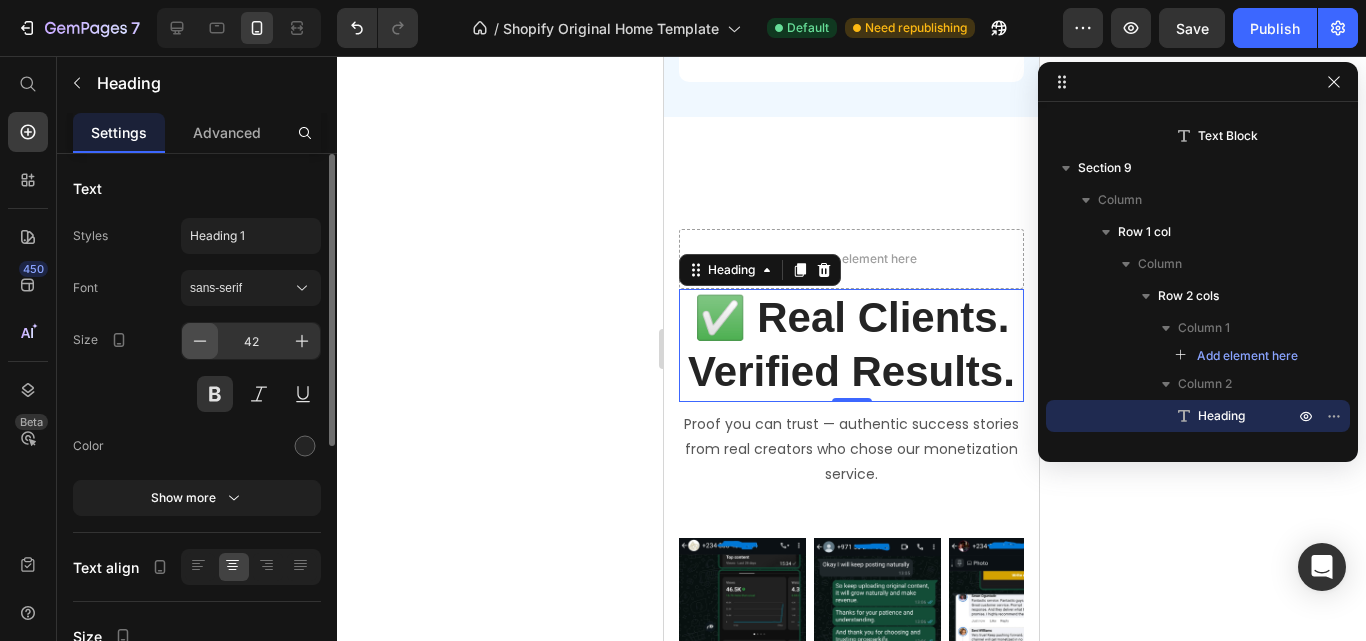click 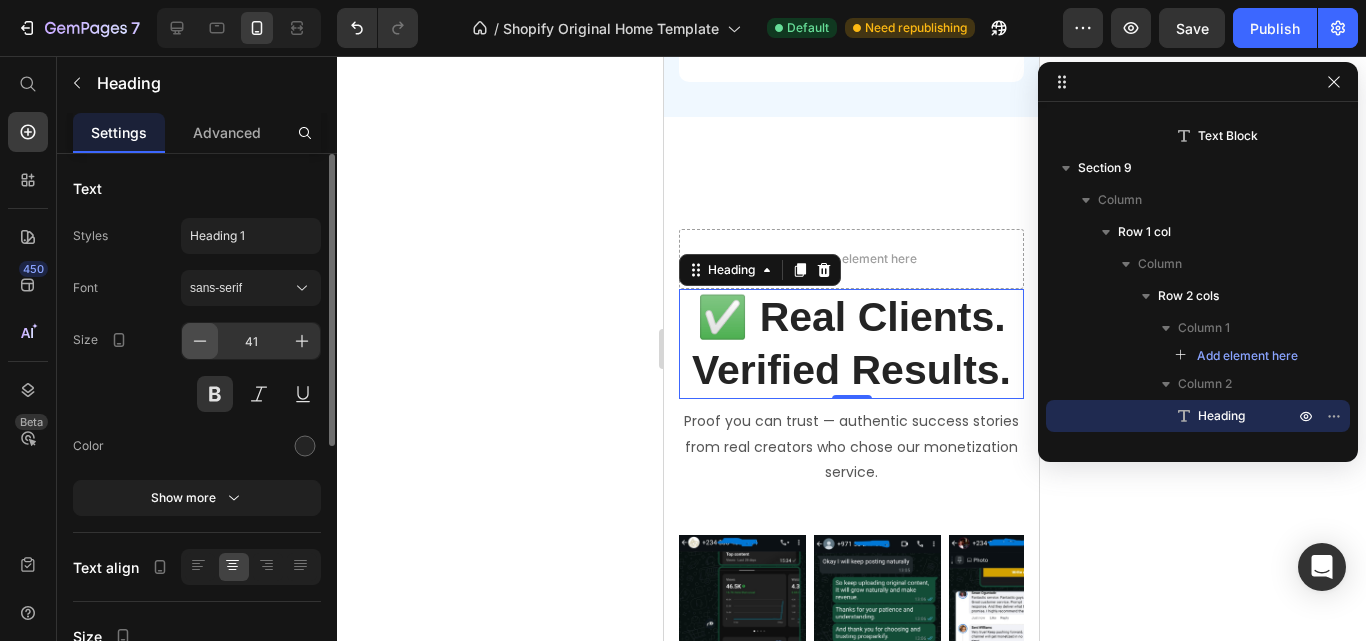 click 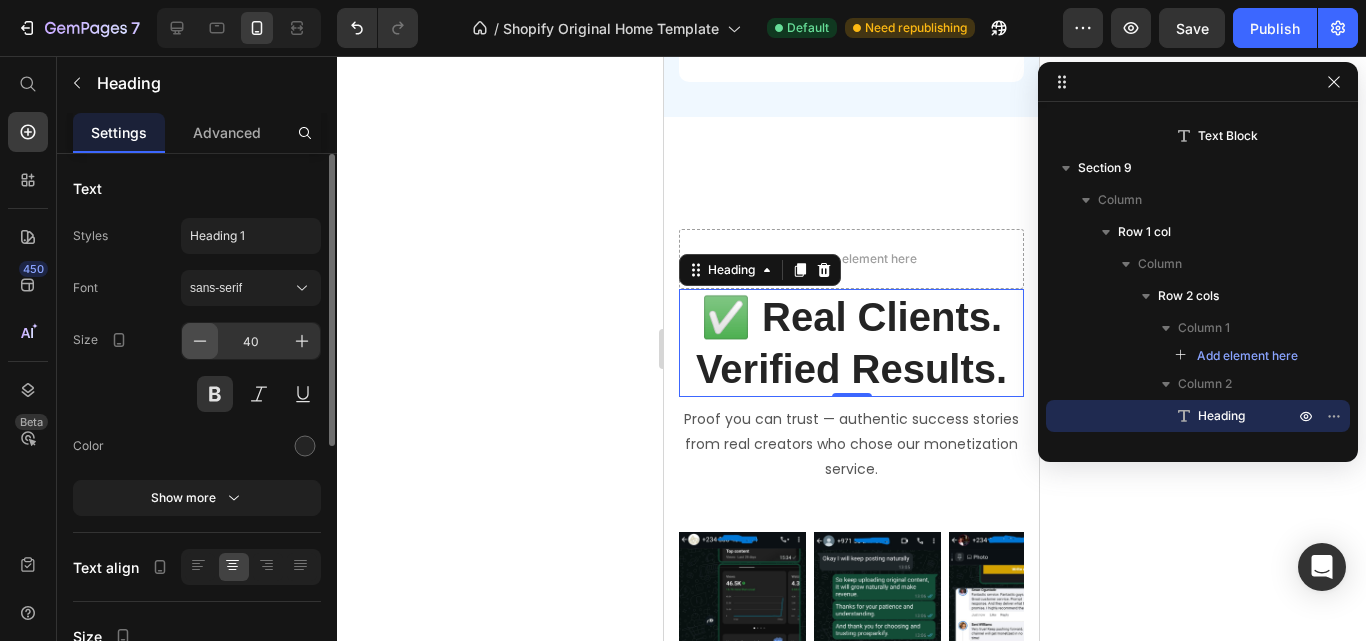 click 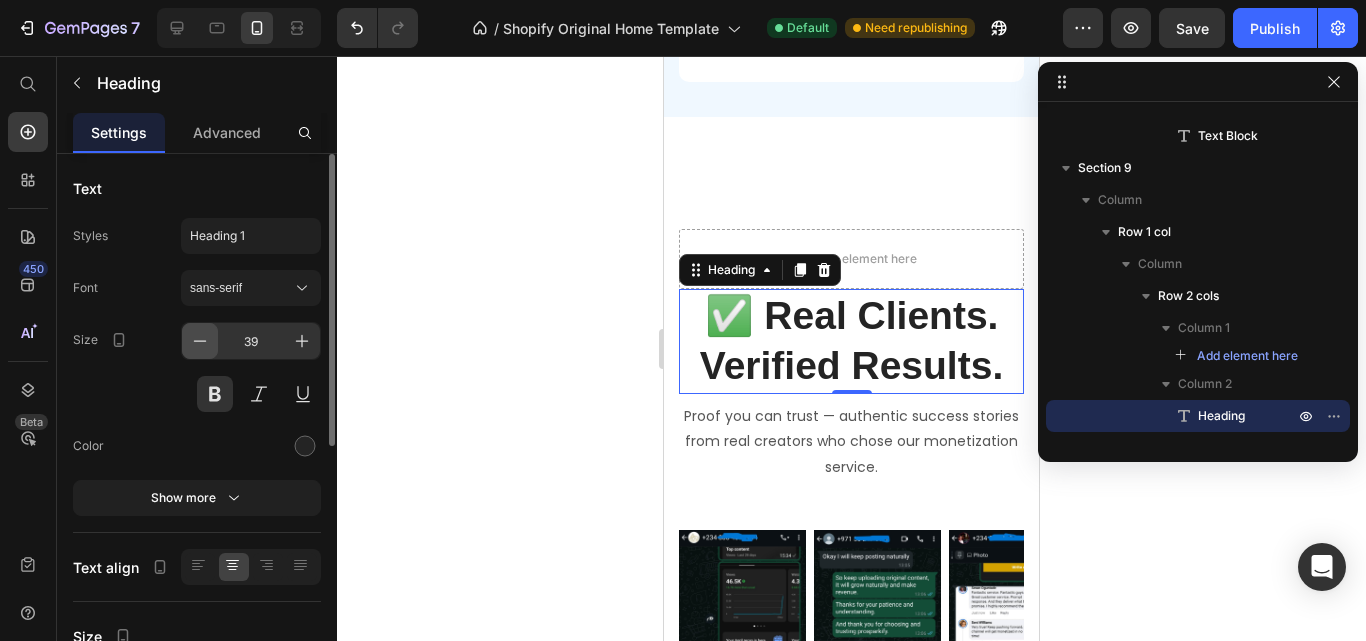 click 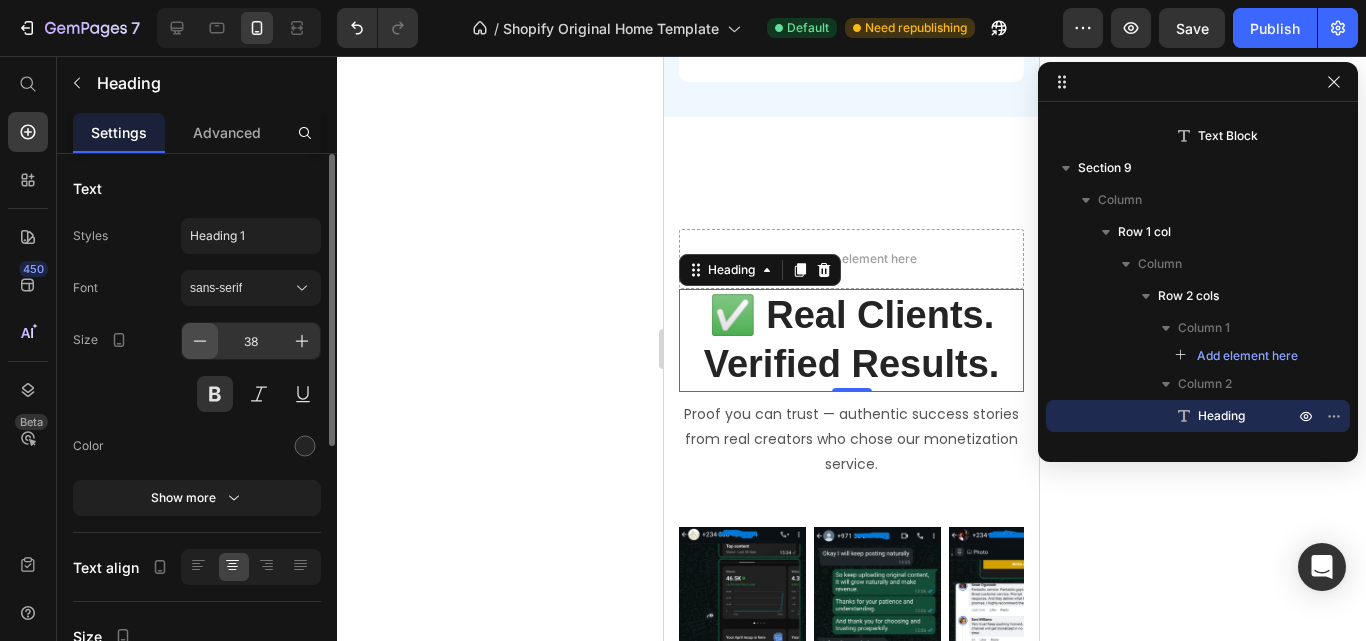 click 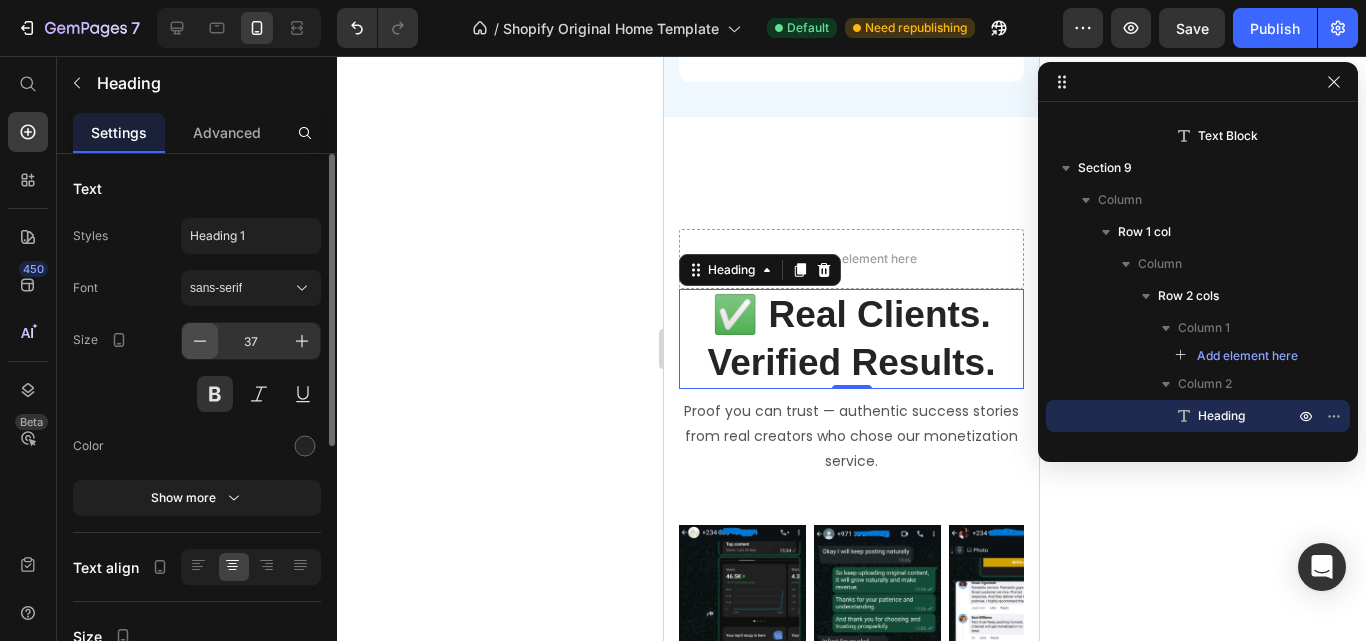 click 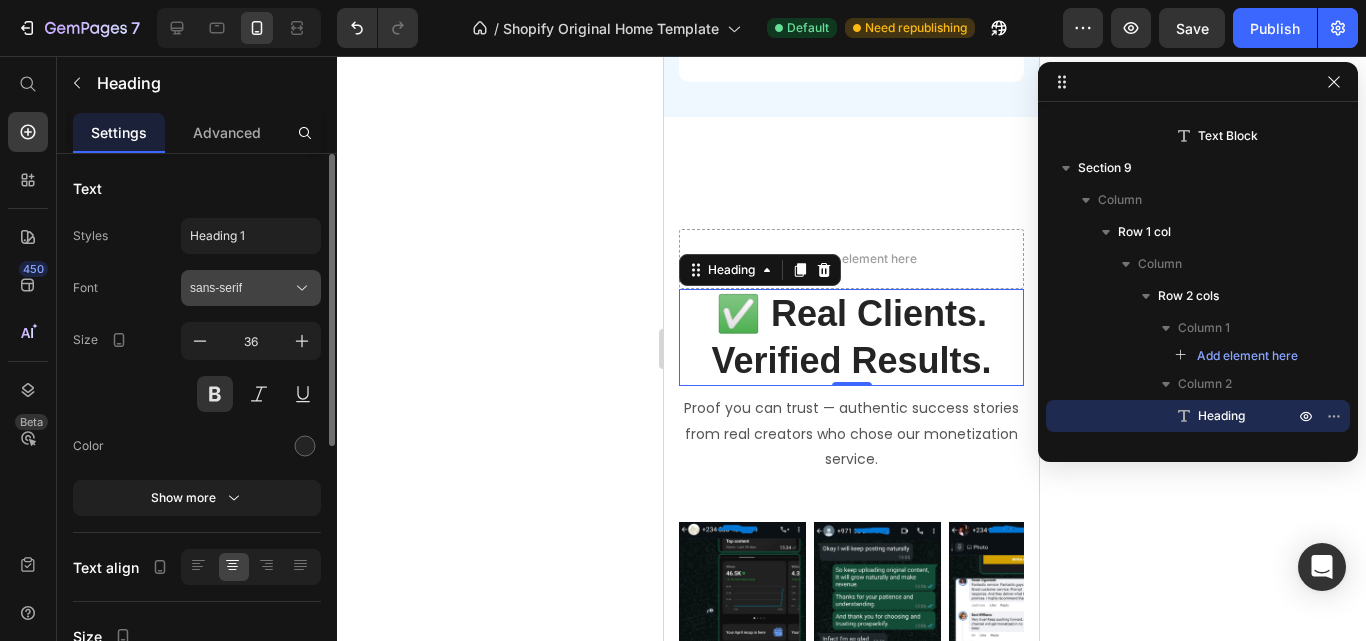 click on "sans-serif" at bounding box center (241, 288) 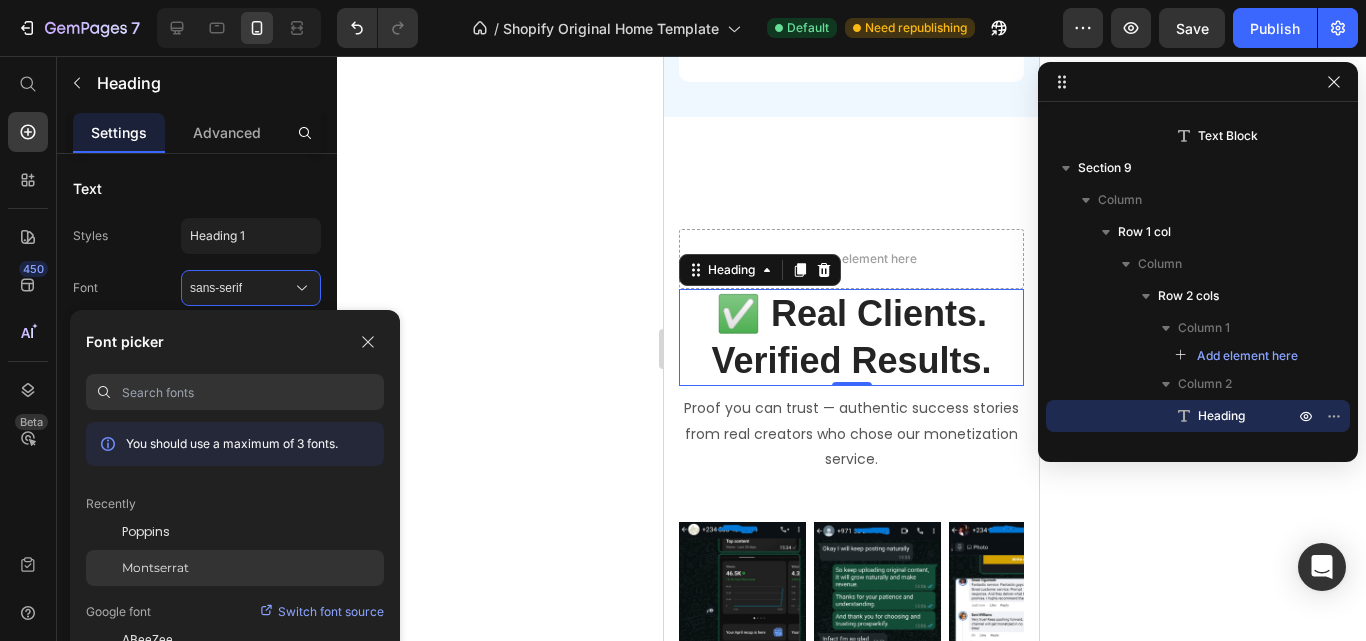 click on "Montserrat" 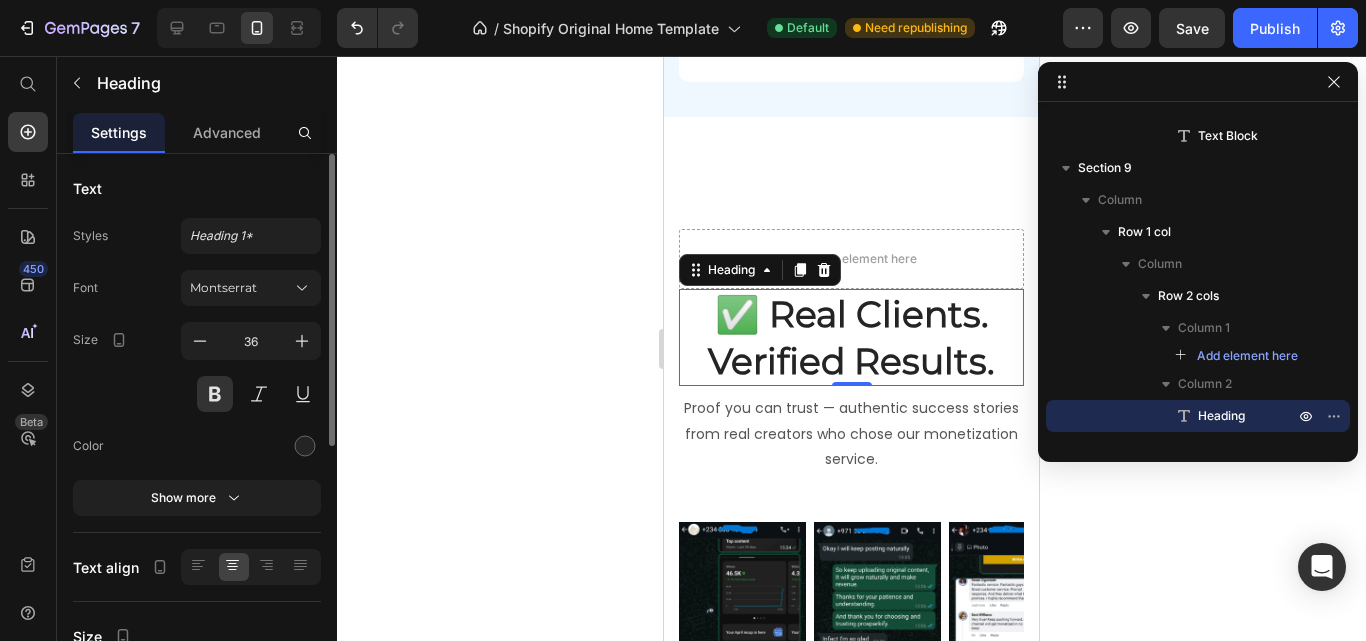 scroll, scrollTop: 100, scrollLeft: 0, axis: vertical 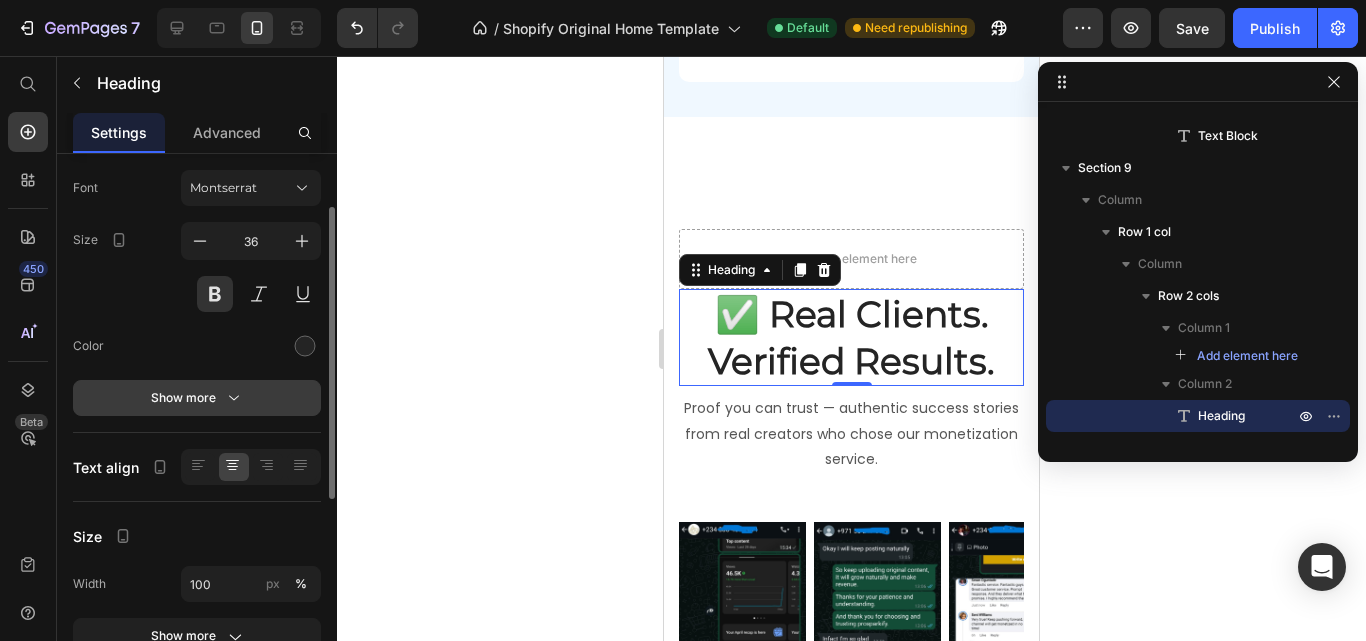 click 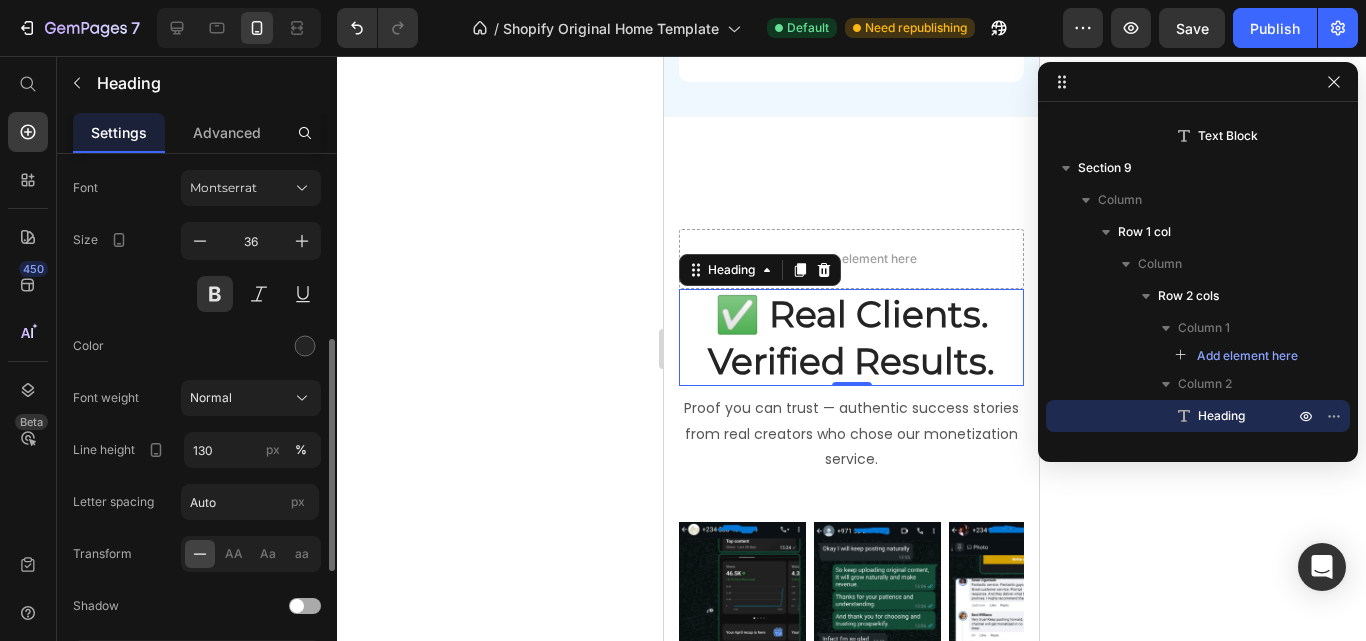 scroll, scrollTop: 200, scrollLeft: 0, axis: vertical 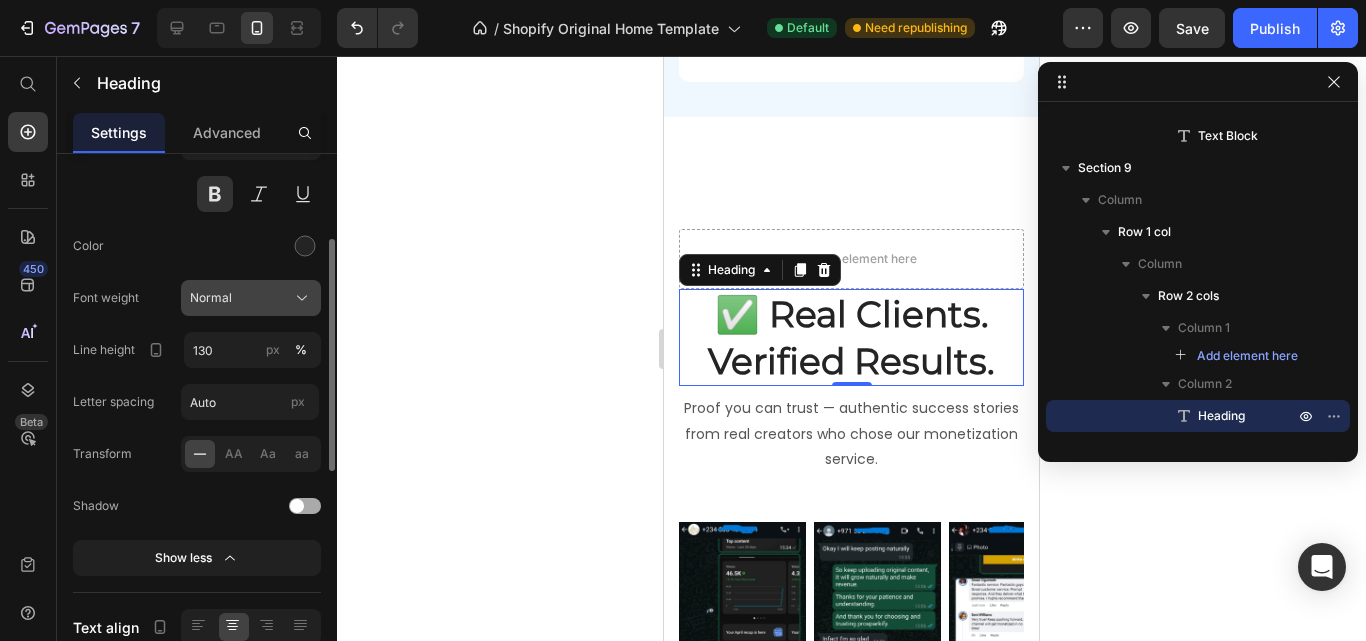 click on "Normal" 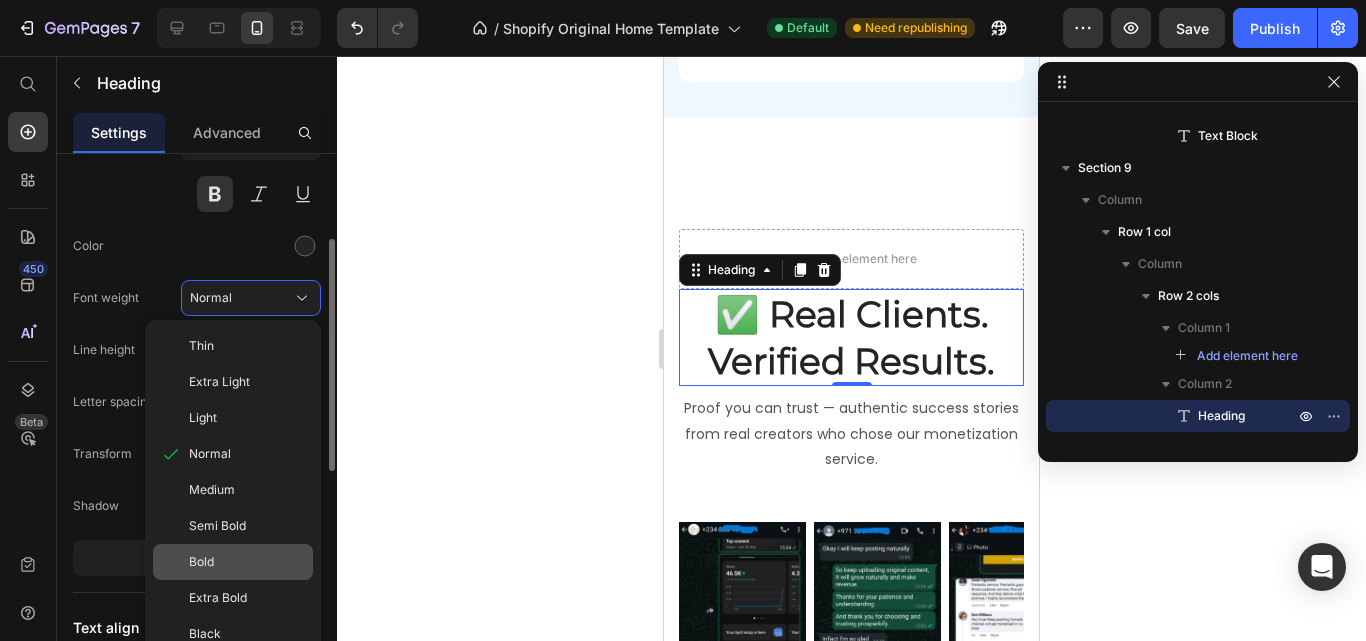 scroll, scrollTop: 300, scrollLeft: 0, axis: vertical 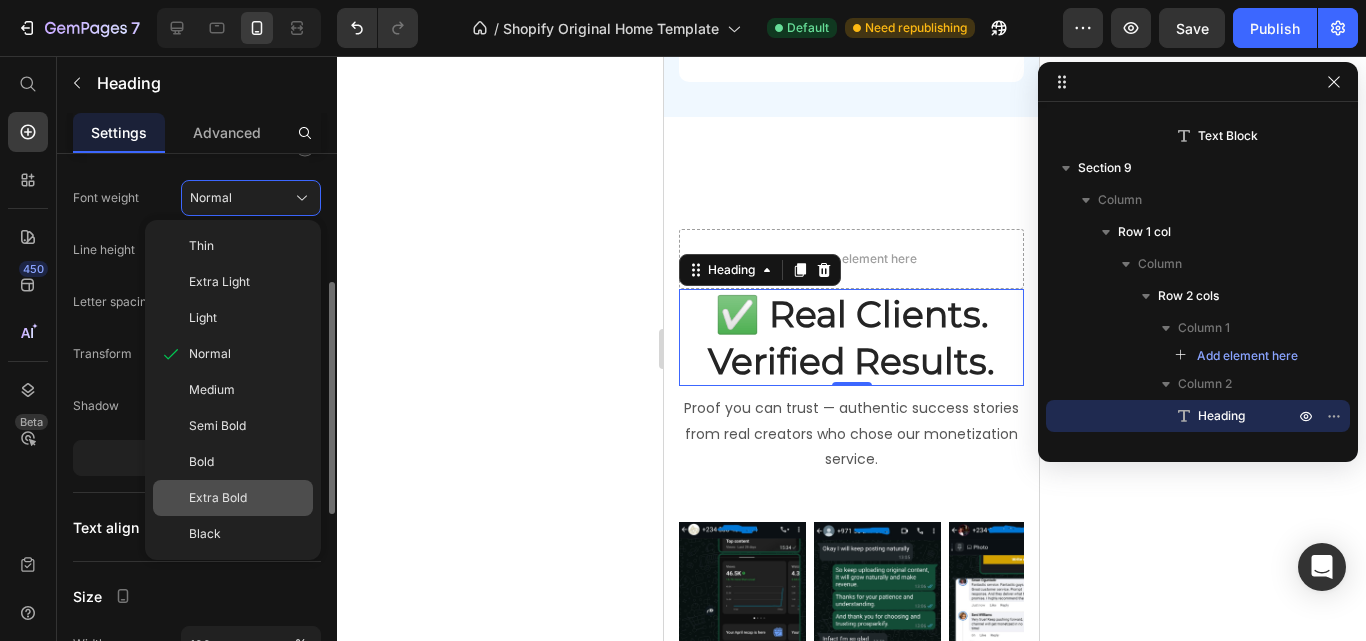 click on "Extra Bold" 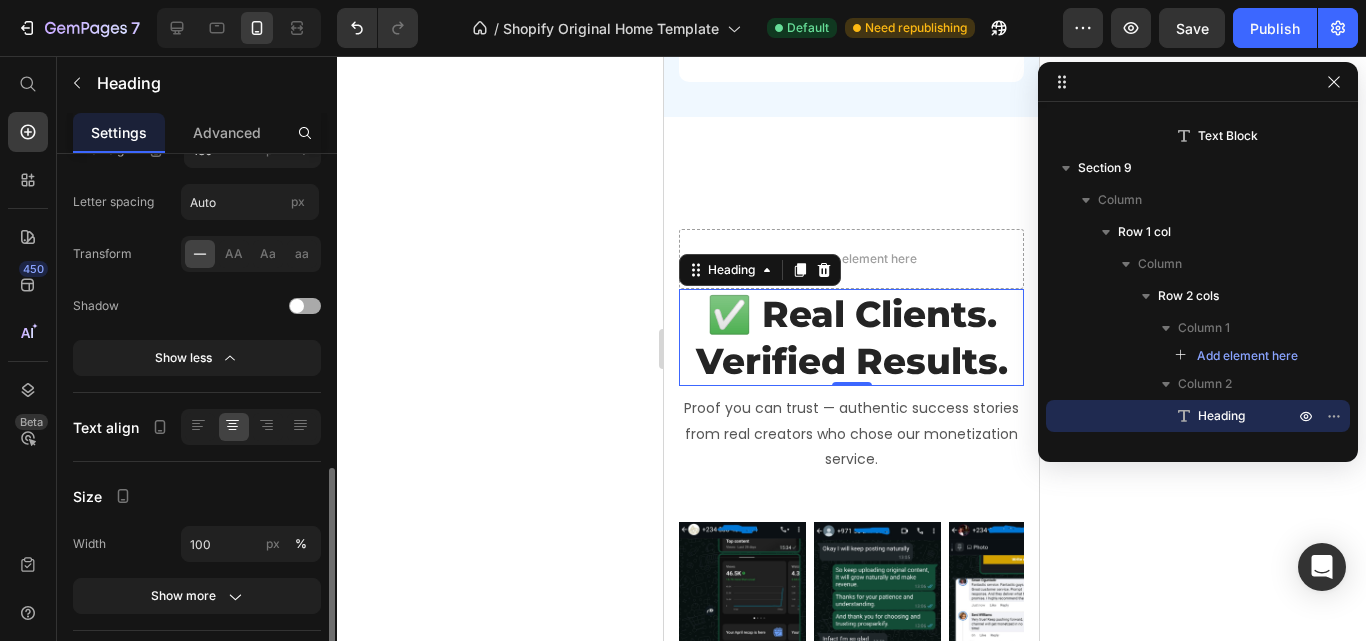 scroll, scrollTop: 500, scrollLeft: 0, axis: vertical 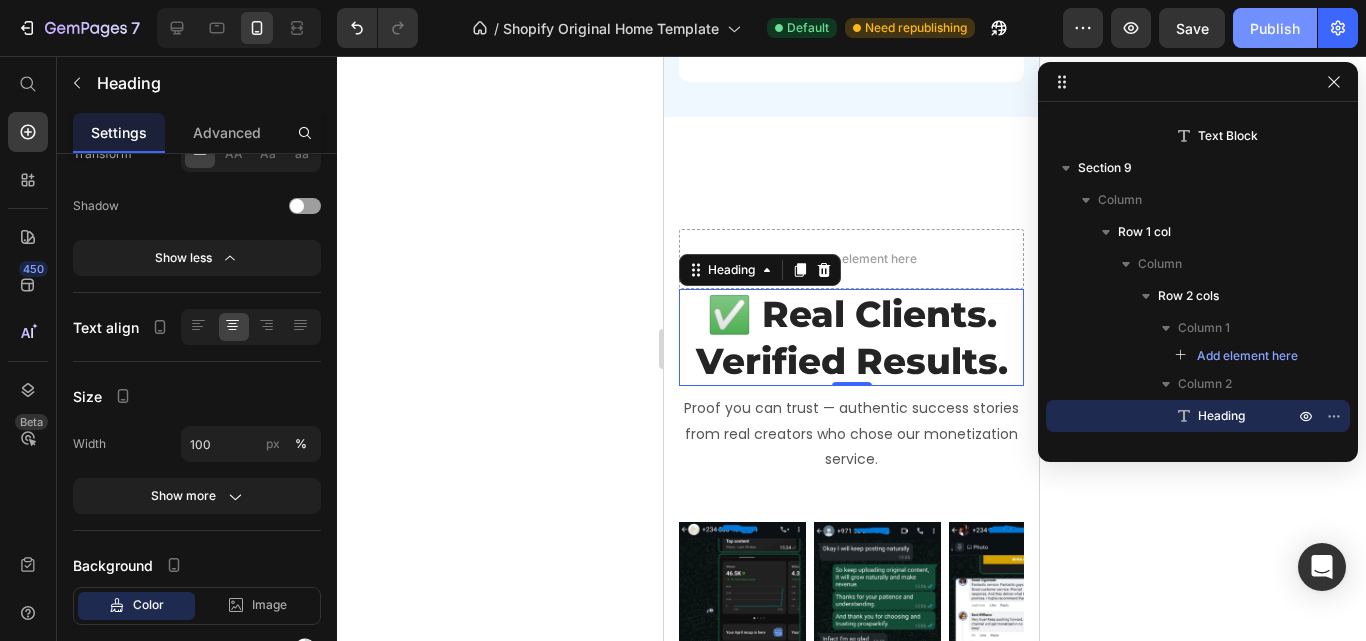 click on "Publish" at bounding box center (1275, 28) 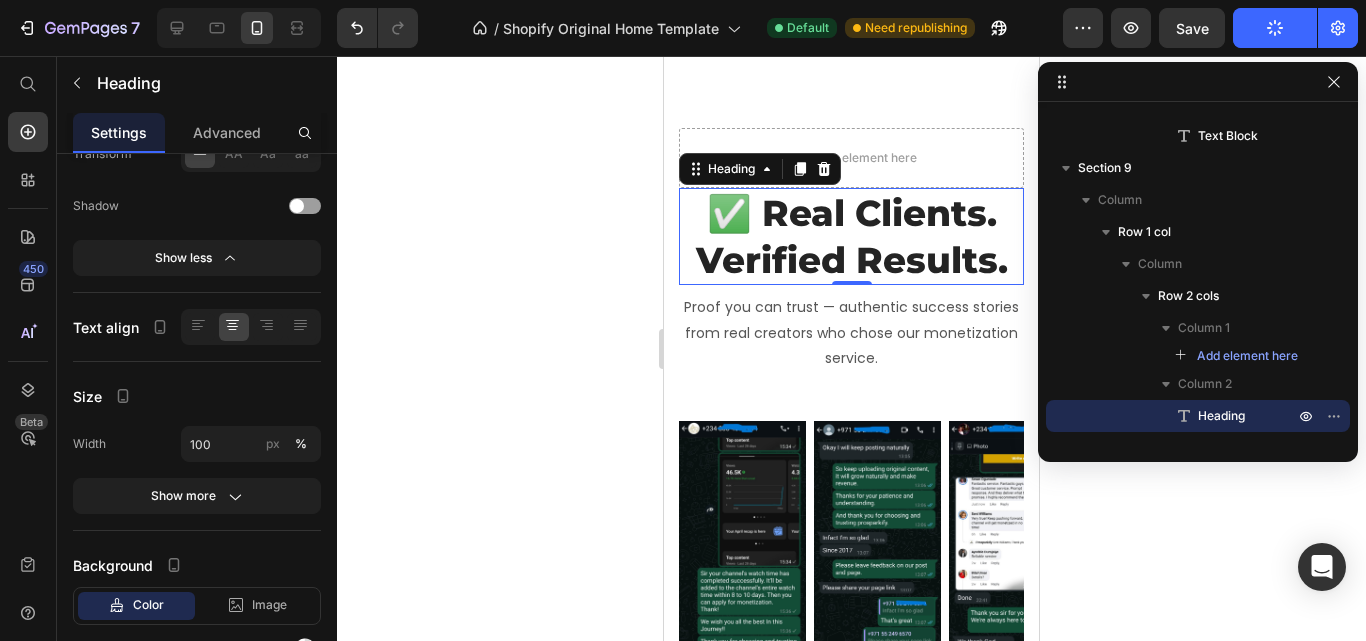 scroll, scrollTop: 2502, scrollLeft: 0, axis: vertical 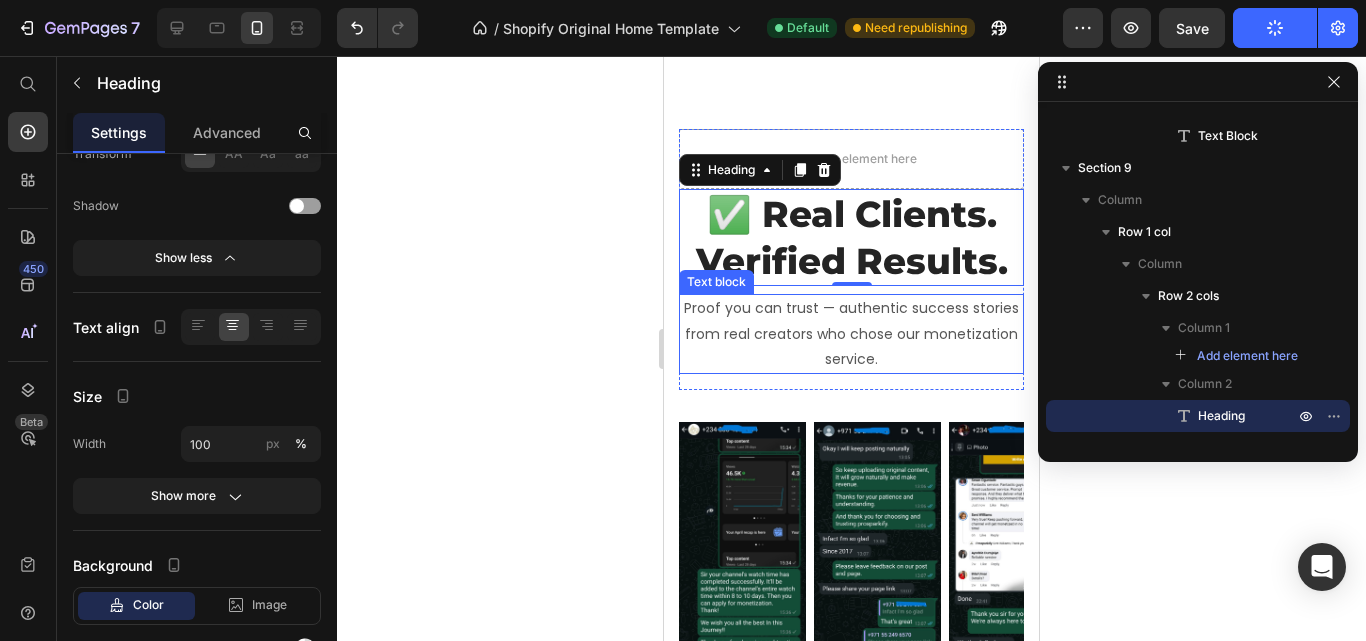 drag, startPoint x: 898, startPoint y: 341, endPoint x: 867, endPoint y: 334, distance: 31.780497 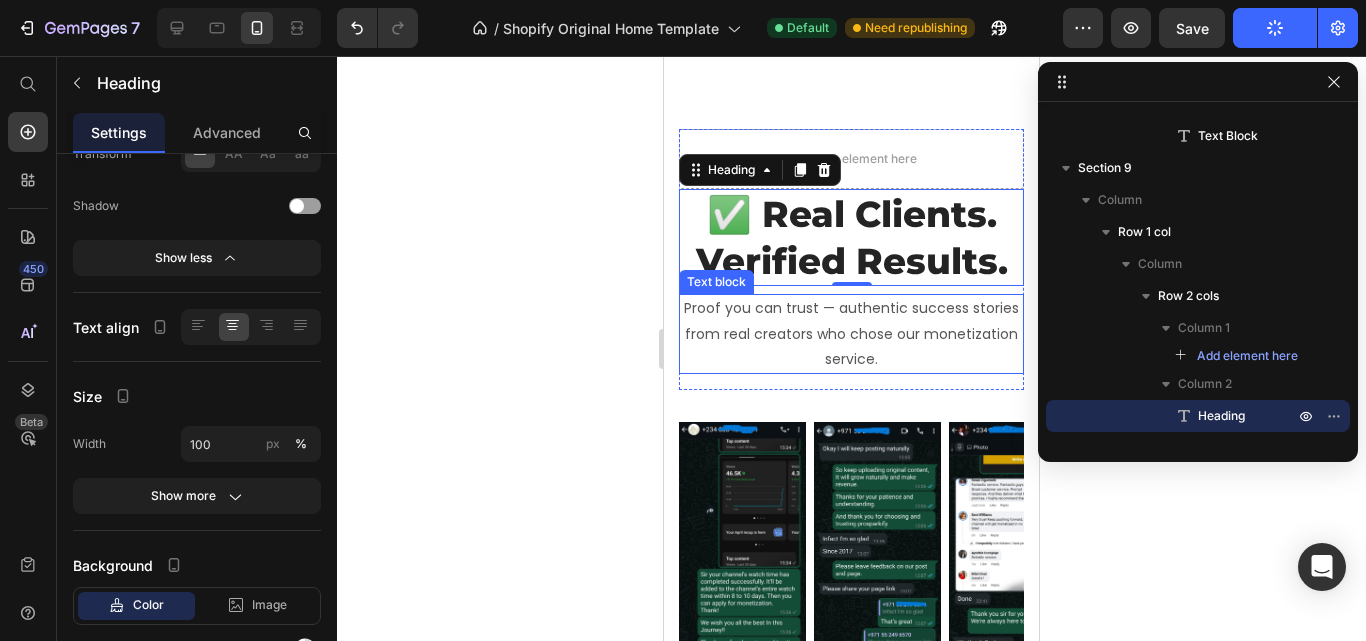 click on "Proof you can trust — authentic success stories from real creators who chose our monetization service." at bounding box center (851, 334) 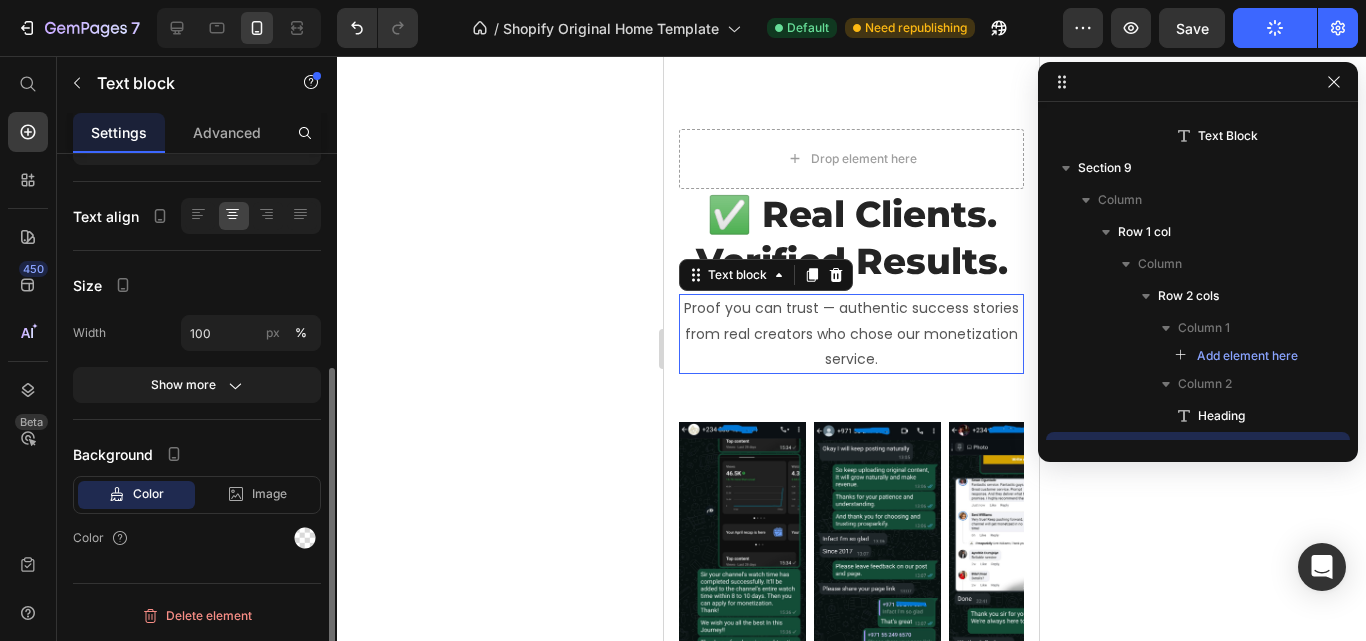 scroll, scrollTop: 1619, scrollLeft: 0, axis: vertical 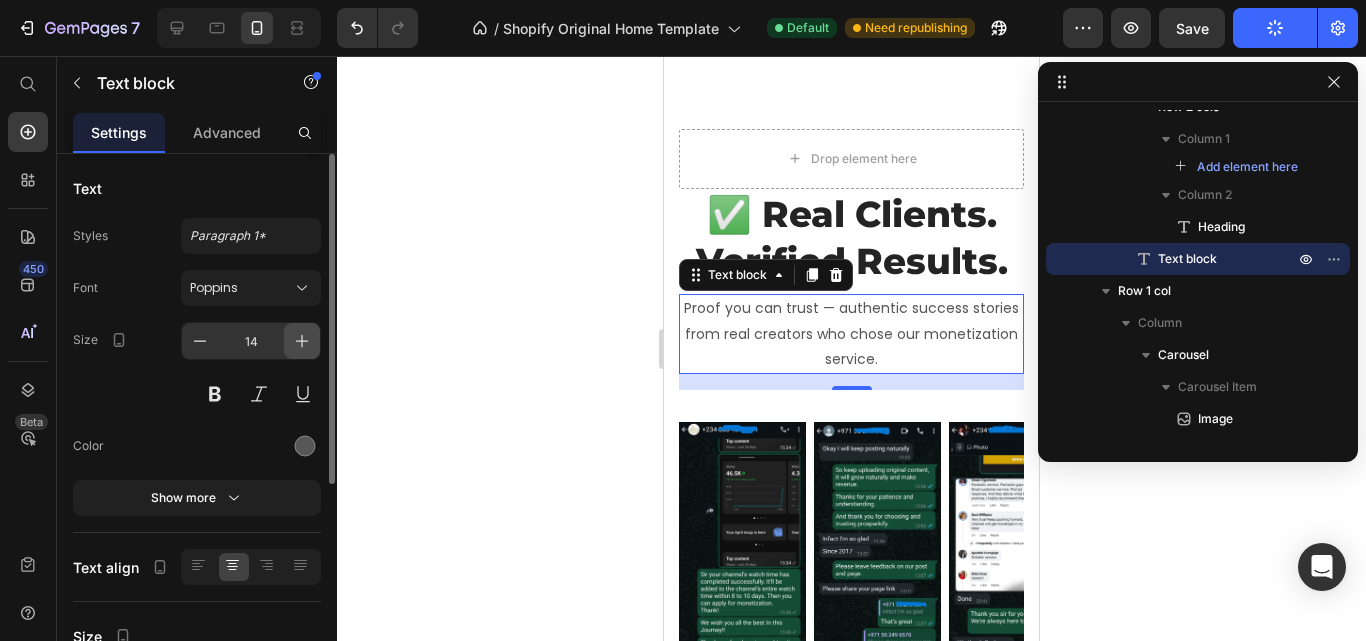 click at bounding box center [302, 341] 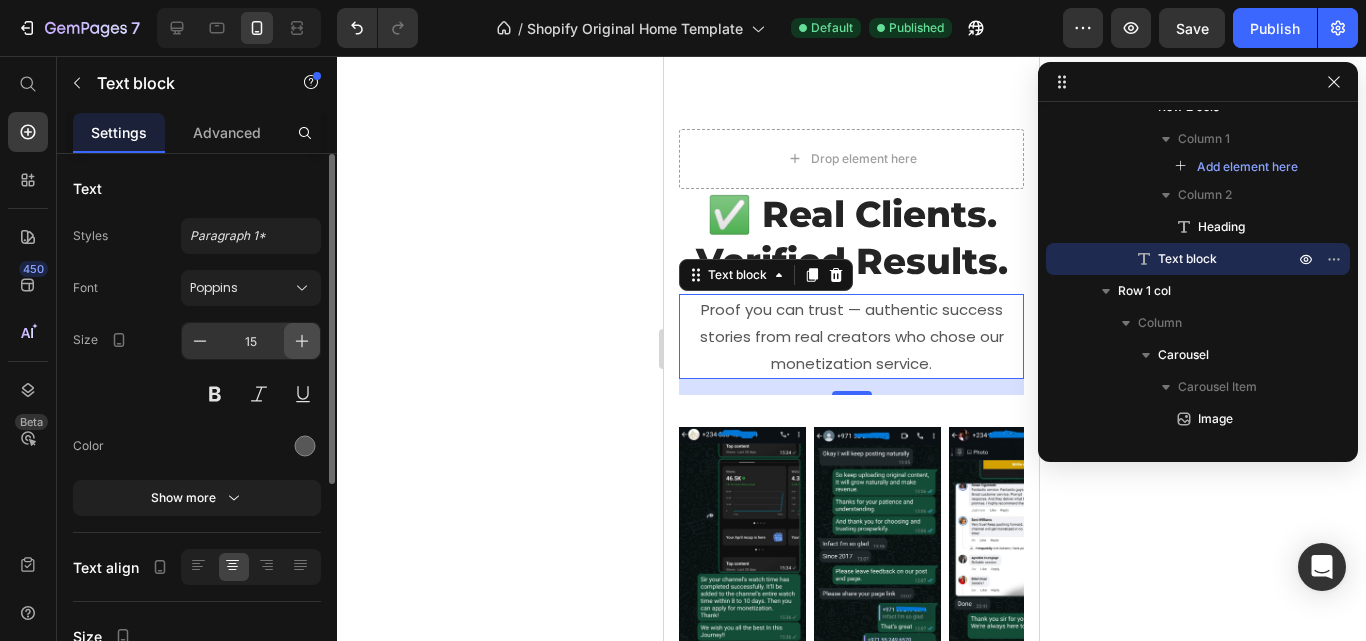 click 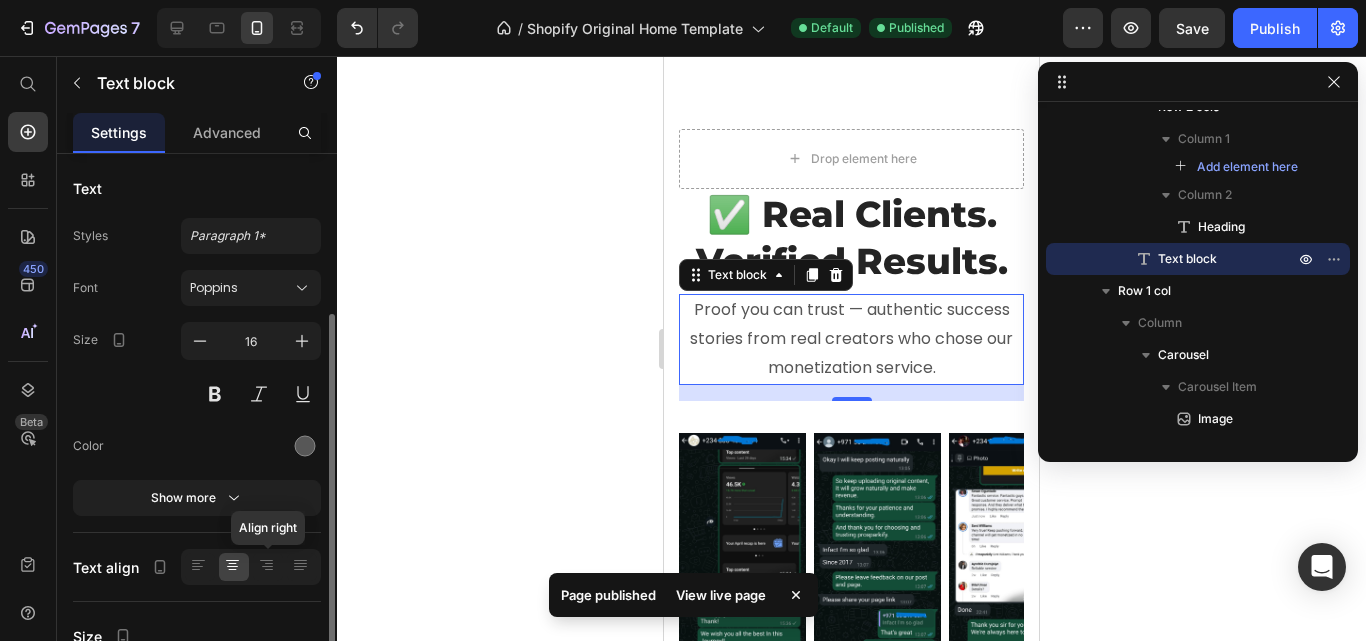 scroll, scrollTop: 100, scrollLeft: 0, axis: vertical 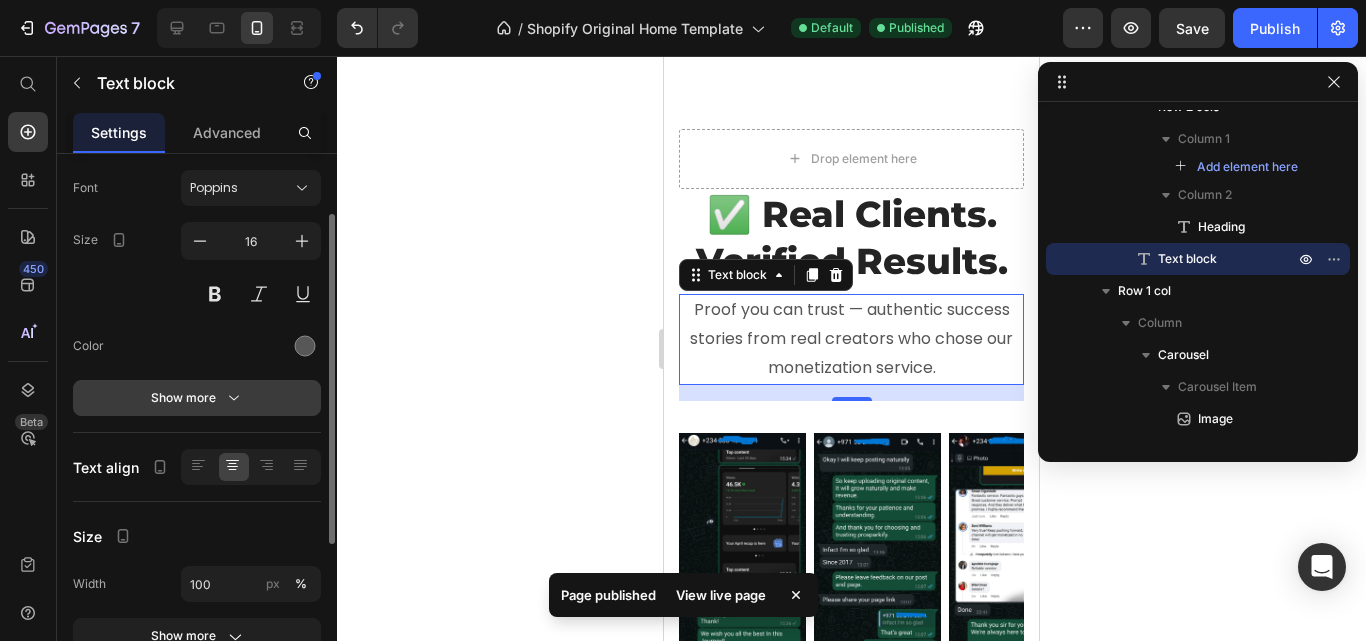 click 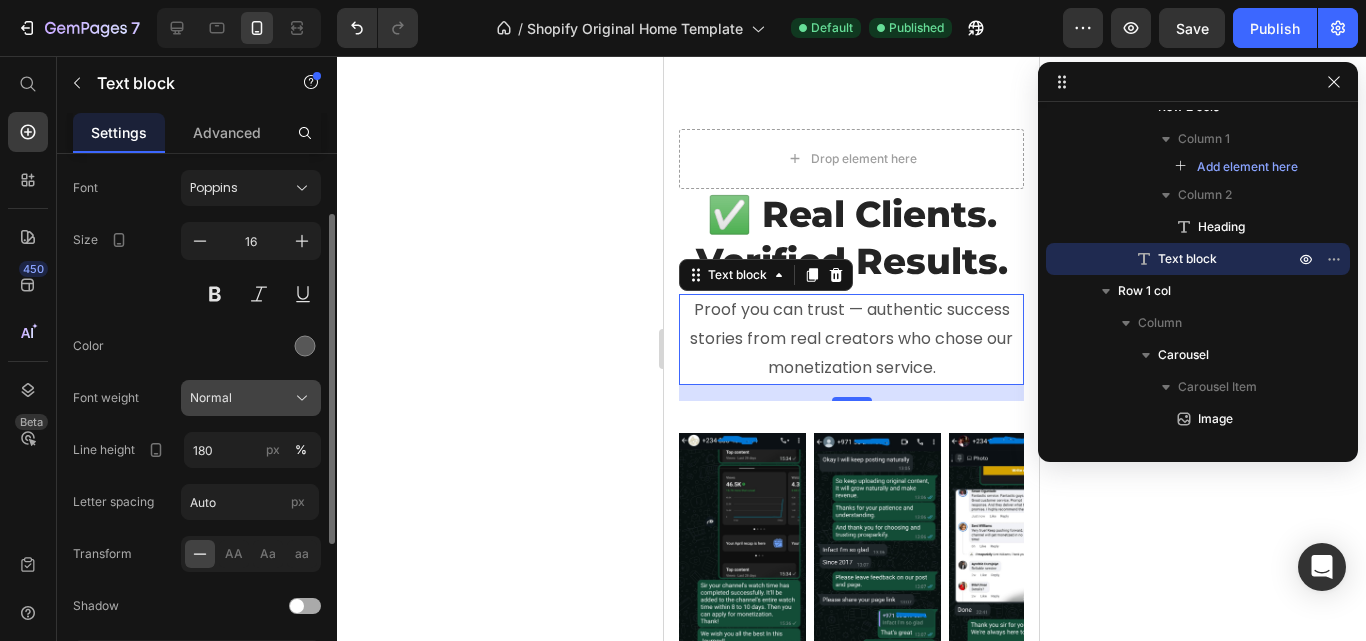 click on "Normal" at bounding box center (251, 398) 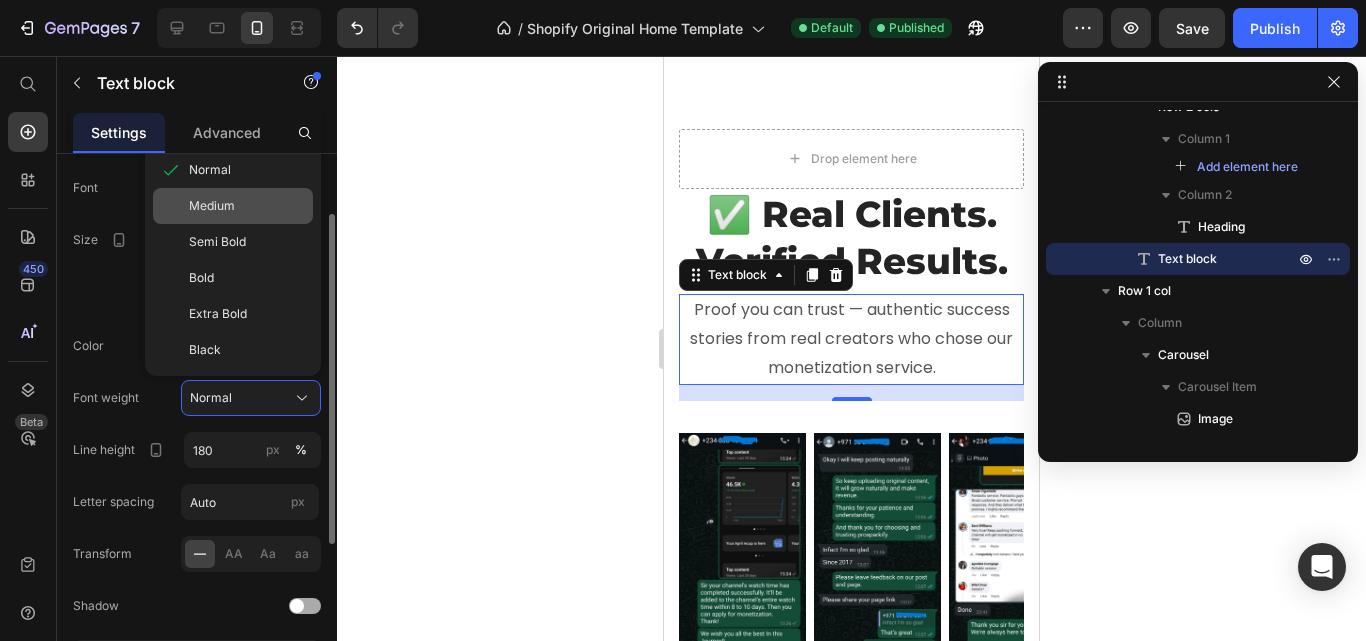 click on "Medium" at bounding box center [212, 206] 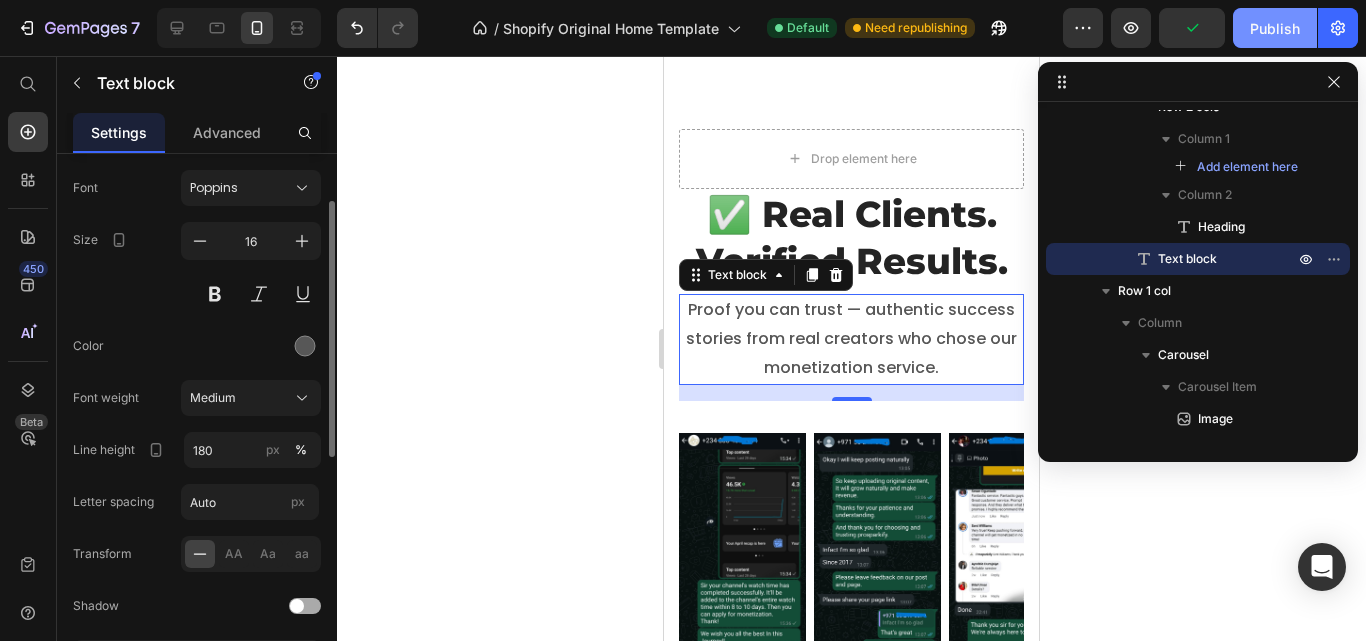 drag, startPoint x: 1274, startPoint y: 18, endPoint x: 321, endPoint y: 217, distance: 973.55536 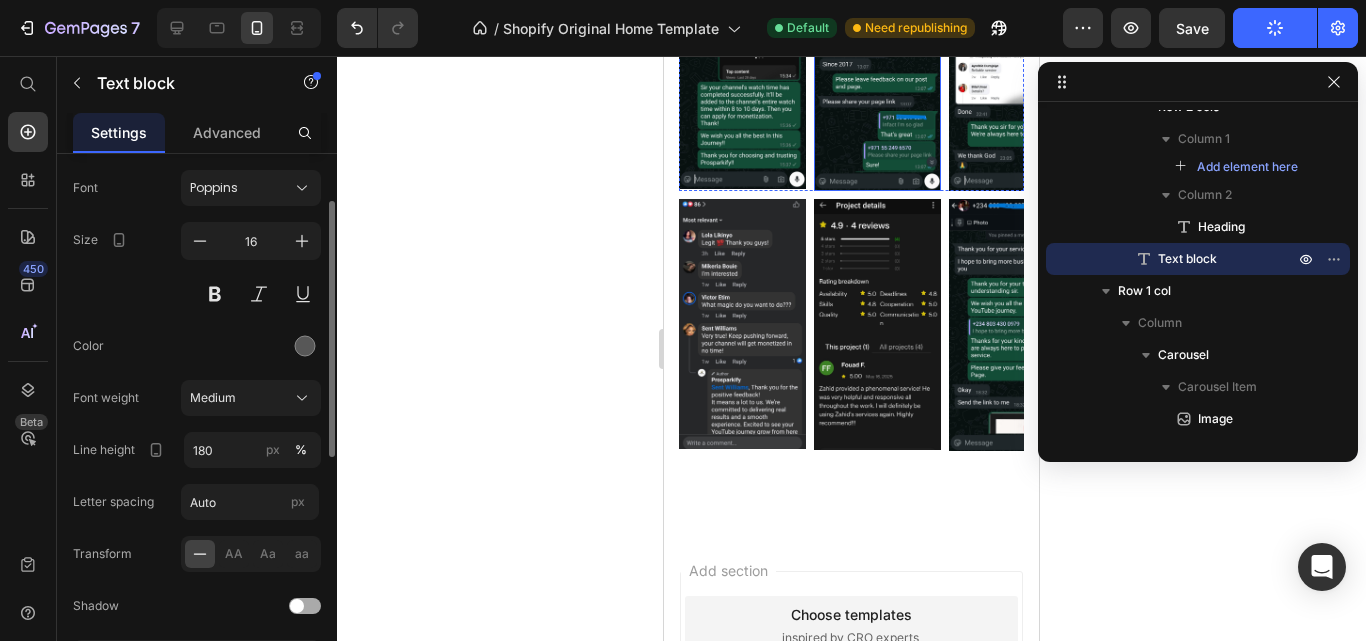 scroll, scrollTop: 2802, scrollLeft: 0, axis: vertical 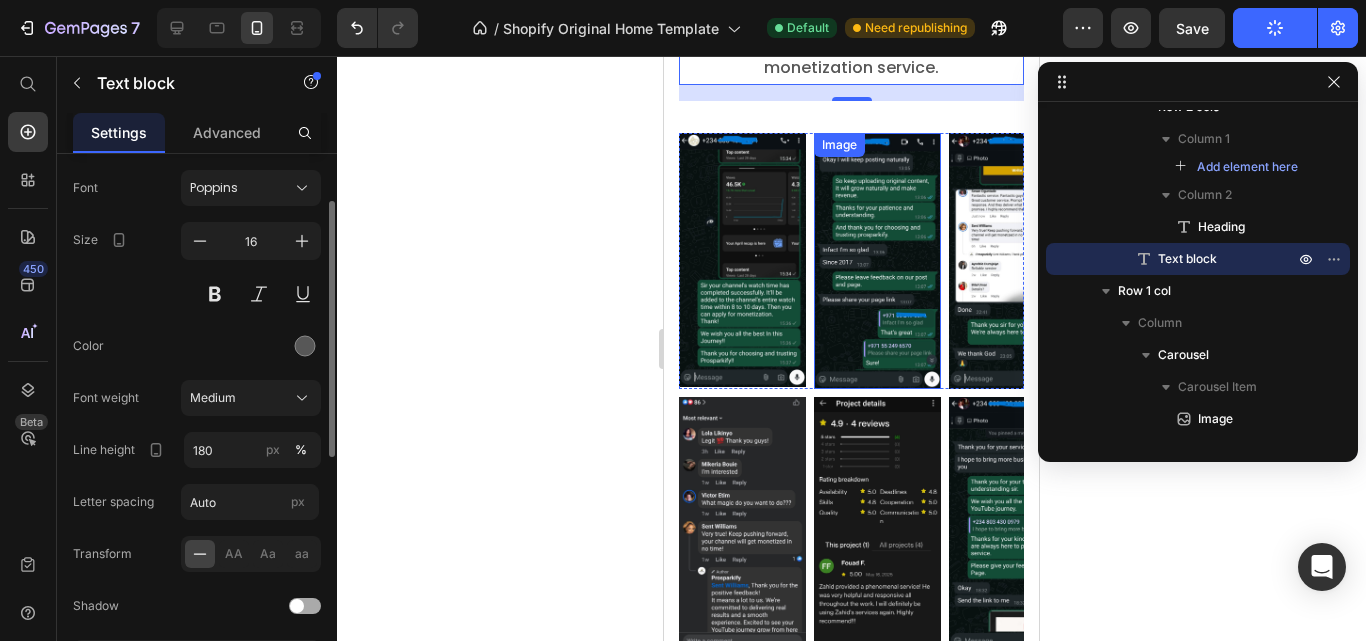 click at bounding box center (877, 261) 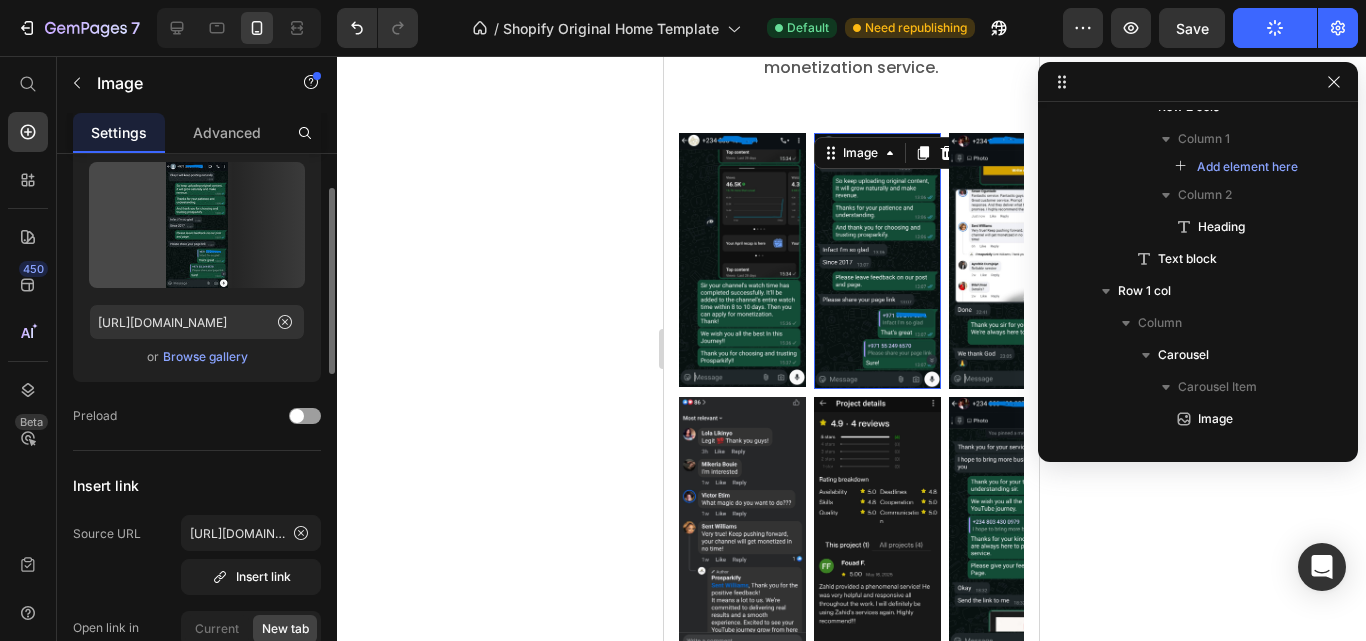 scroll, scrollTop: 1843, scrollLeft: 0, axis: vertical 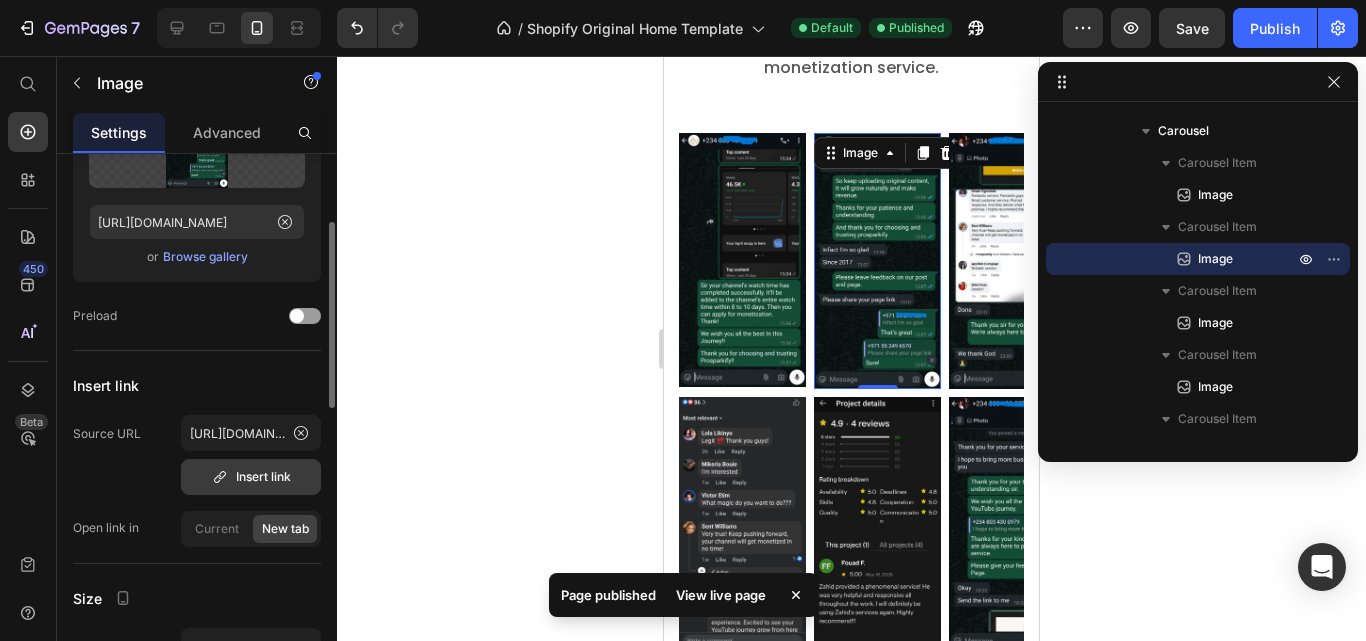 click on "Insert link" at bounding box center [251, 477] 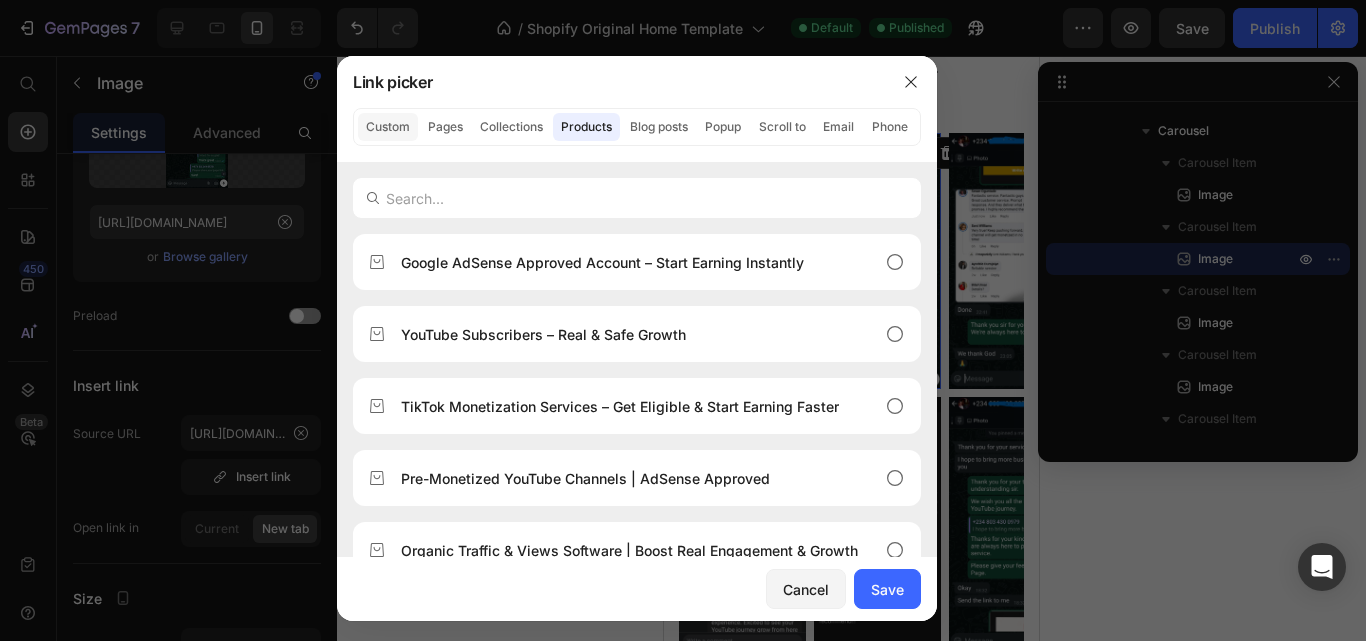 click on "Custom" 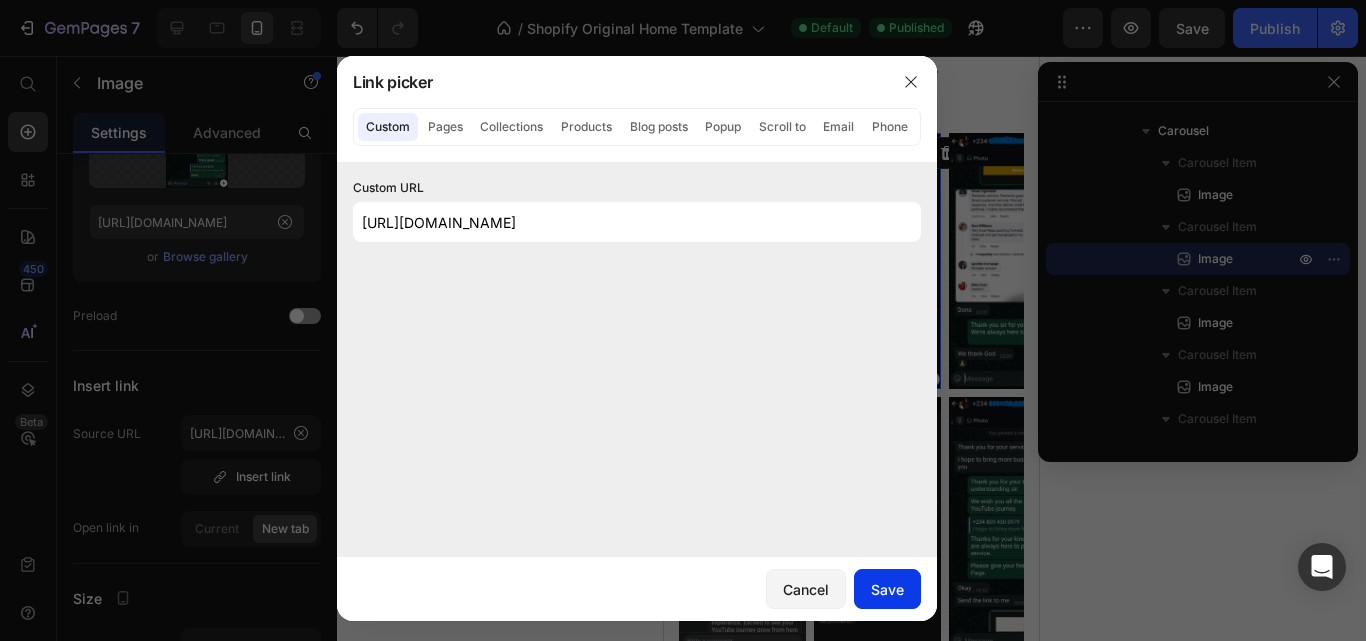 click on "Save" at bounding box center [887, 589] 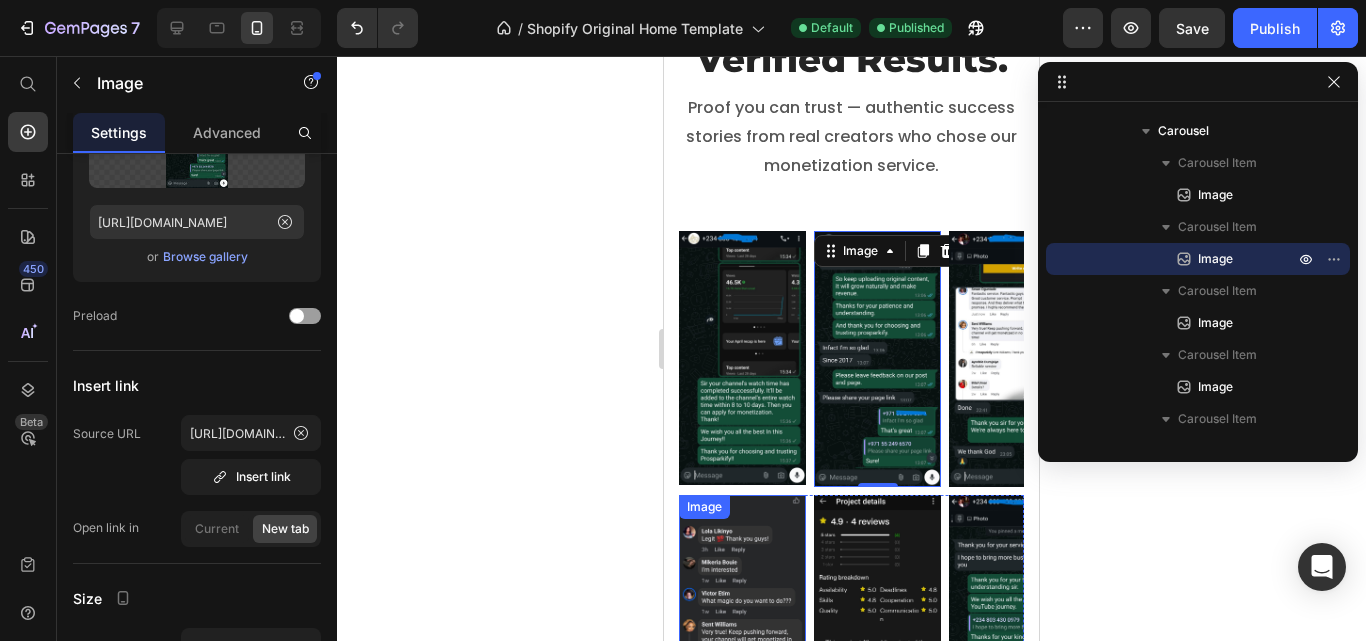scroll, scrollTop: 2702, scrollLeft: 0, axis: vertical 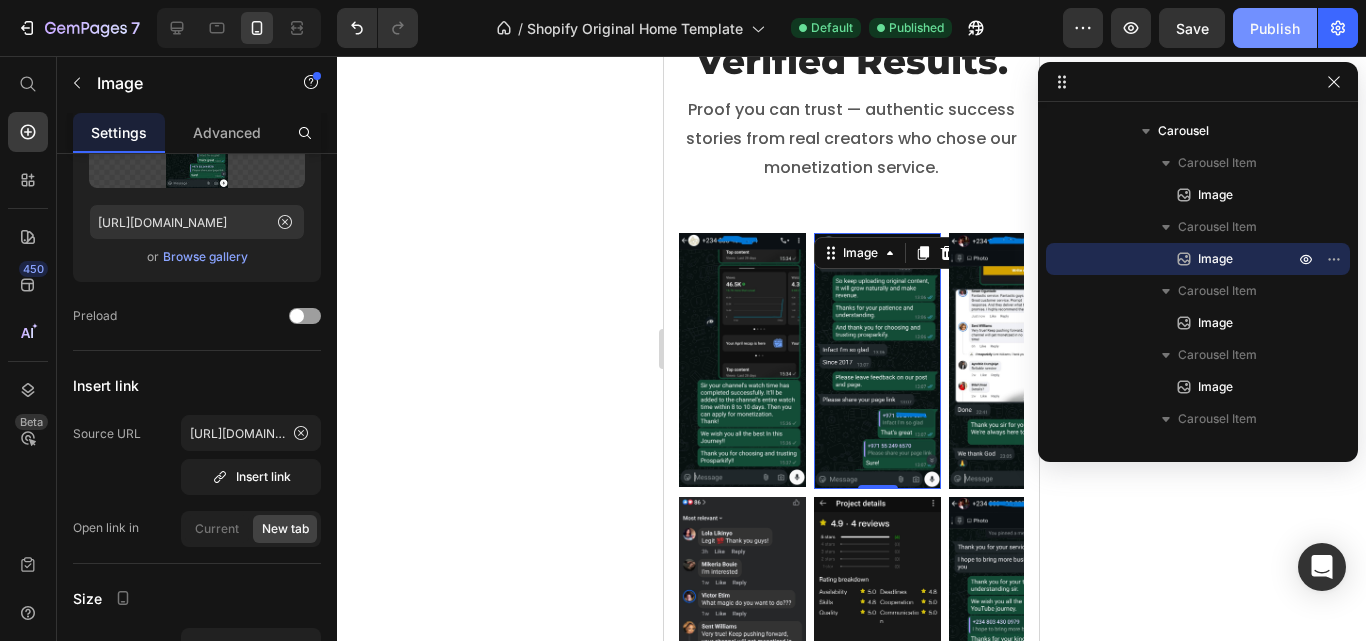 click on "Publish" 